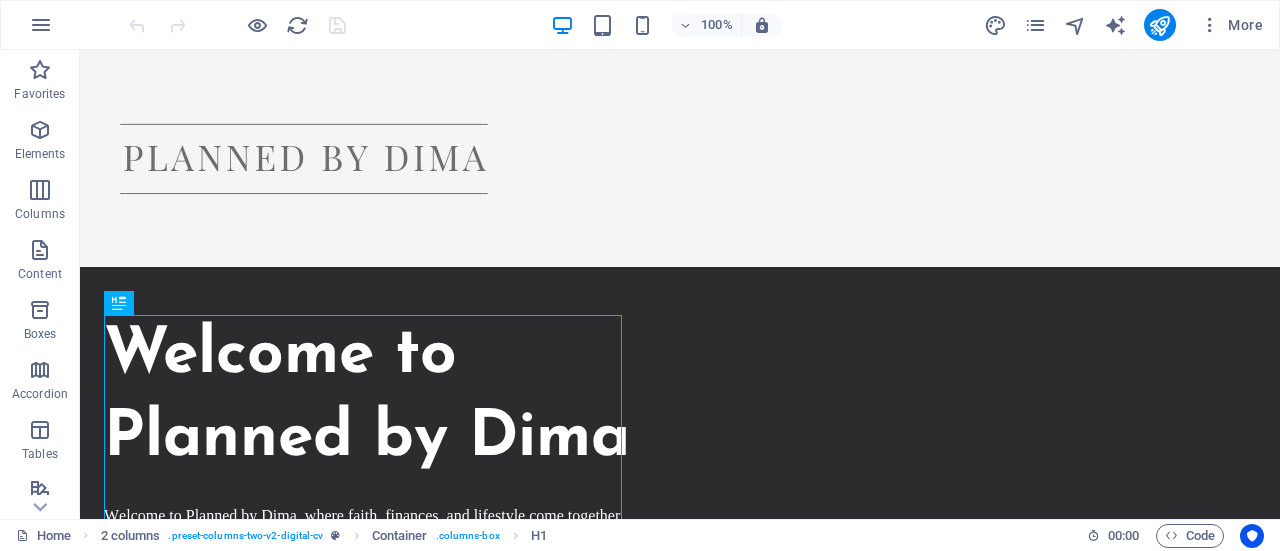 scroll, scrollTop: 0, scrollLeft: 0, axis: both 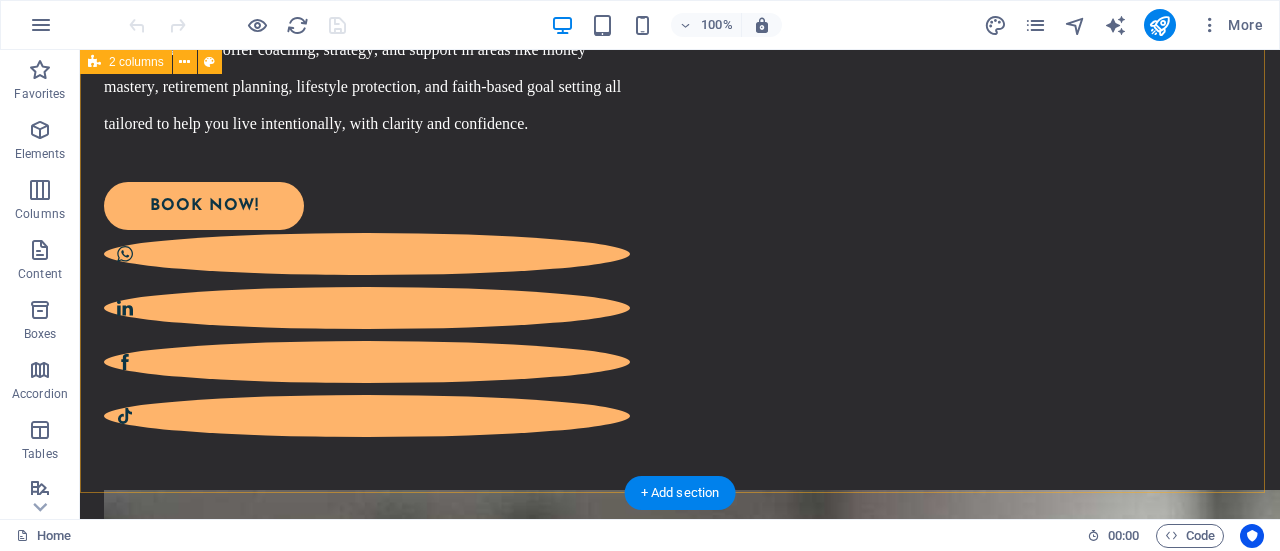 click on "Welcome to Planned by Dima Welcome to Planned by Dima, where faith, finances, and lifestyle come together to help you design the abundant life you deserve. I believe success, security, and soft life aren’t accidental, they’re Planned. Planned by Dima is a lifestyle and financial empowerment brand for young professionals. We offer coaching, strategy, and support in areas like money mastery, retirement planning, lifestyle protection, and faith-based goal setting all tailored to help you live intentionally, with clarity and confidence. bOOK nOW!" at bounding box center [680, 866] 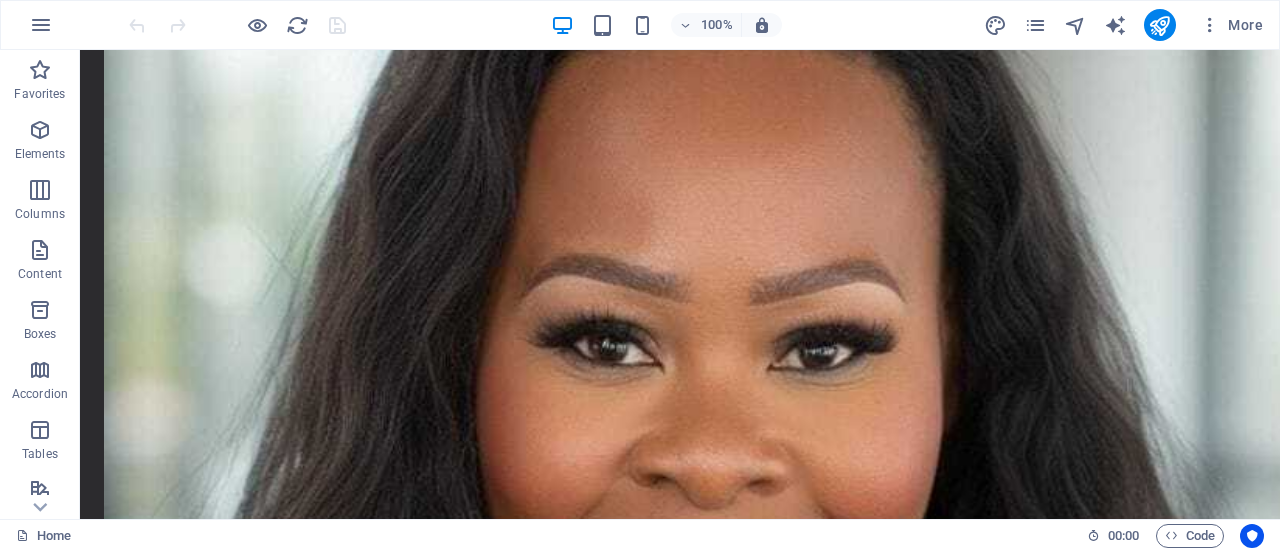 scroll, scrollTop: 1347, scrollLeft: 0, axis: vertical 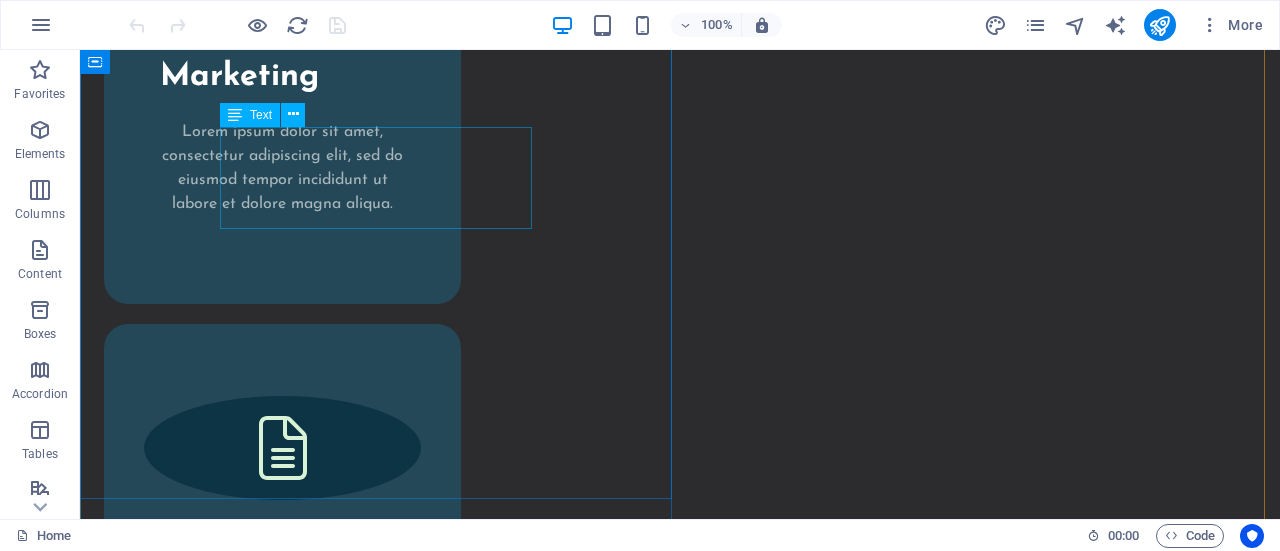 click on "Lorem ipsum dolor sit amet
Lorem ipsum dolor sit amet
Lorem ipsum dolor sit amet" at bounding box center (380, 3359) 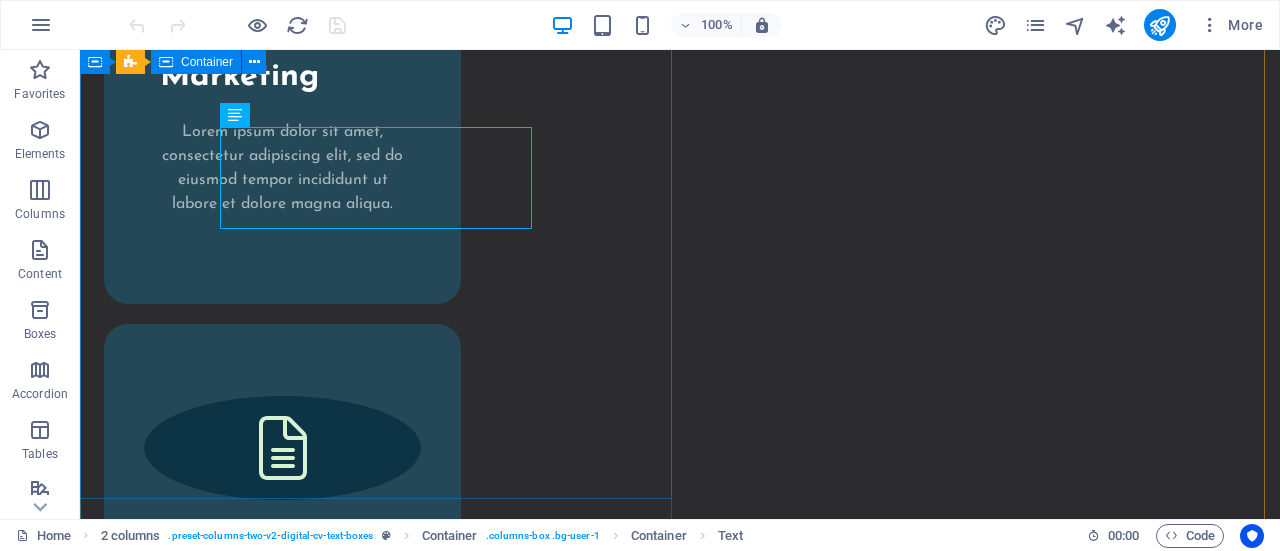 click on "Skills and interests EDUCATION
Lorem ipsum dolor sit amet
Lorem ipsum dolor sit amet
Lorem ipsum dolor sit amet
CERTIFICATES Lorem ipsum dolor sit amet Lorem ipsum dolor sit amet Lorem ipsum dolor sit amet" at bounding box center [380, 3361] 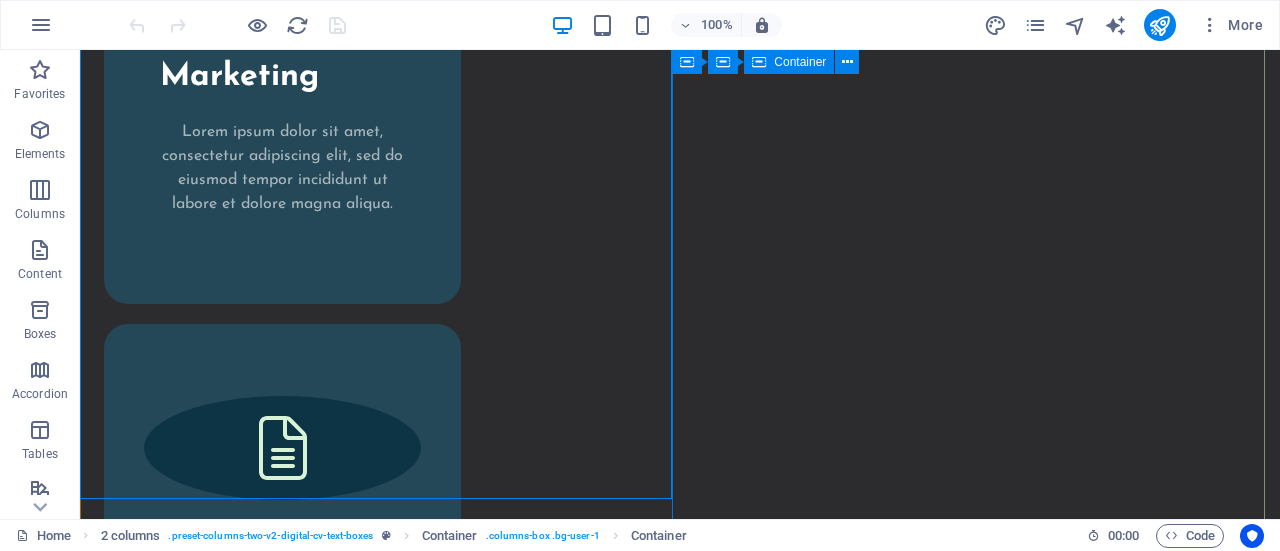 click on "My experience so far SKILLS Lorem ipsum dolor sit amet Lorem ipsum dolor sit amet Lorem ipsum dolor sit amet WORK Lorem ipsum dolor sit amet Lorem ipsum dolor sit amet Lorem ipsum dolor sit amet" at bounding box center (380, 4084) 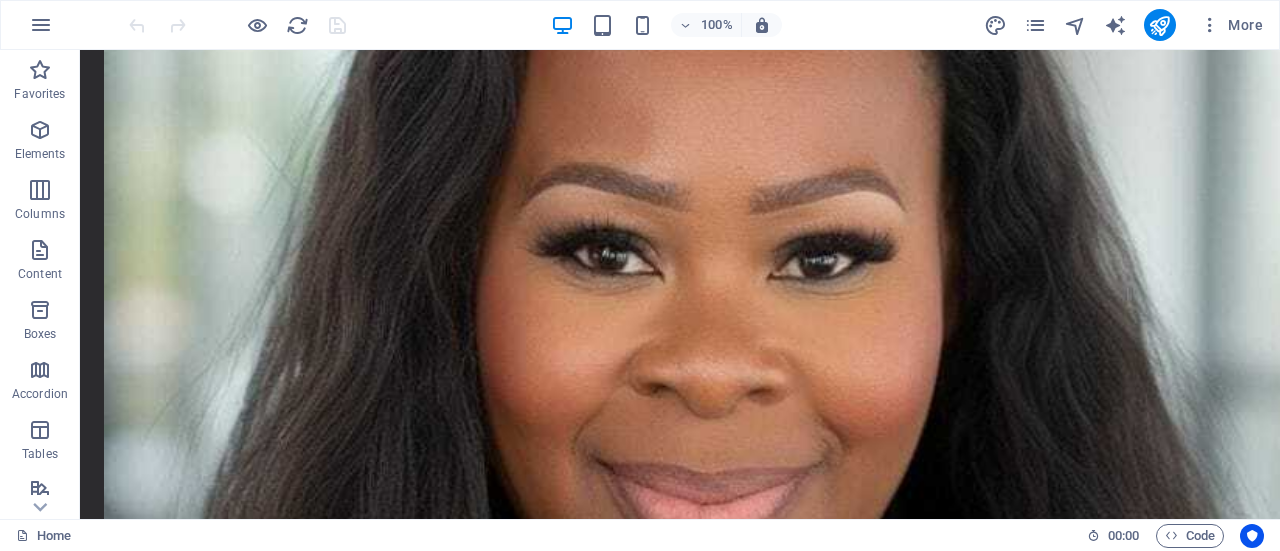 scroll, scrollTop: 1392, scrollLeft: 0, axis: vertical 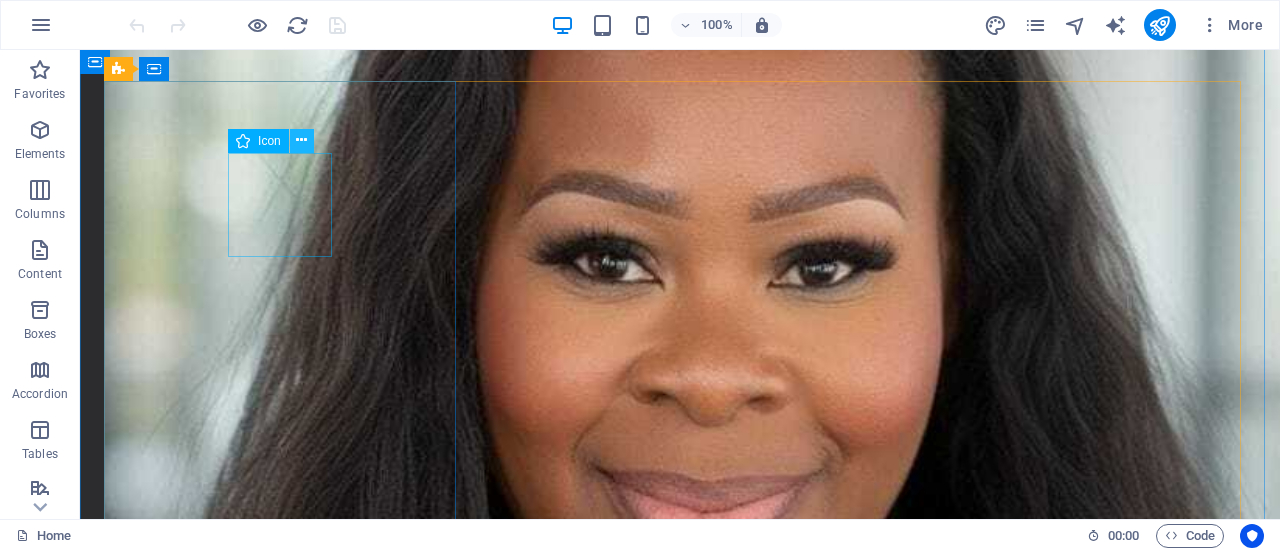 click at bounding box center [301, 140] 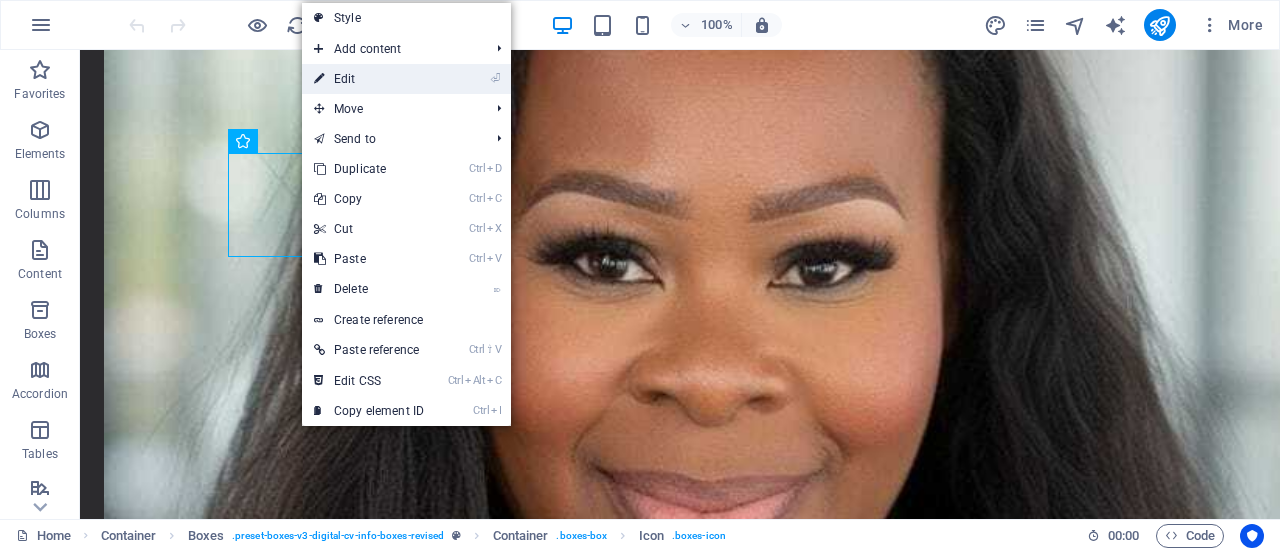 click on "⏎  Edit" at bounding box center [369, 79] 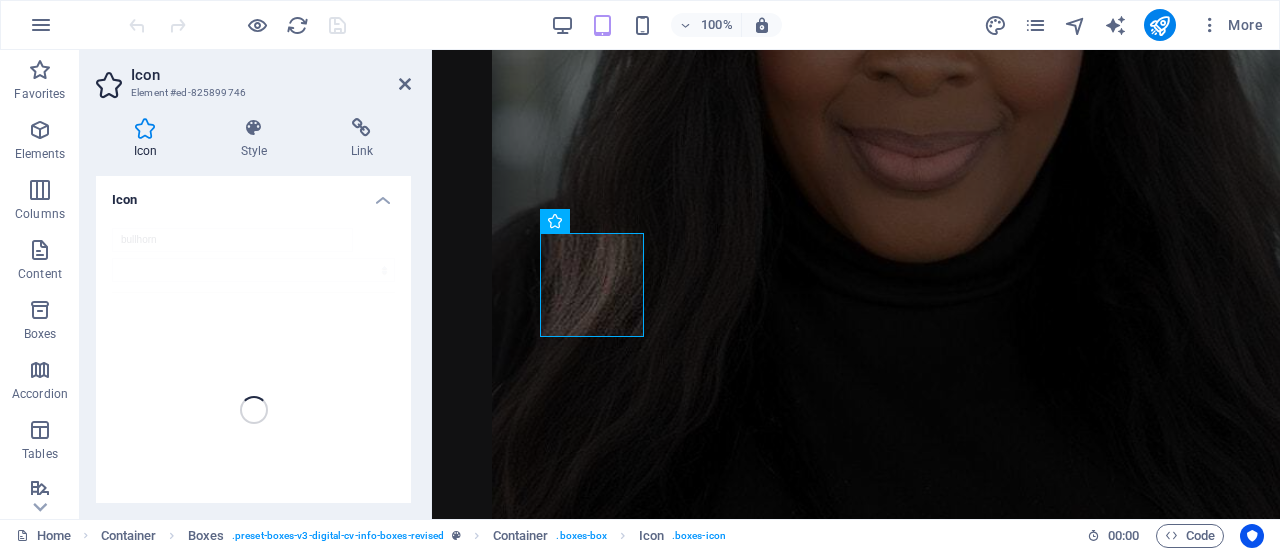 scroll, scrollTop: 1824, scrollLeft: 0, axis: vertical 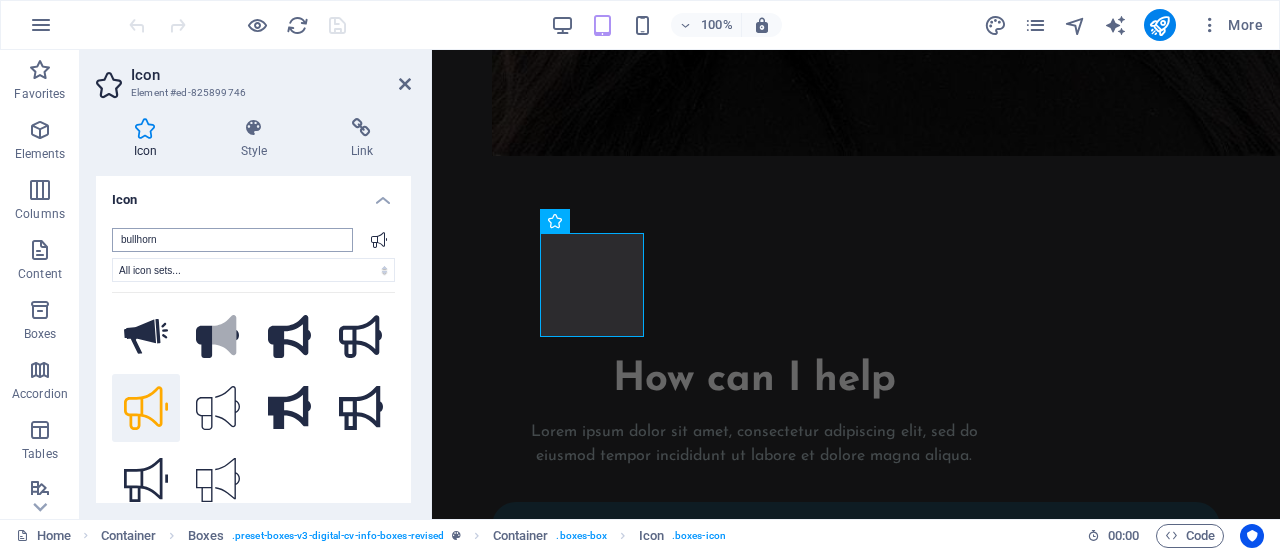 click on "bullhorn" at bounding box center [232, 240] 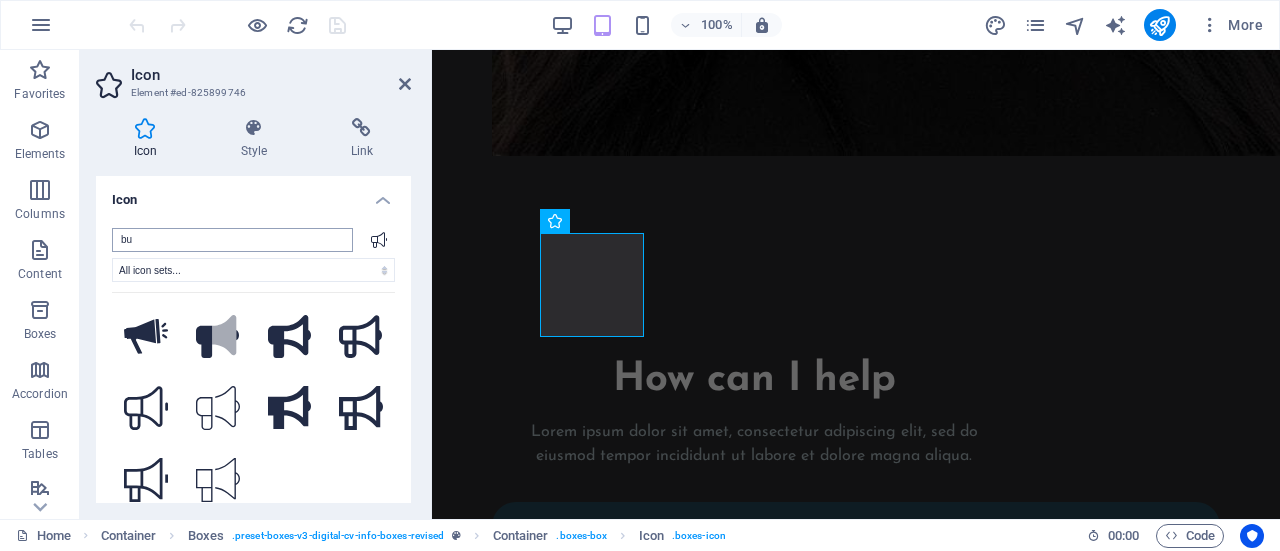type on "b" 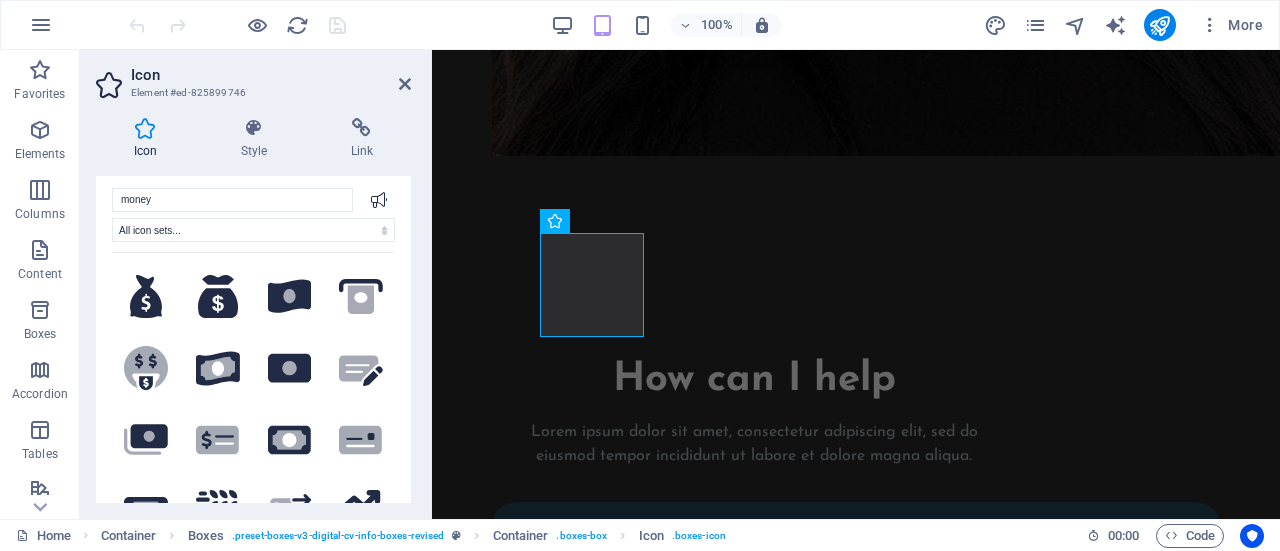 scroll, scrollTop: 0, scrollLeft: 0, axis: both 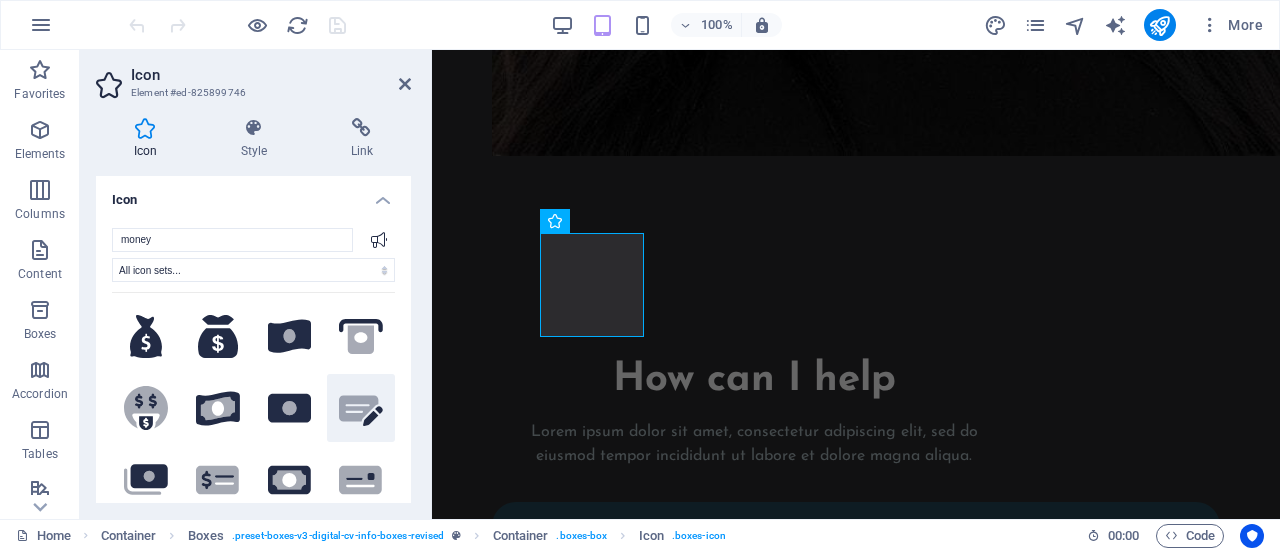 type on "money" 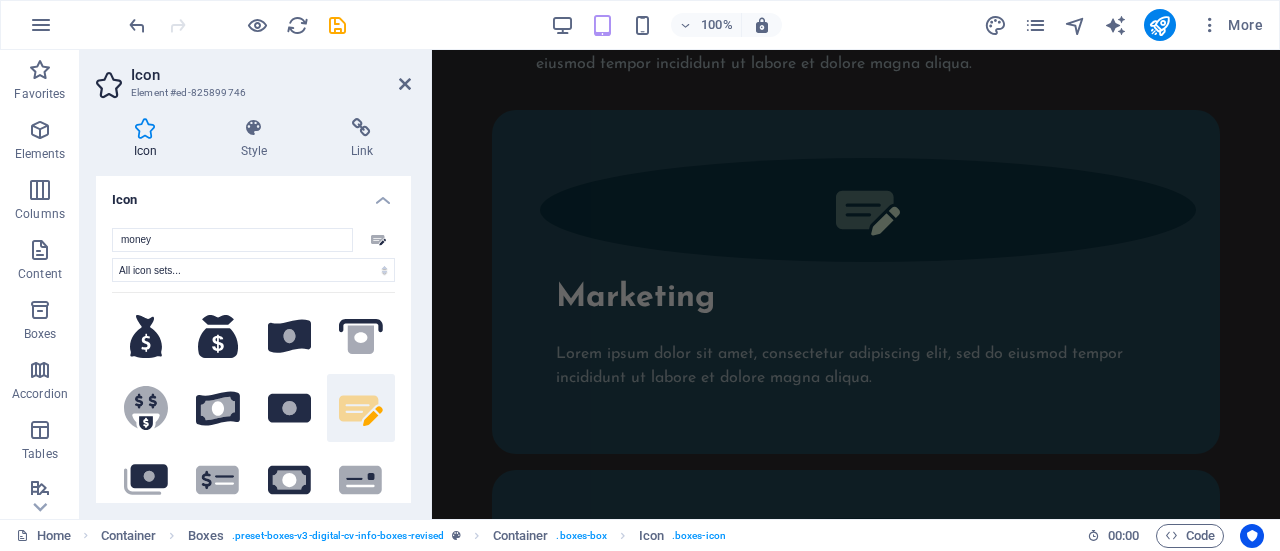 scroll, scrollTop: 2225, scrollLeft: 0, axis: vertical 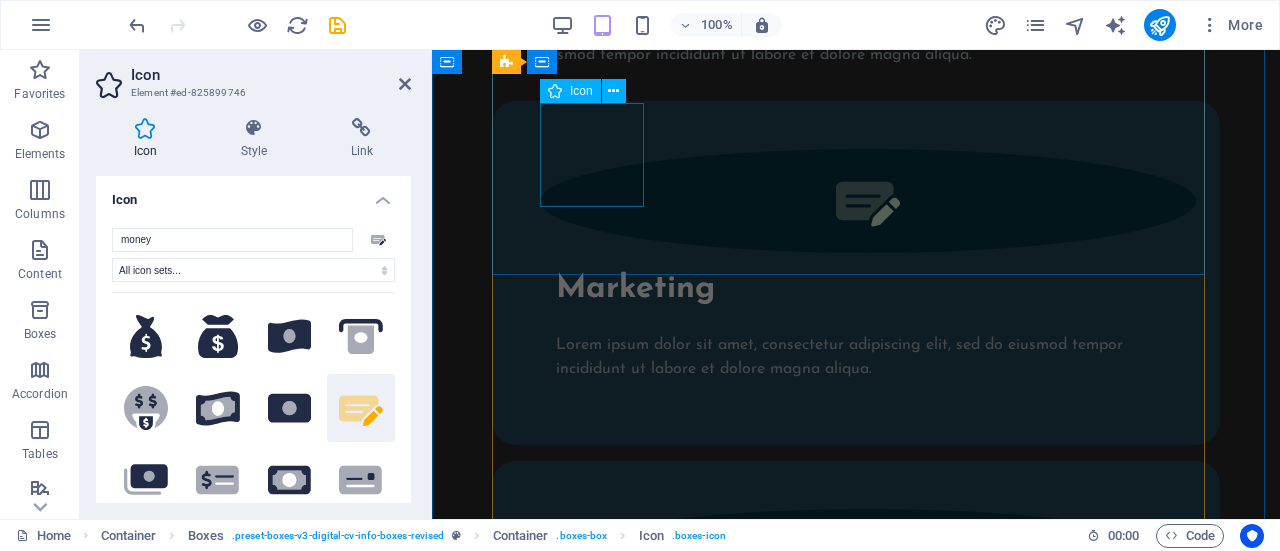 click at bounding box center [868, 561] 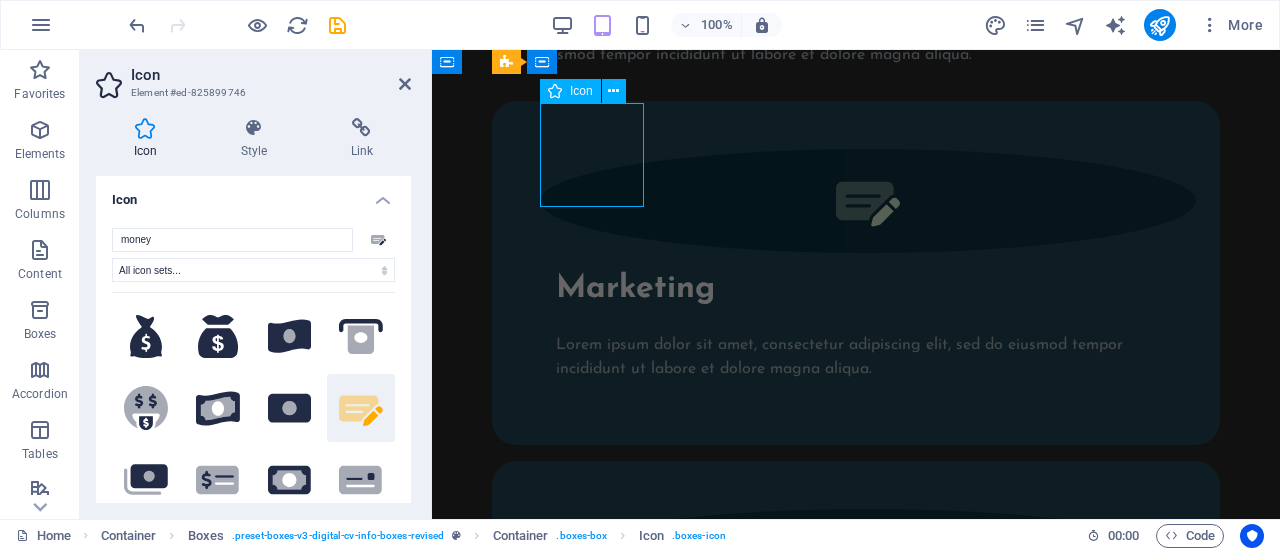 scroll, scrollTop: 1312, scrollLeft: 0, axis: vertical 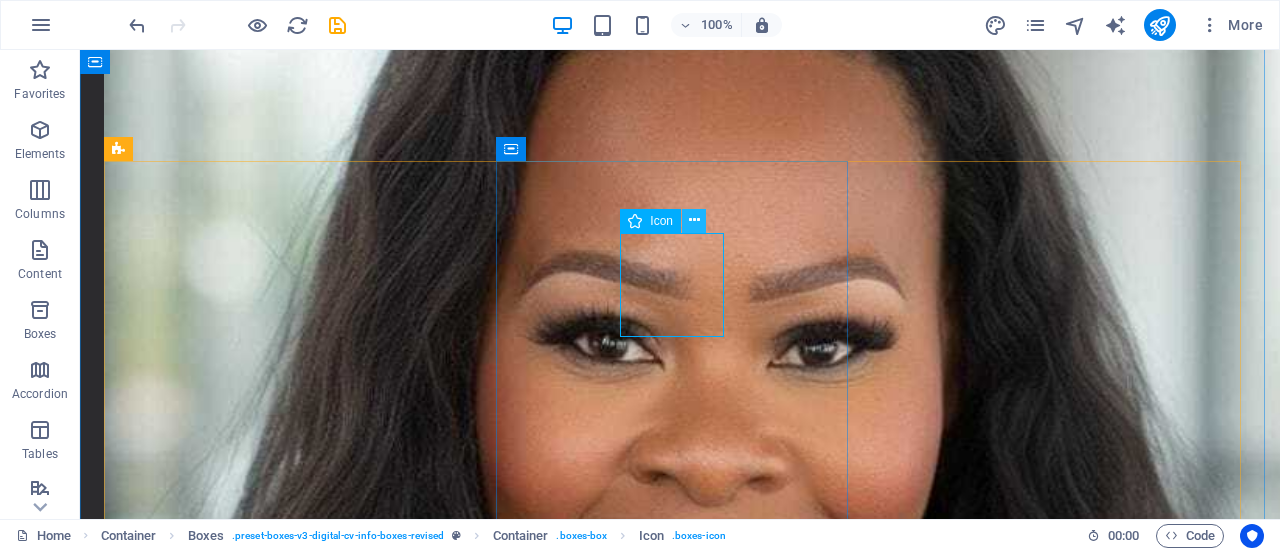 click at bounding box center [694, 220] 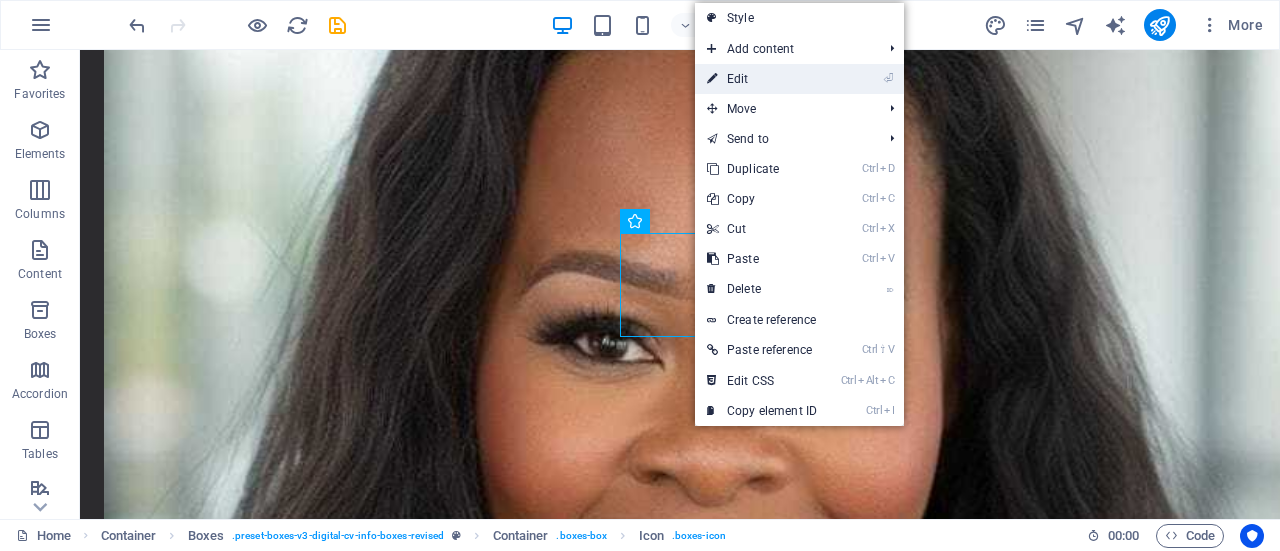 click on "⏎  Edit" at bounding box center [762, 79] 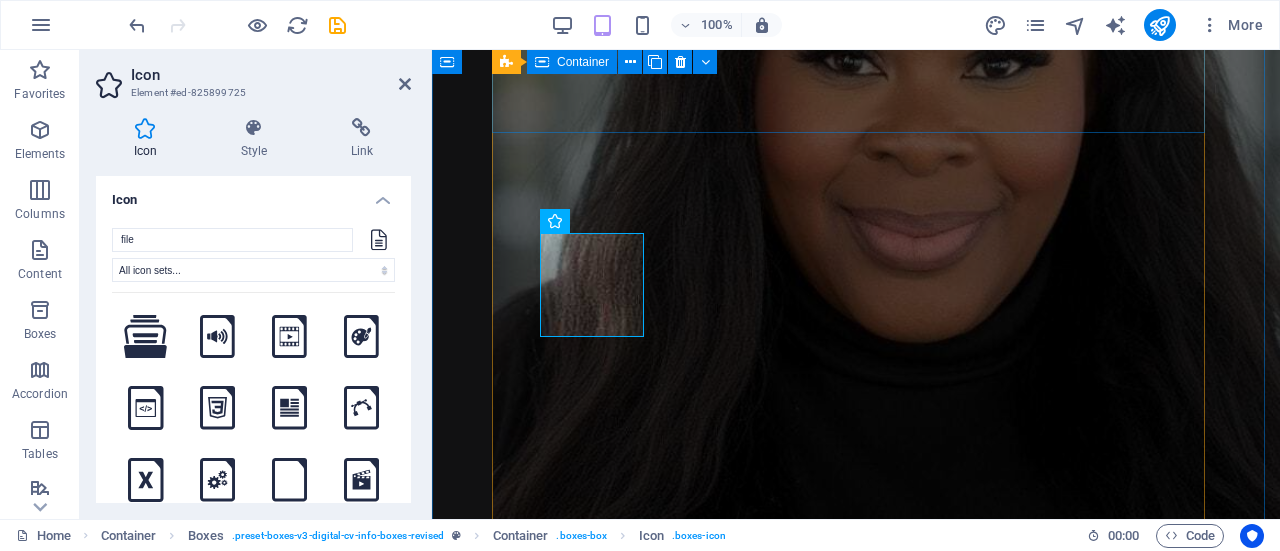 scroll, scrollTop: 2096, scrollLeft: 0, axis: vertical 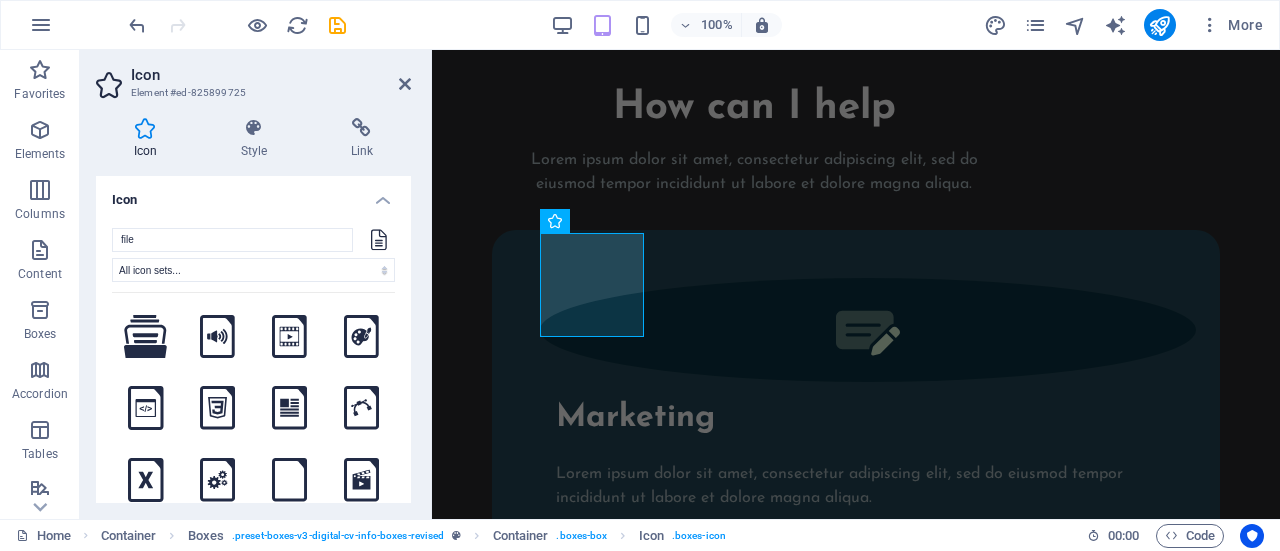 drag, startPoint x: 406, startPoint y: 249, endPoint x: 411, endPoint y: 287, distance: 38.327538 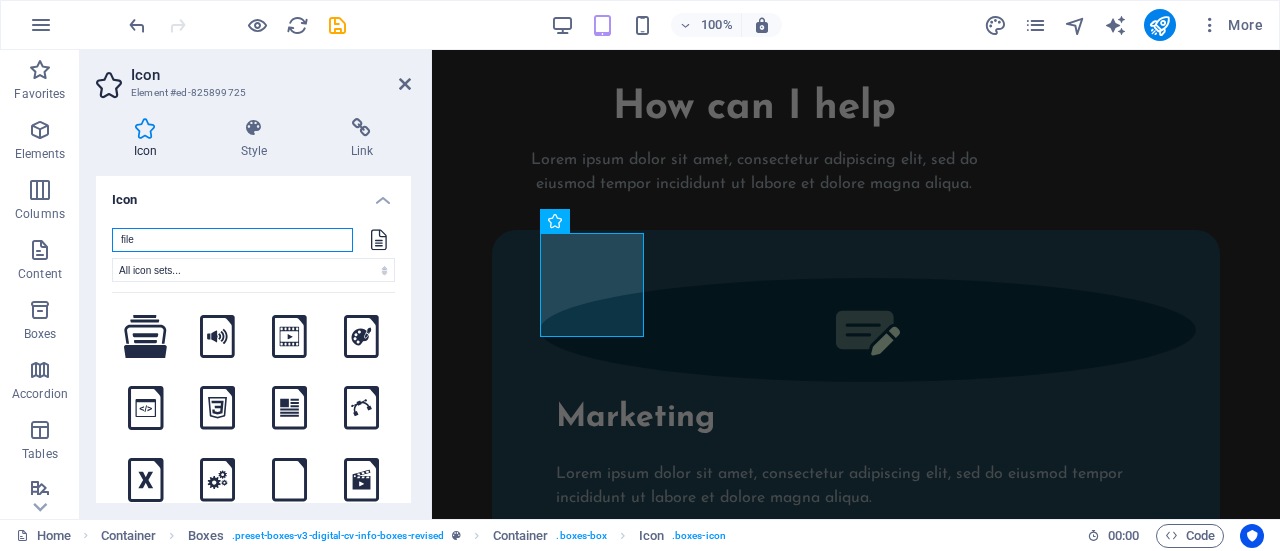click on "file" at bounding box center (232, 240) 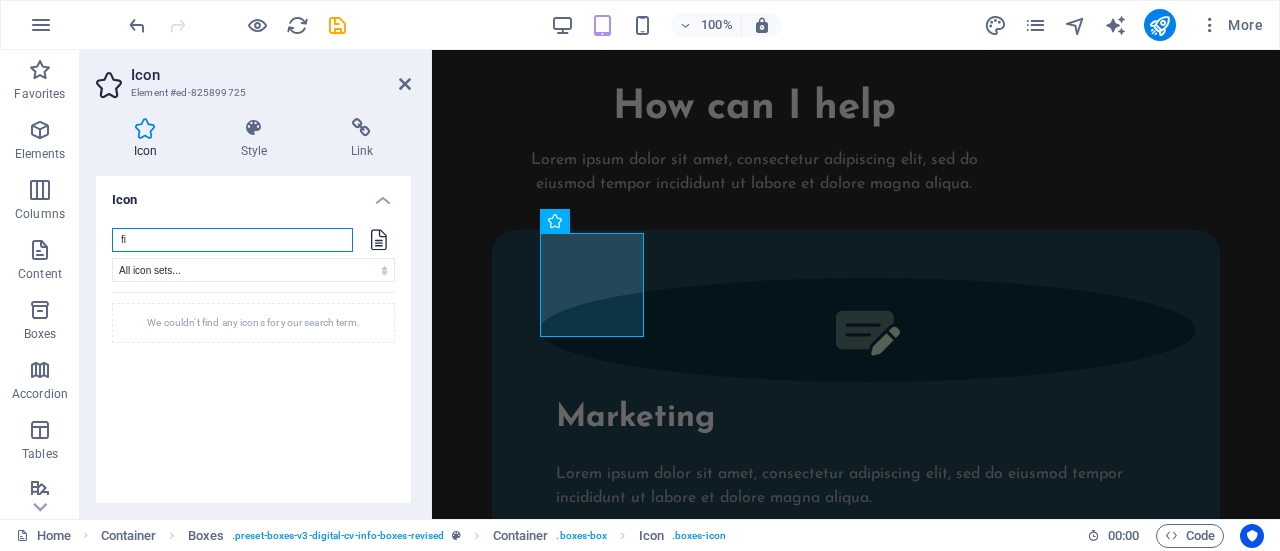 type on "f" 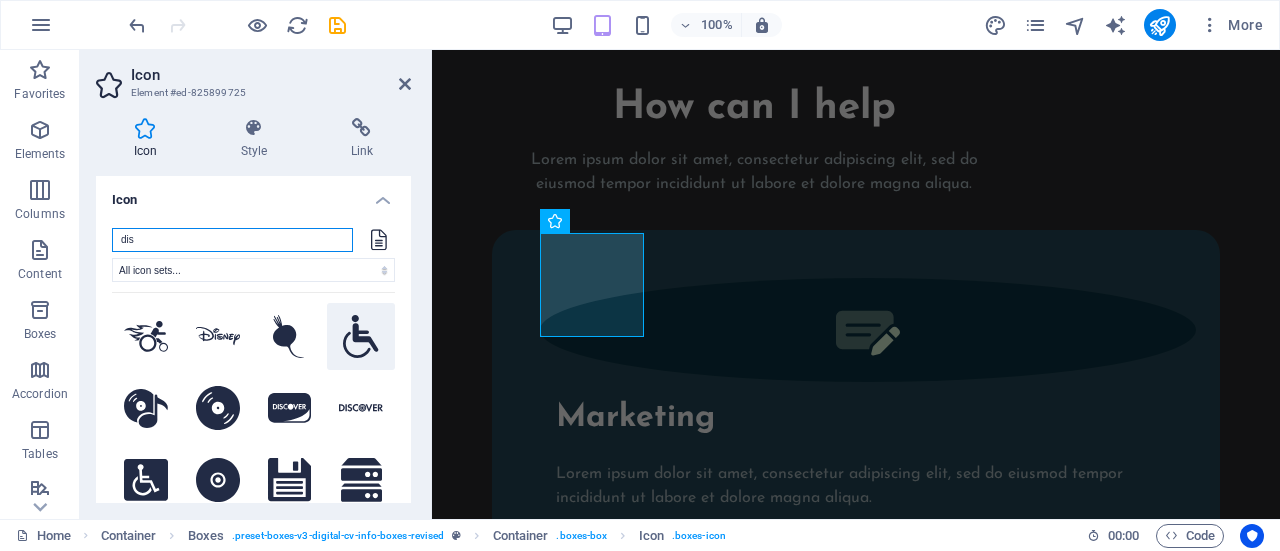 type on "dis" 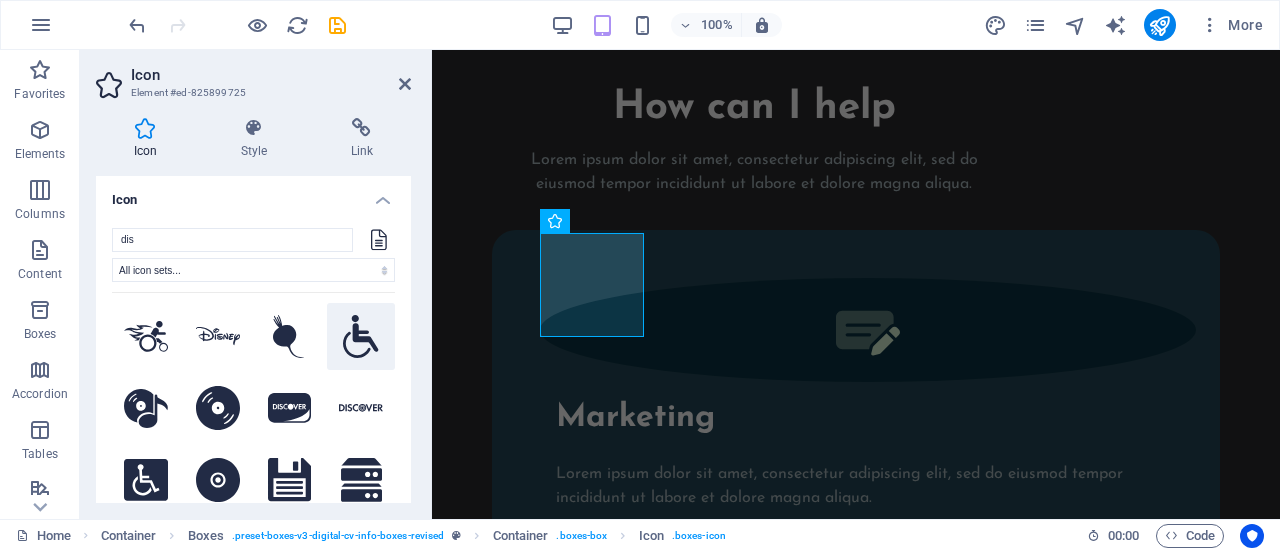 click 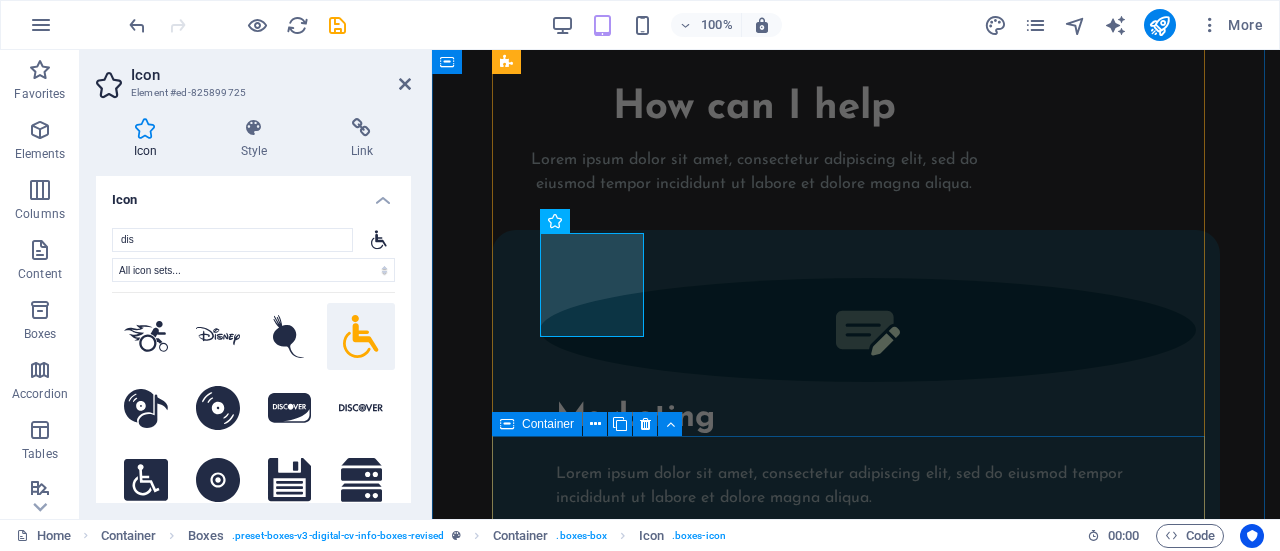 click on "Social Media Lorem ipsum dolor sit amet, consectetur adipiscing elit, sed do eiusmod tempor incididunt ut labore et dolore magna aliqua." at bounding box center [856, 1120] 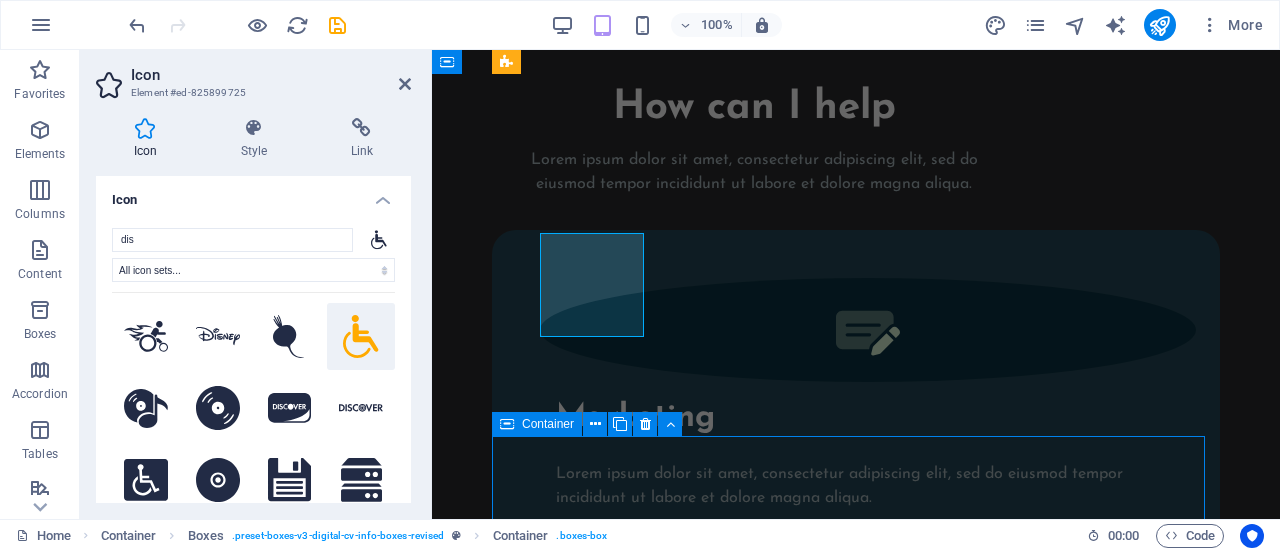 scroll, scrollTop: 1420, scrollLeft: 0, axis: vertical 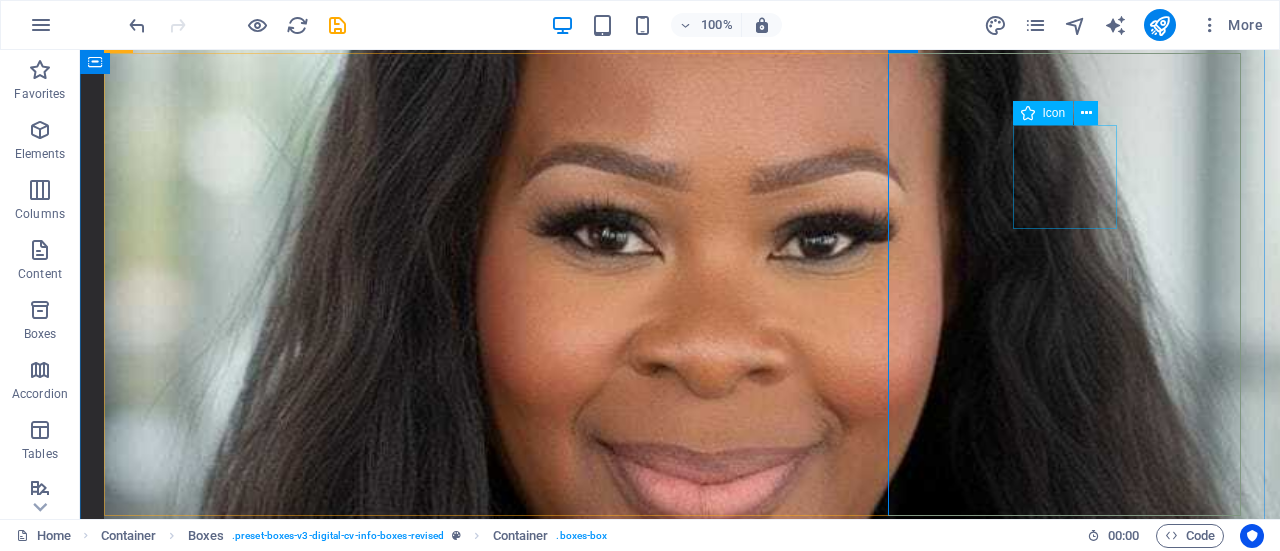 click at bounding box center (282, 2728) 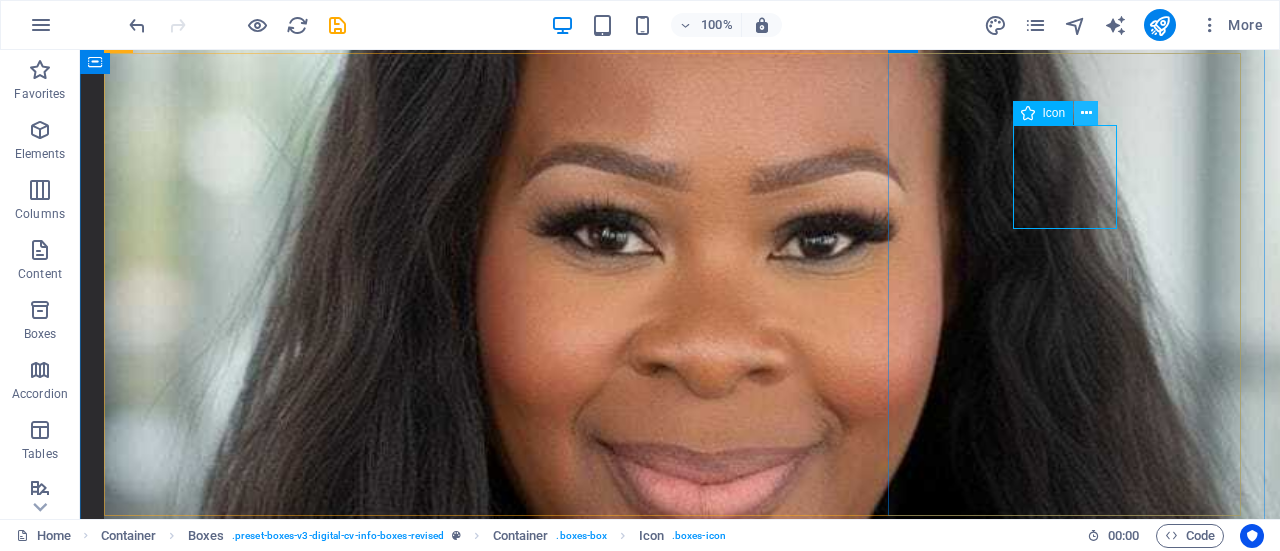 click at bounding box center [1086, 113] 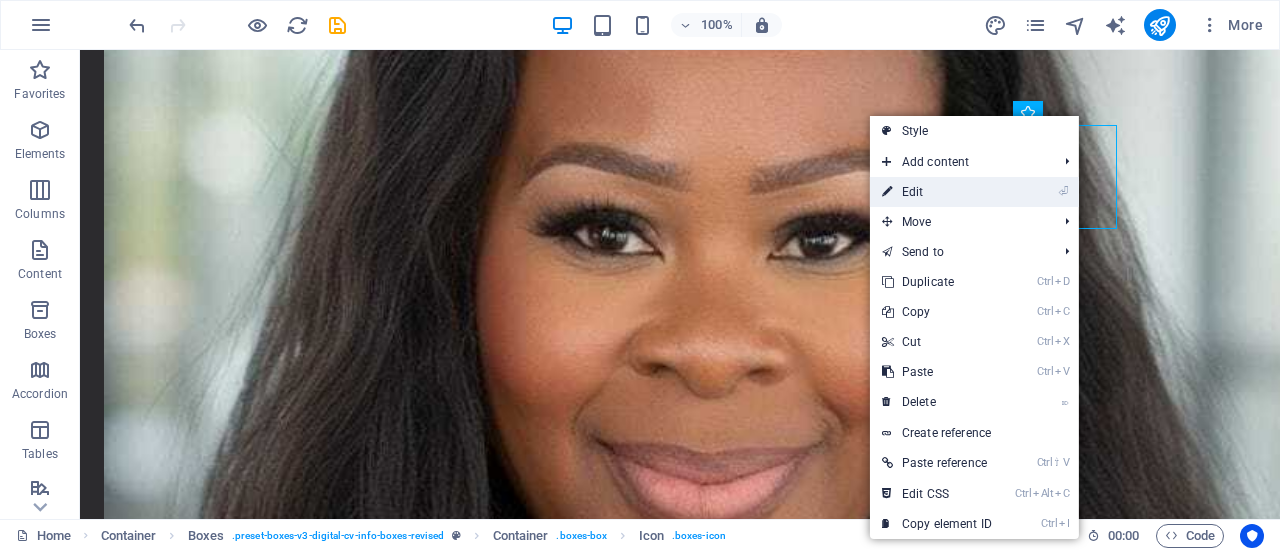 click on "⏎  Edit" at bounding box center (937, 192) 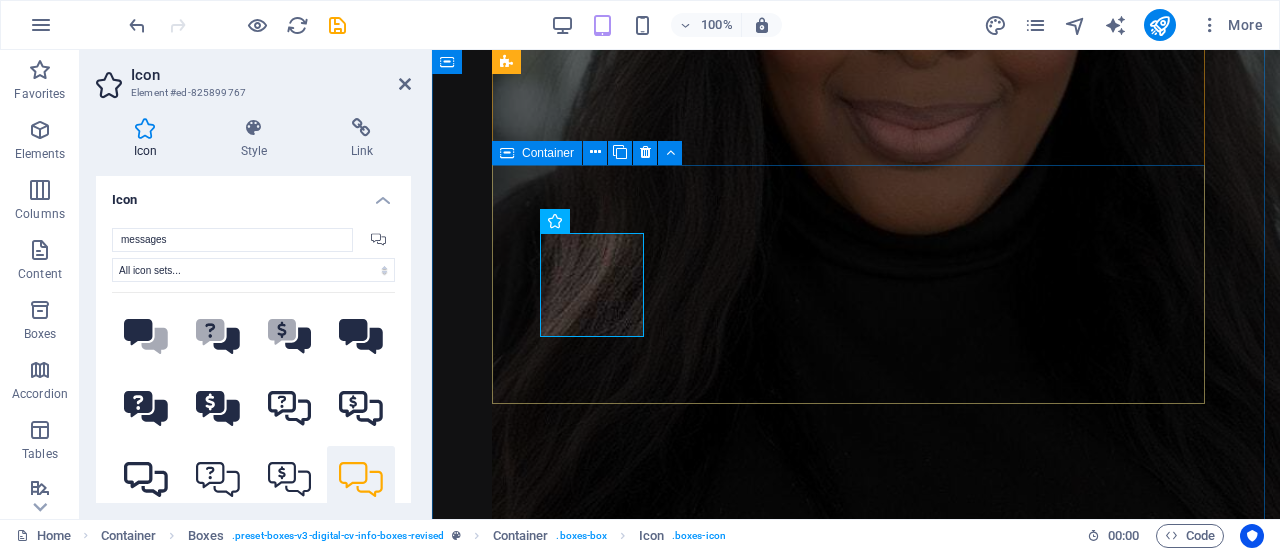 scroll, scrollTop: 2367, scrollLeft: 0, axis: vertical 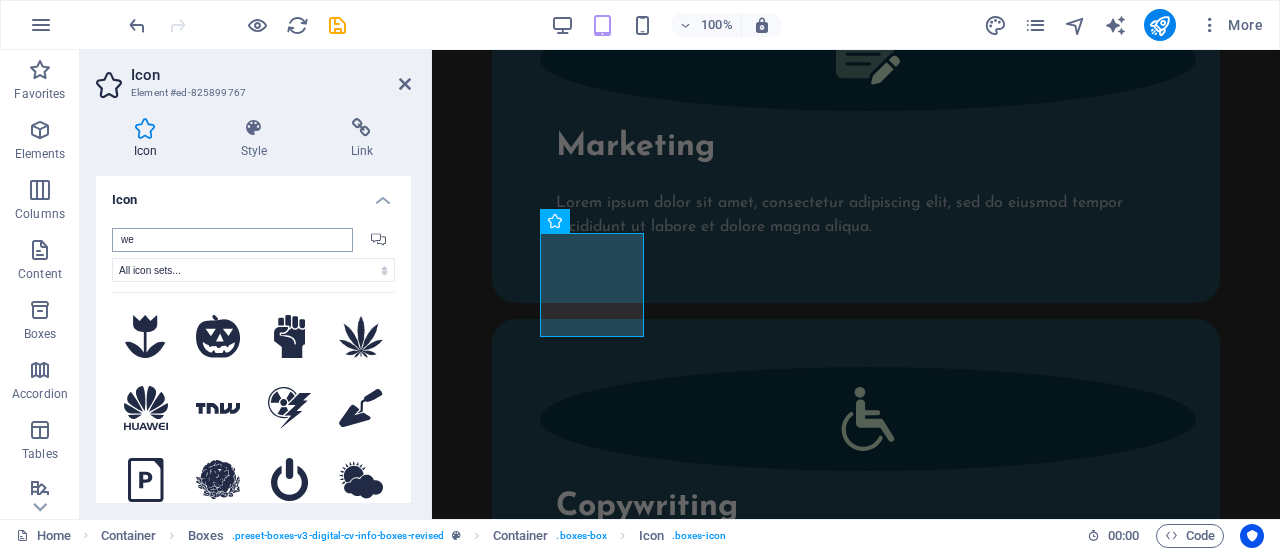 type on "w" 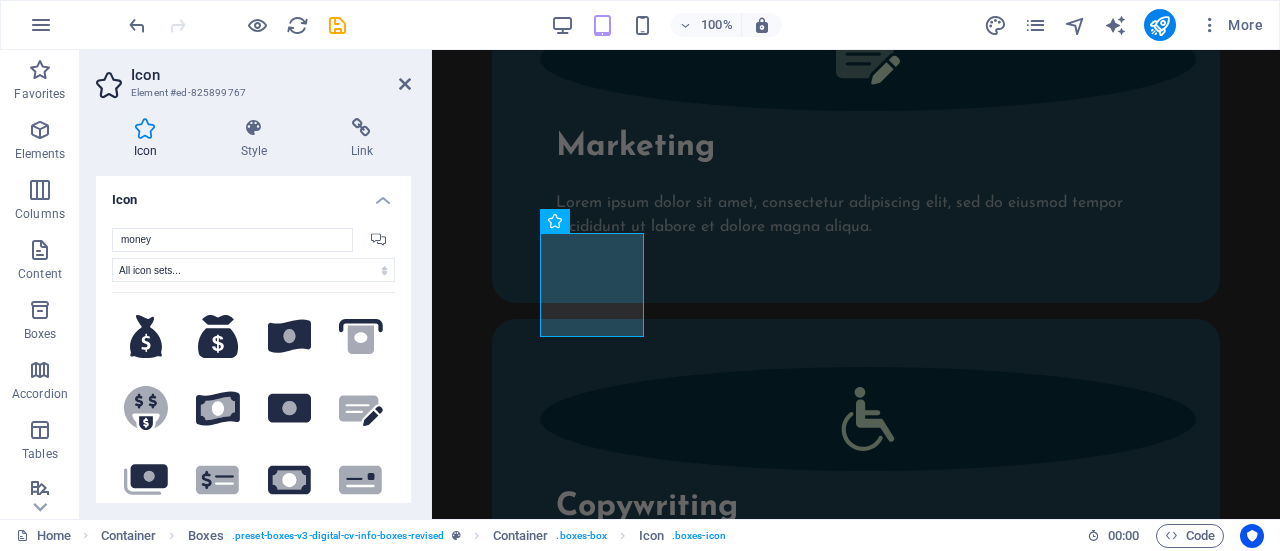 type on "money" 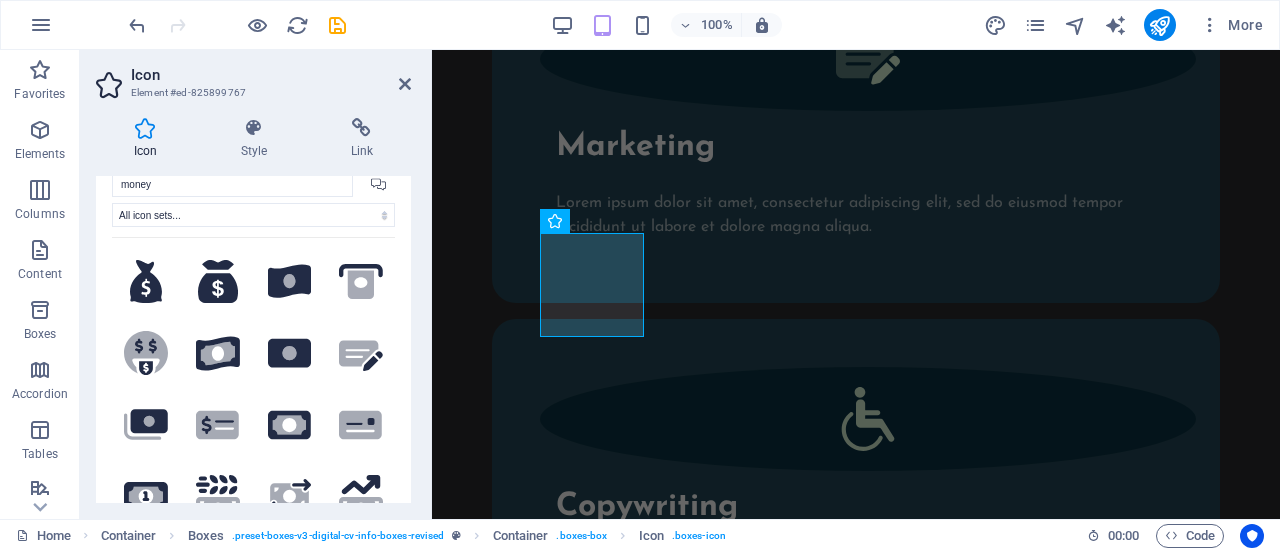 scroll, scrollTop: 50, scrollLeft: 0, axis: vertical 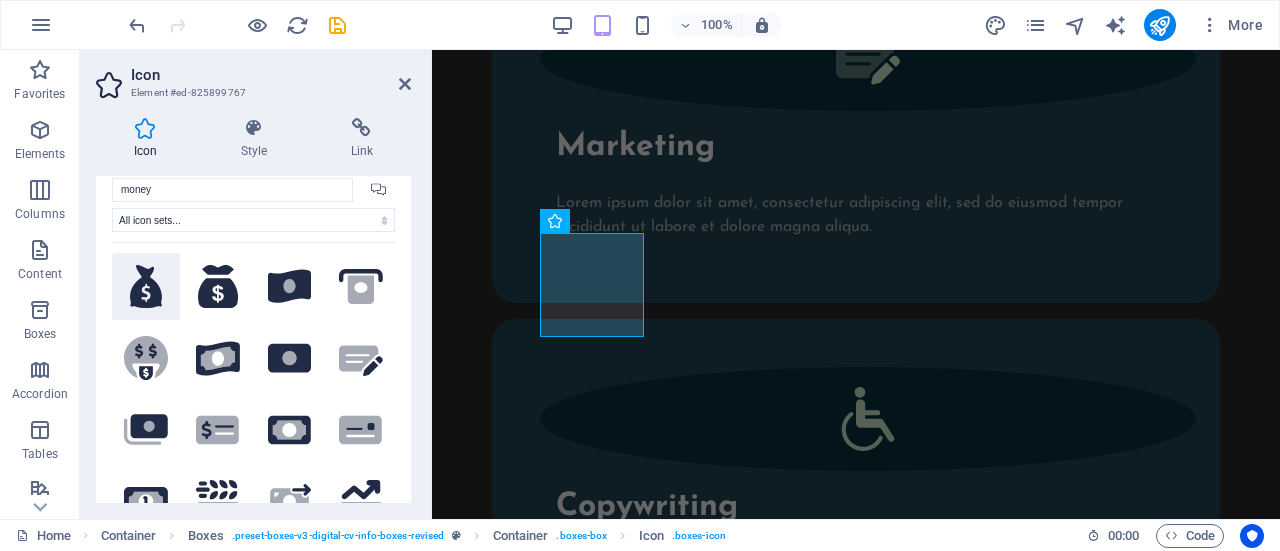 click 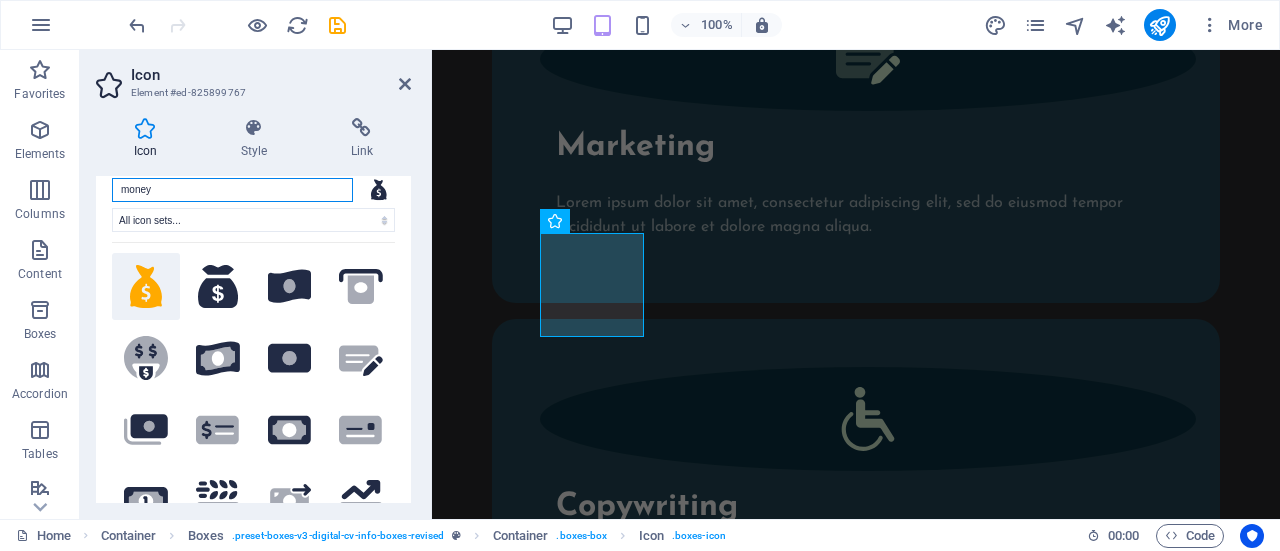 click on "money" at bounding box center (232, 190) 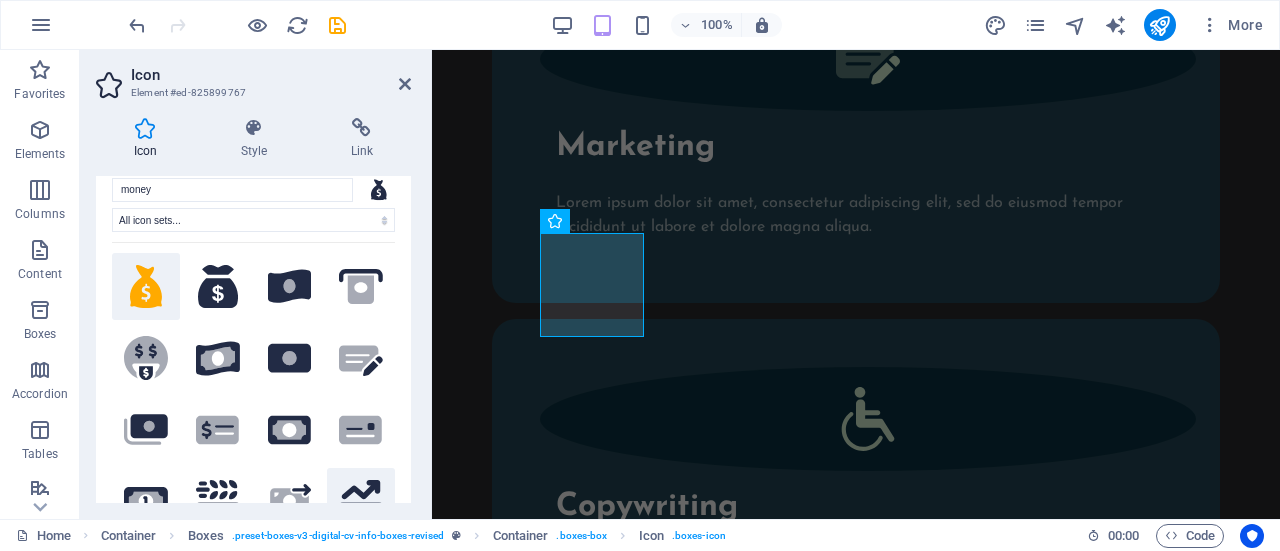 click on ".fa-secondary{opacity:.4}" 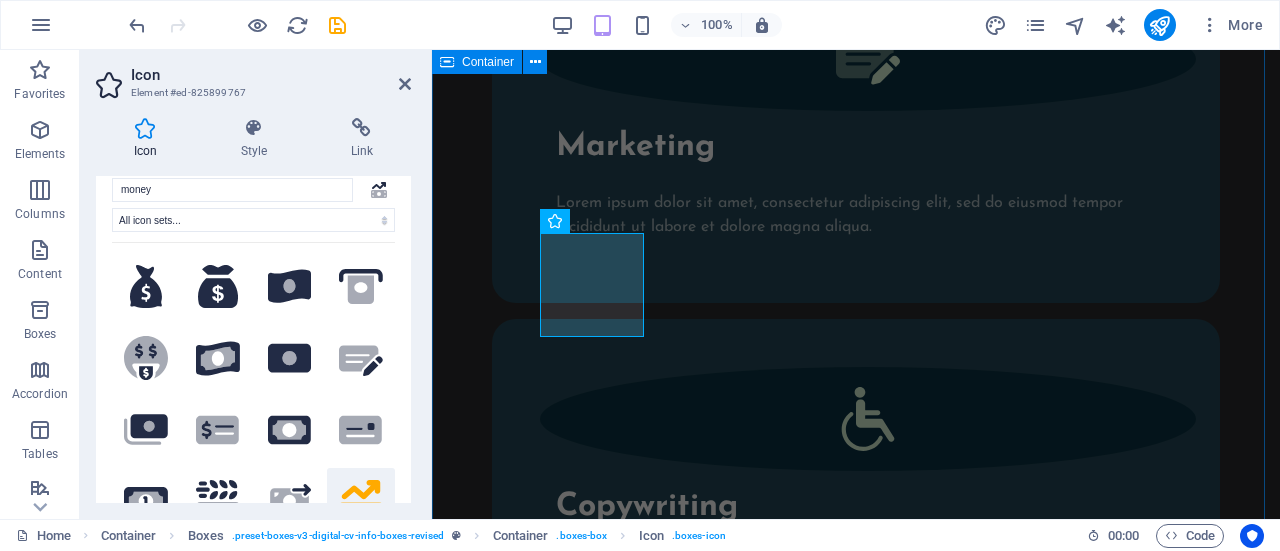 click on "How can I help Lorem ipsum dolor sit amet, consectetur adipiscing elit, sed do eiusmod tempor incididunt ut labore et dolore magna aliqua. .fa-secondary{opacity:.4} Marketing Lorem ipsum dolor sit amet, consectetur adipiscing elit, sed do eiusmod tempor incididunt ut labore et dolore magna aliqua. Copywriting Lorem ipsum dolor sit amet, consectetur adipiscing elit, sed do eiusmod tempor incididunt ut labore et dolore magna aliqua. .fa-secondary{opacity:.4} Social Media Lorem ipsum dolor sit amet, consectetur adipiscing elit, sed do eiusmod tempor incididunt ut labore et dolore magna aliqua." at bounding box center [856, 417] 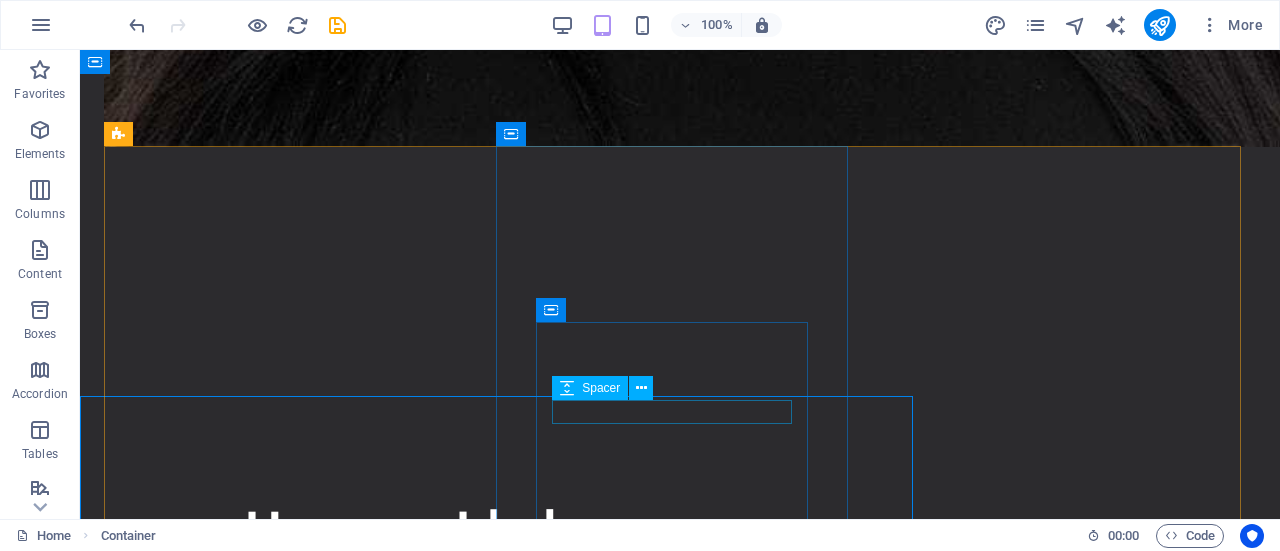 scroll, scrollTop: 1327, scrollLeft: 0, axis: vertical 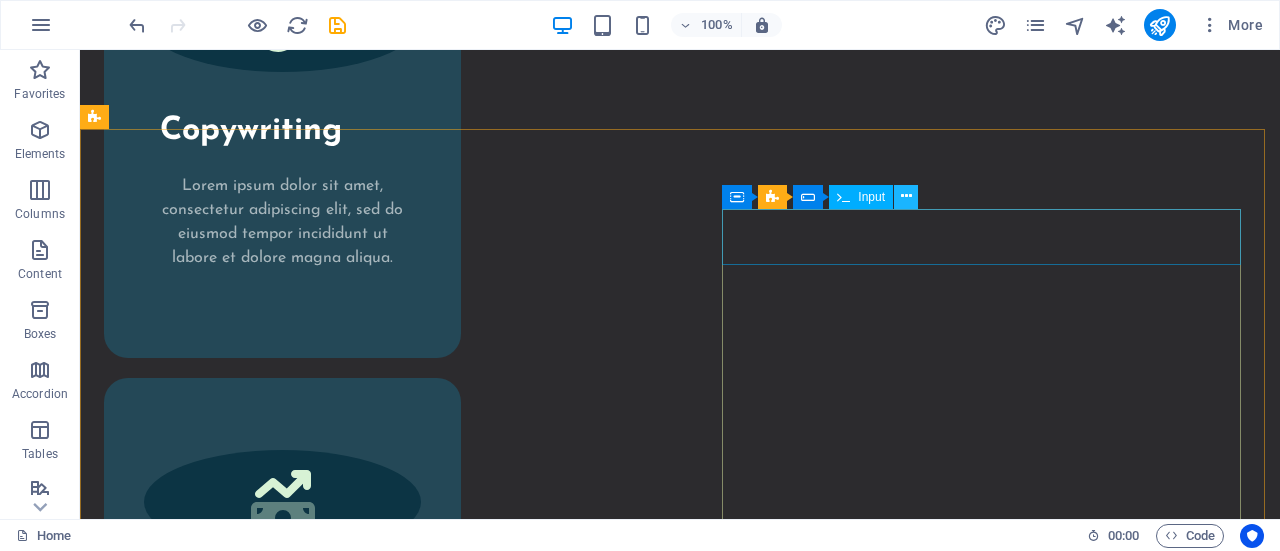 click at bounding box center [906, 196] 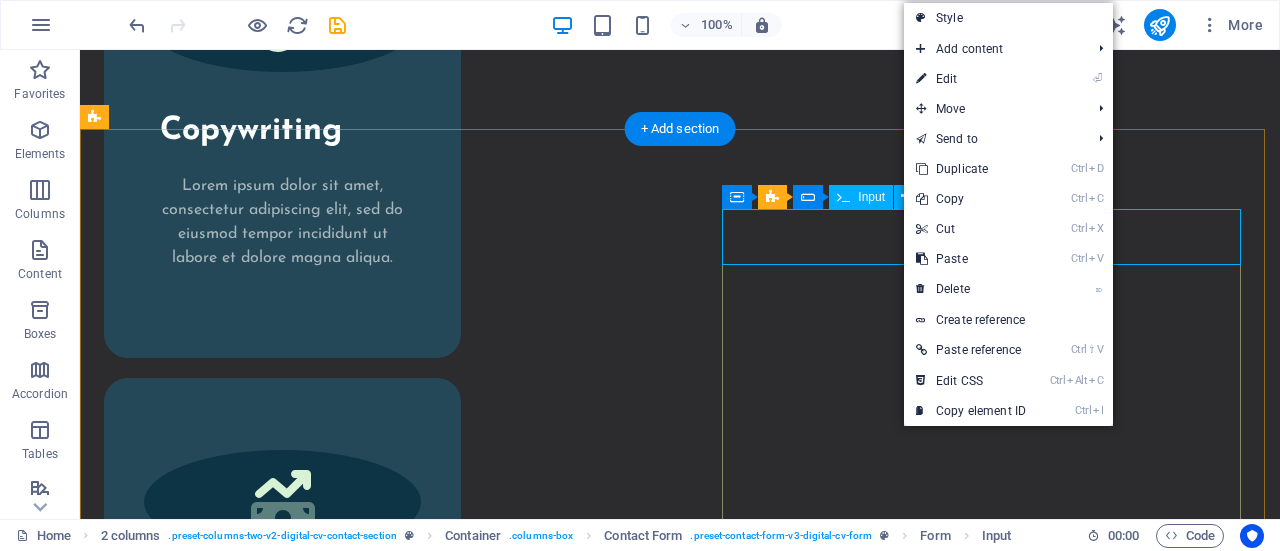 click at bounding box center [367, 4498] 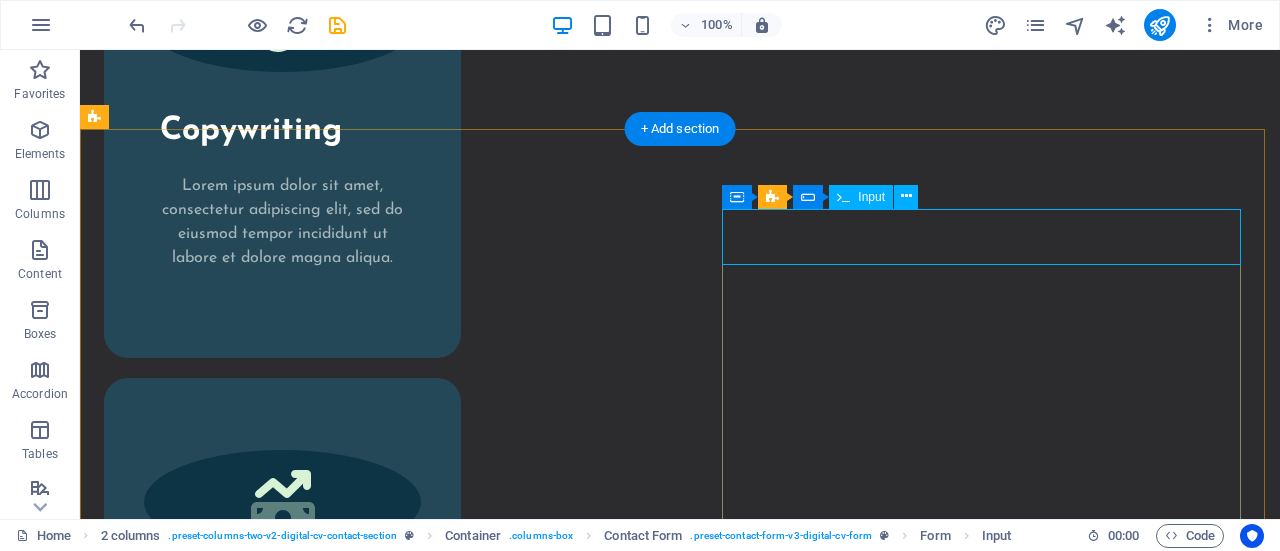 click at bounding box center [367, 4498] 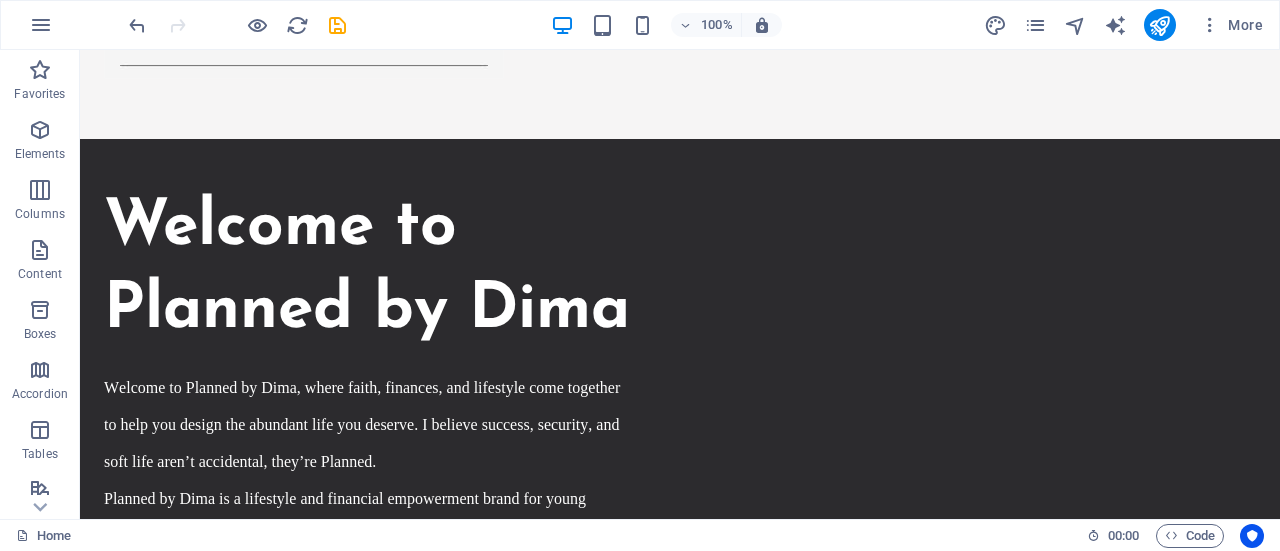 scroll, scrollTop: 68, scrollLeft: 0, axis: vertical 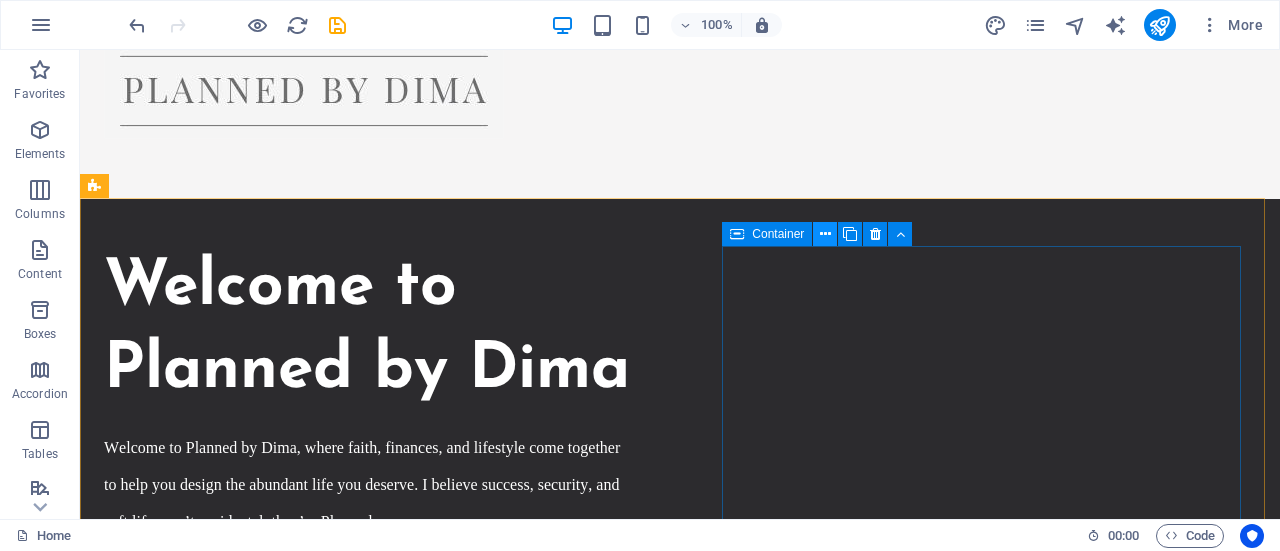 click at bounding box center [825, 234] 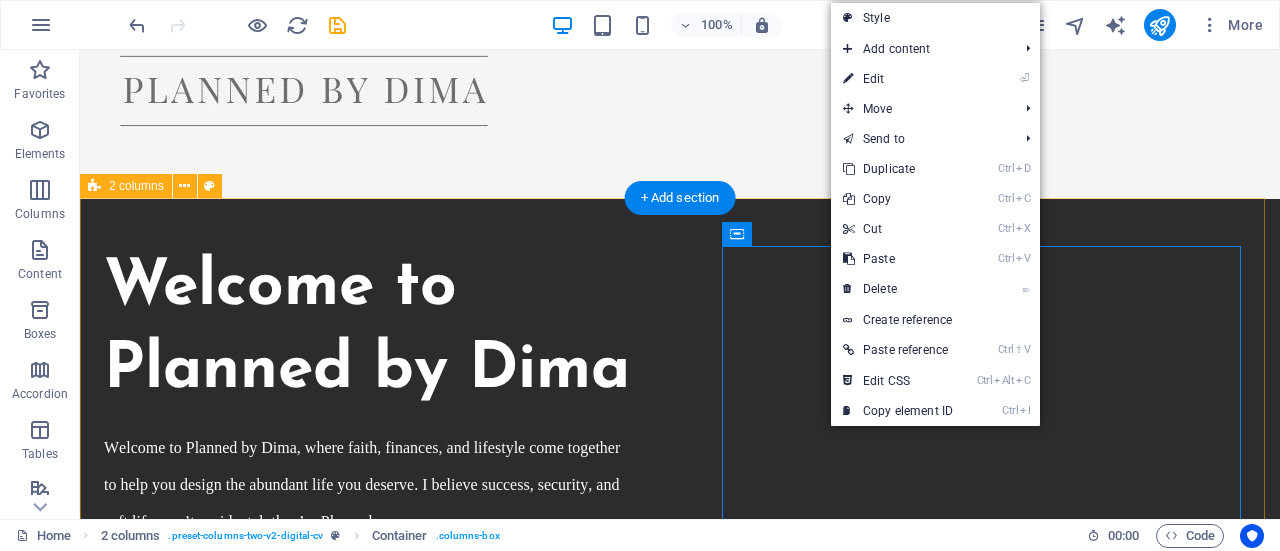 click on "Welcome to Planned by Dima Welcome to Planned by Dima, where faith, finances, and lifestyle come together to help you design the abundant life you deserve. I believe success, security, and soft life aren’t accidental, they’re Planned. Planned by Dima is a lifestyle and financial empowerment brand for young professionals. We offer coaching, strategy, and support in areas like money mastery, retirement planning, lifestyle protection, and faith-based goal setting all tailored to help you live intentionally, with clarity and confidence. bOOK nOW!" at bounding box center [680, 1412] 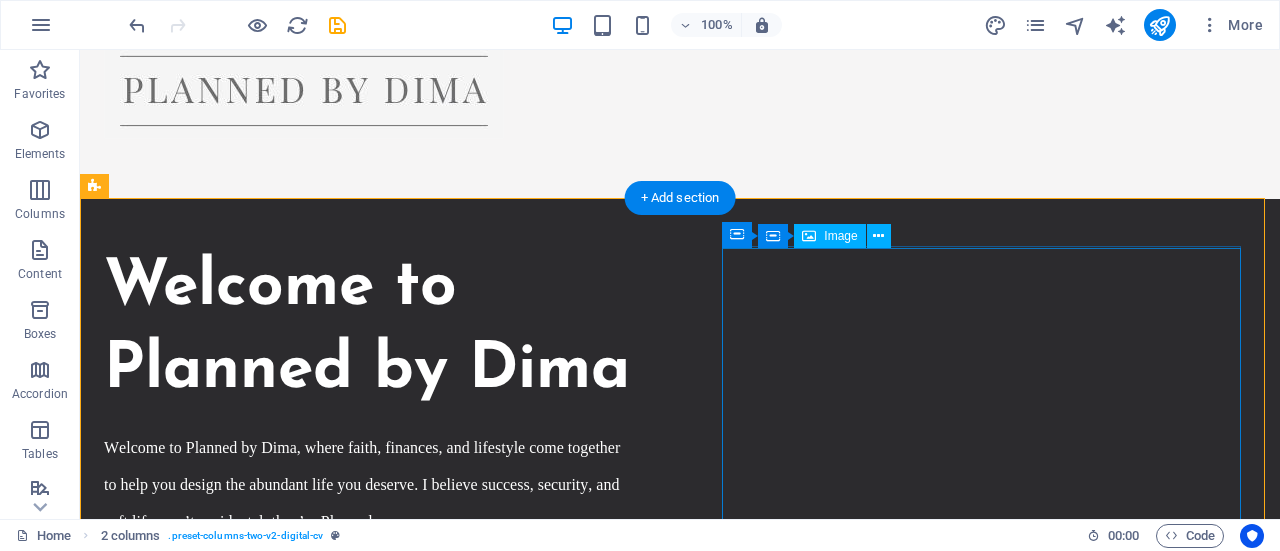 click at bounding box center (367, 1741) 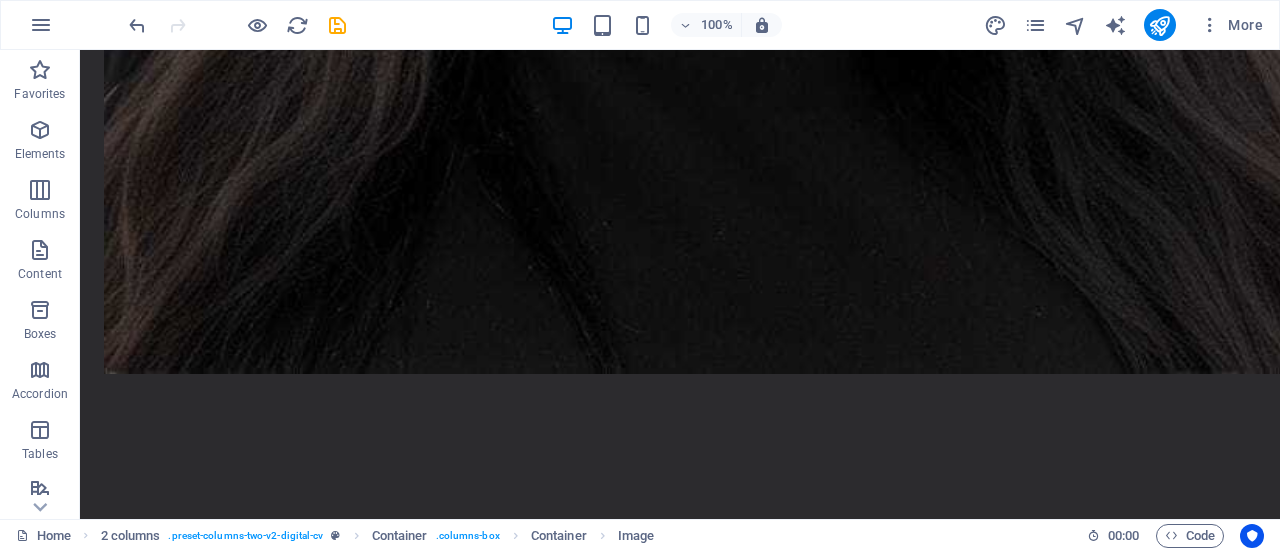 scroll, scrollTop: 2231, scrollLeft: 0, axis: vertical 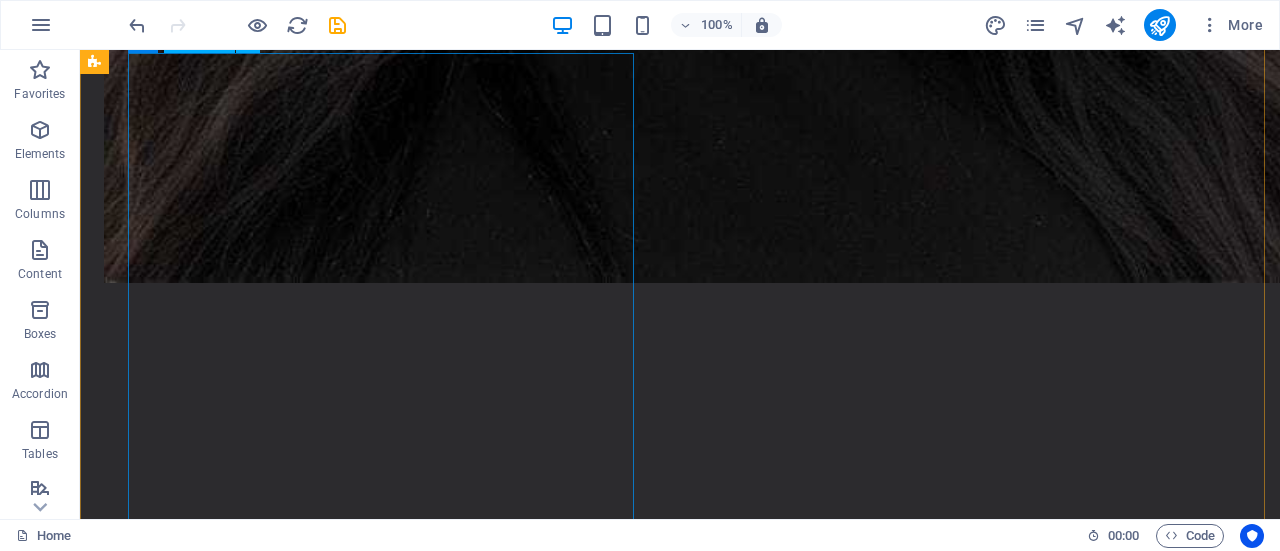 click at bounding box center [385, 2897] 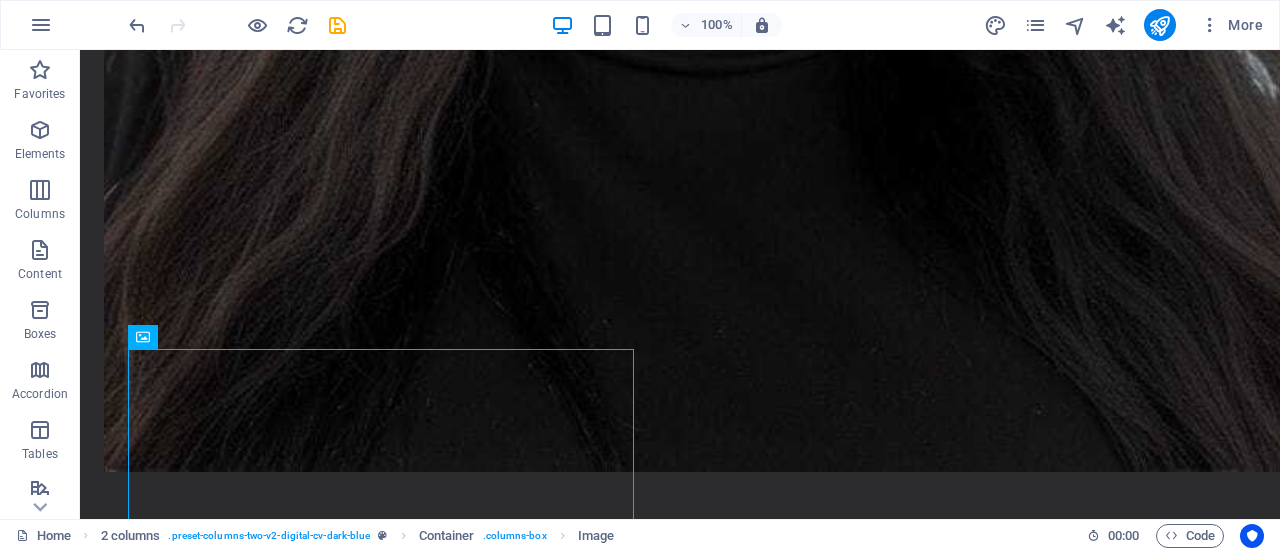 scroll, scrollTop: 1935, scrollLeft: 0, axis: vertical 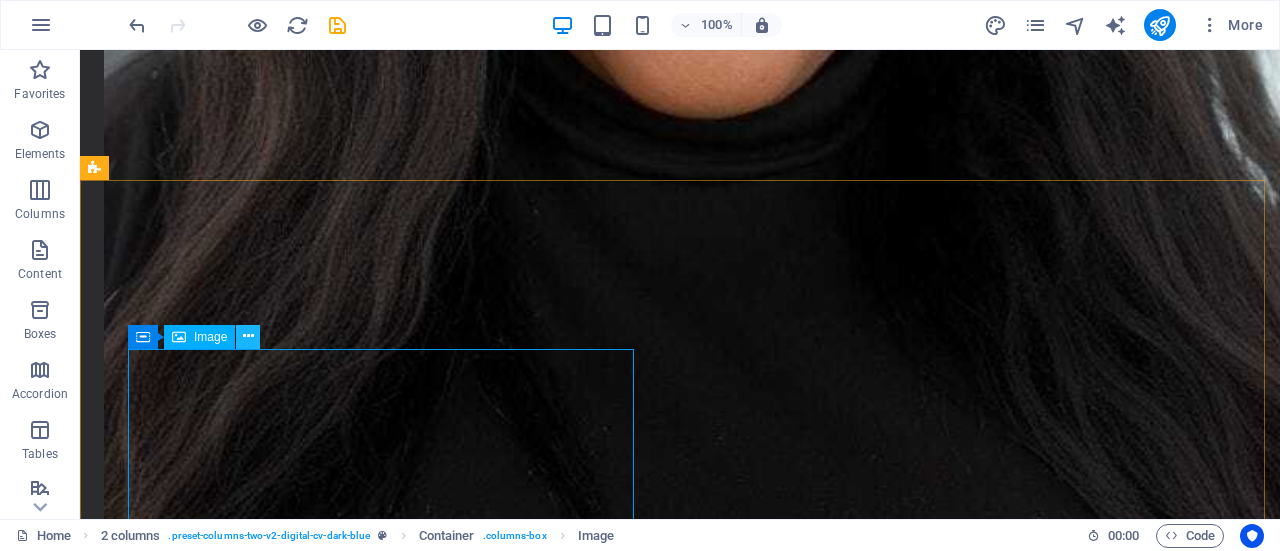 click at bounding box center [248, 336] 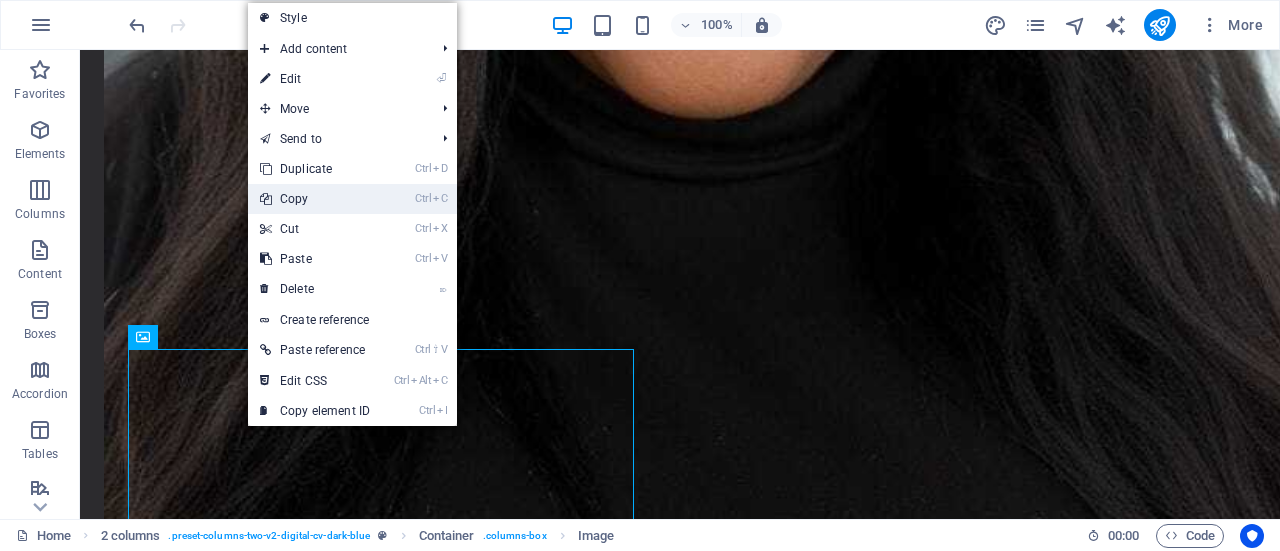 click on "Ctrl C  Copy" at bounding box center [315, 199] 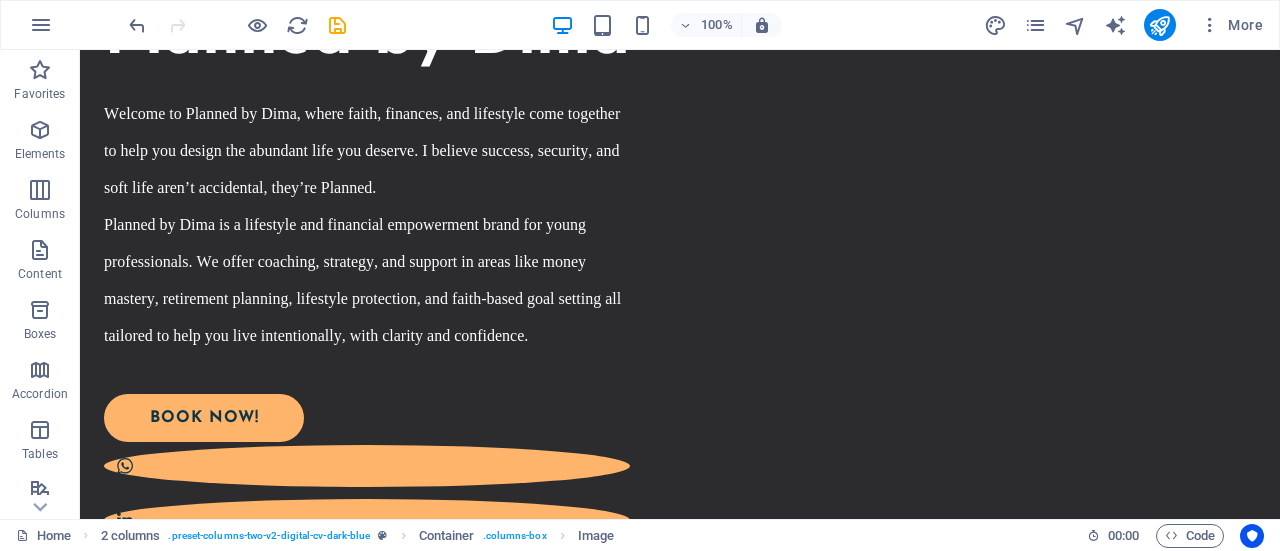scroll, scrollTop: 394, scrollLeft: 0, axis: vertical 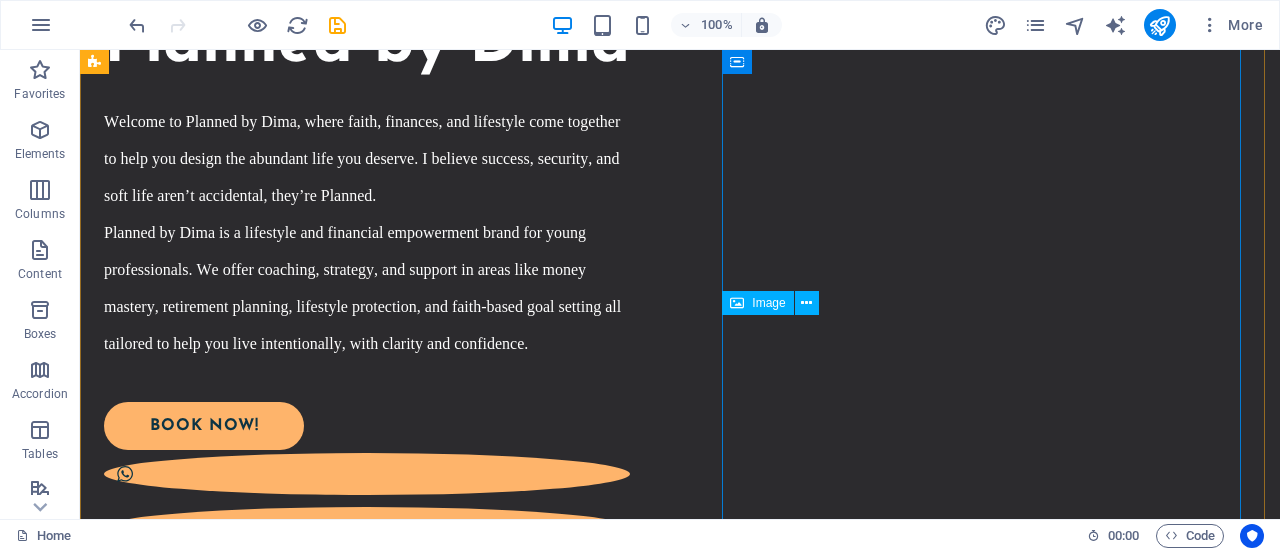 click at bounding box center [367, 1415] 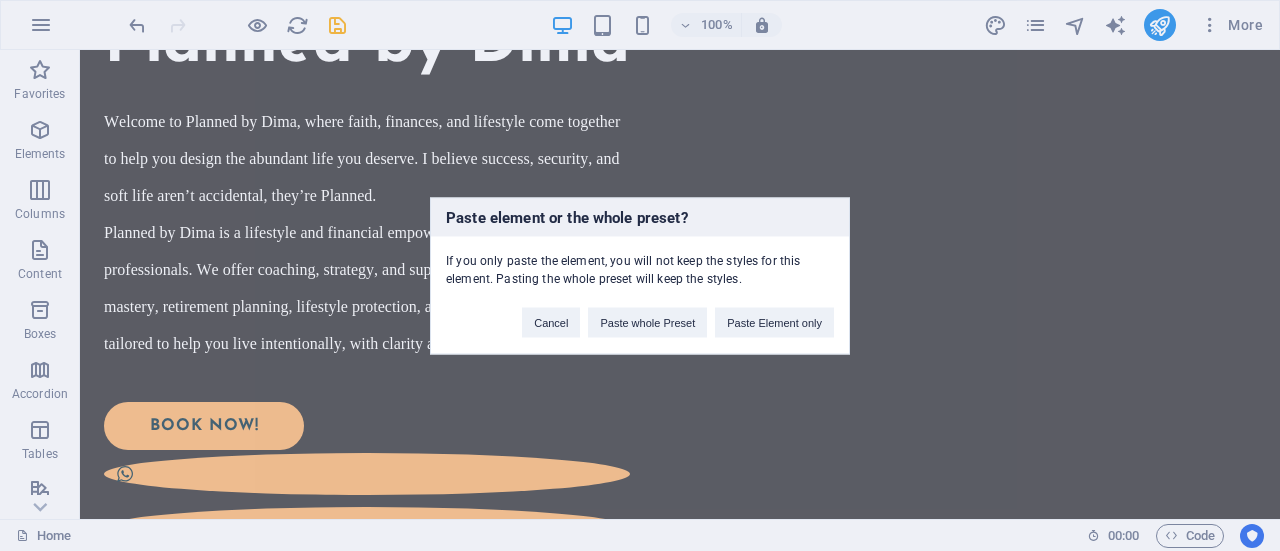 type 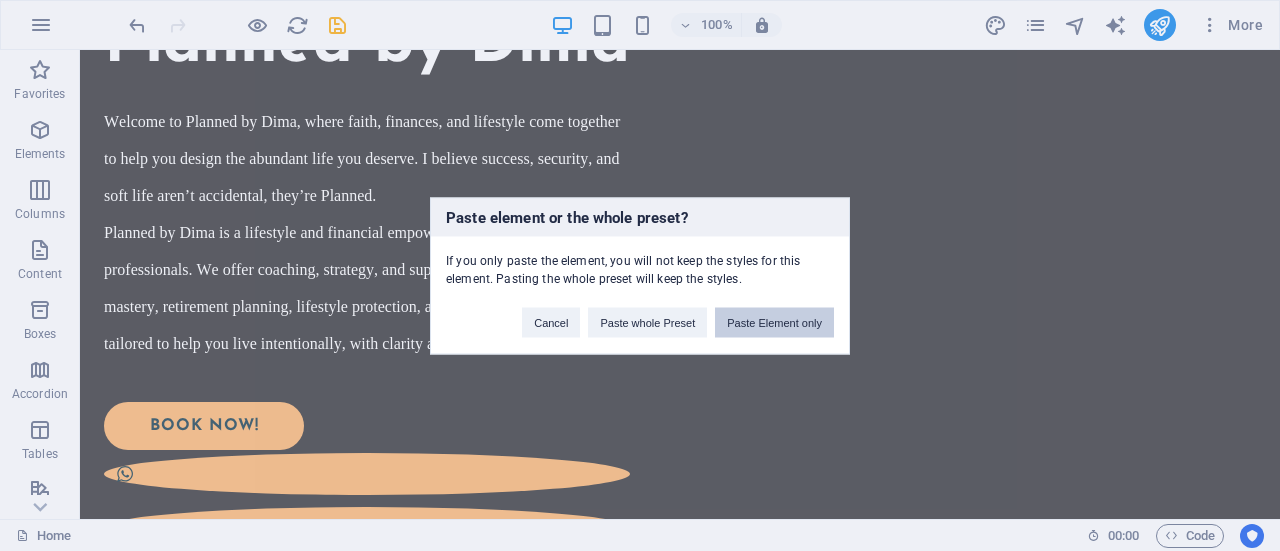 click on "Paste Element only" at bounding box center (774, 322) 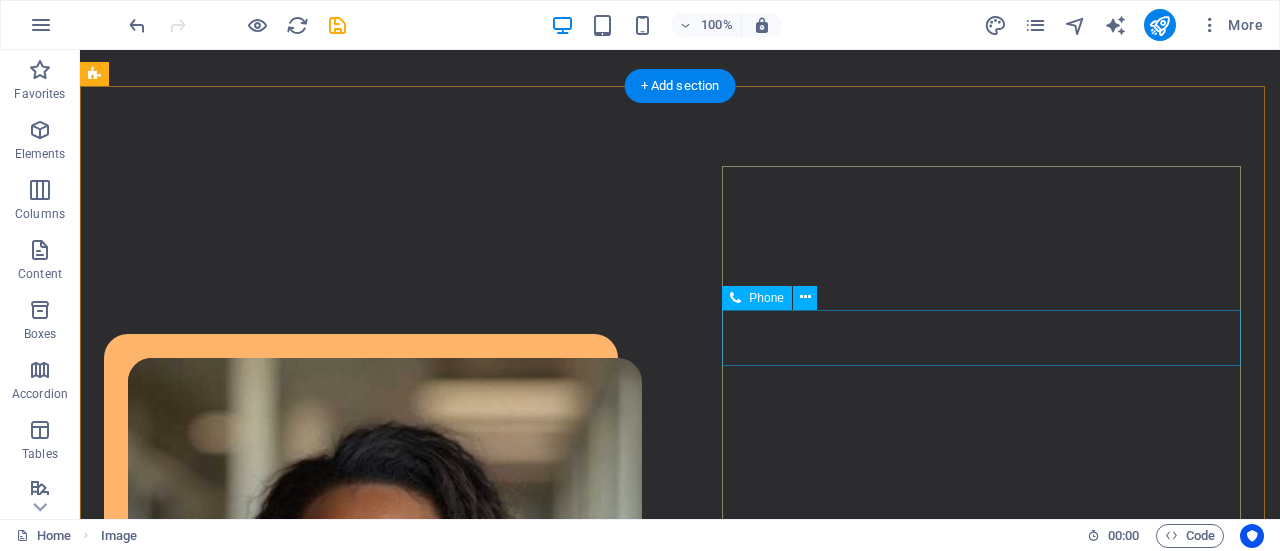scroll, scrollTop: 5400, scrollLeft: 0, axis: vertical 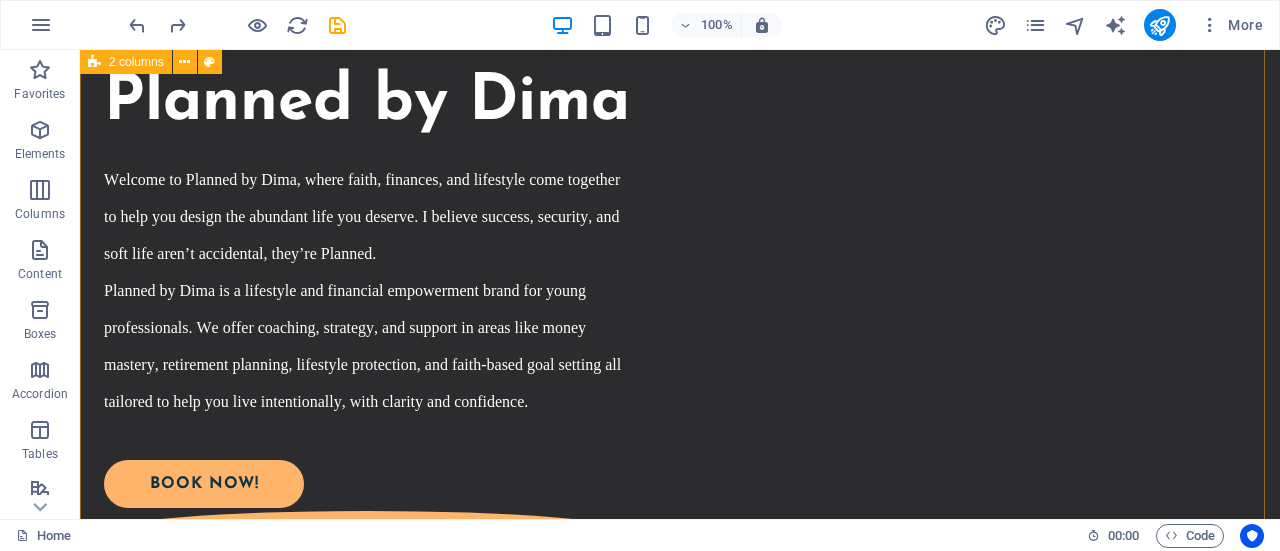 click on "Welcome to Planned by Dima Welcome to Planned by Dima, where faith, finances, and lifestyle come together to help you design the abundant life you deserve. I believe success, security, and soft life aren’t accidental, they’re Planned. Planned by Dima is a lifestyle and financial empowerment brand for young professionals. We offer coaching, strategy, and support in areas like money mastery, retirement planning, lifestyle protection, and faith-based goal setting all tailored to help you live intentionally, with clarity and confidence. bOOK nOW!" at bounding box center (680, 1144) 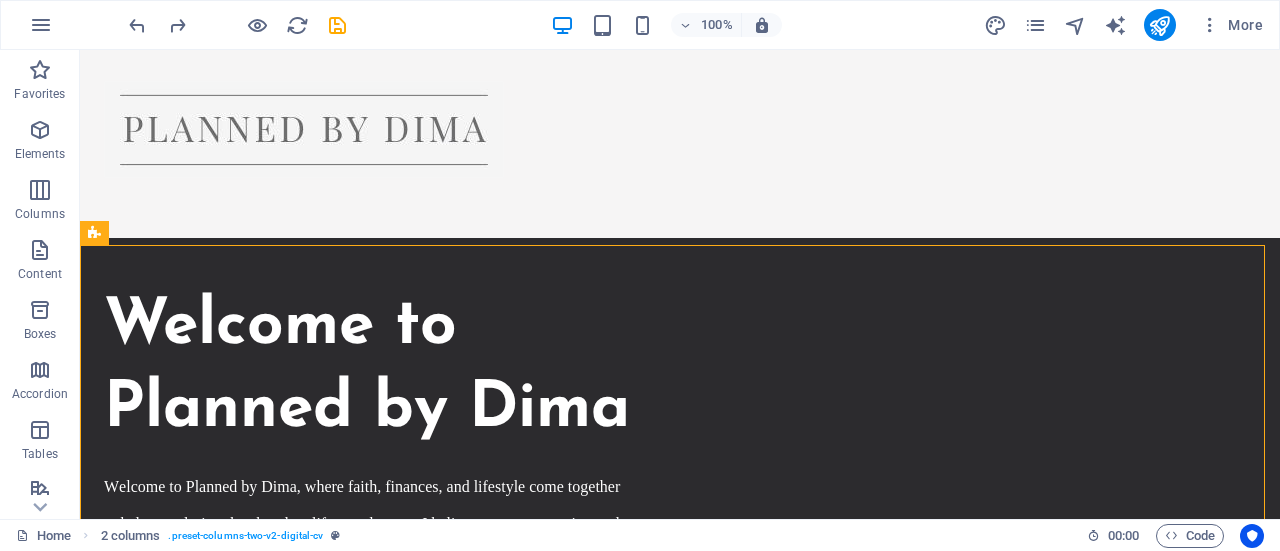 scroll, scrollTop: 0, scrollLeft: 0, axis: both 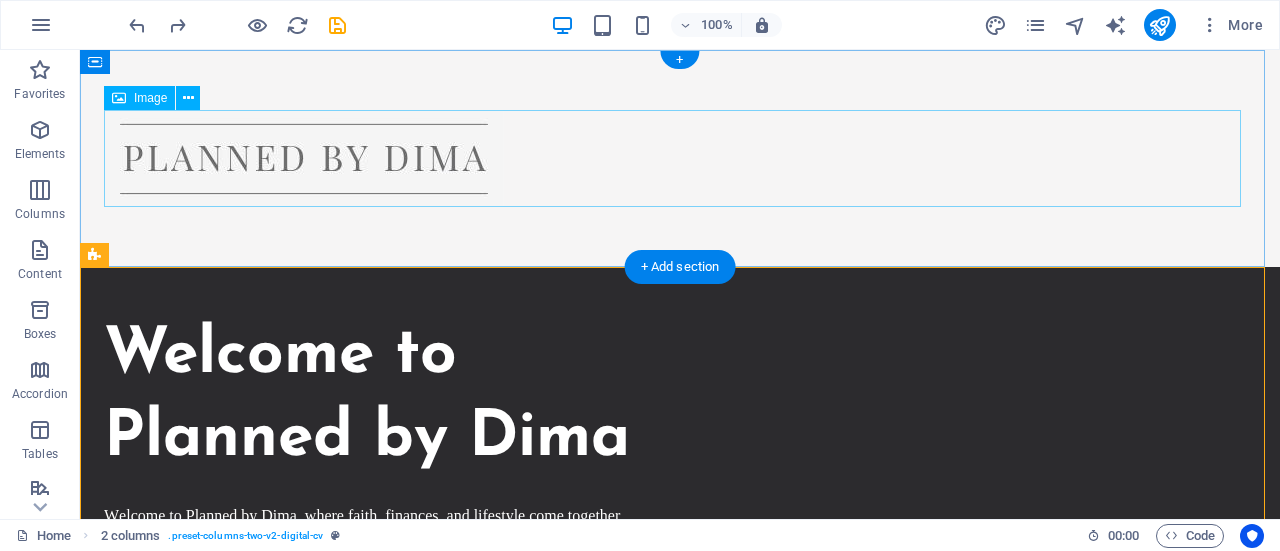 click at bounding box center (680, 158) 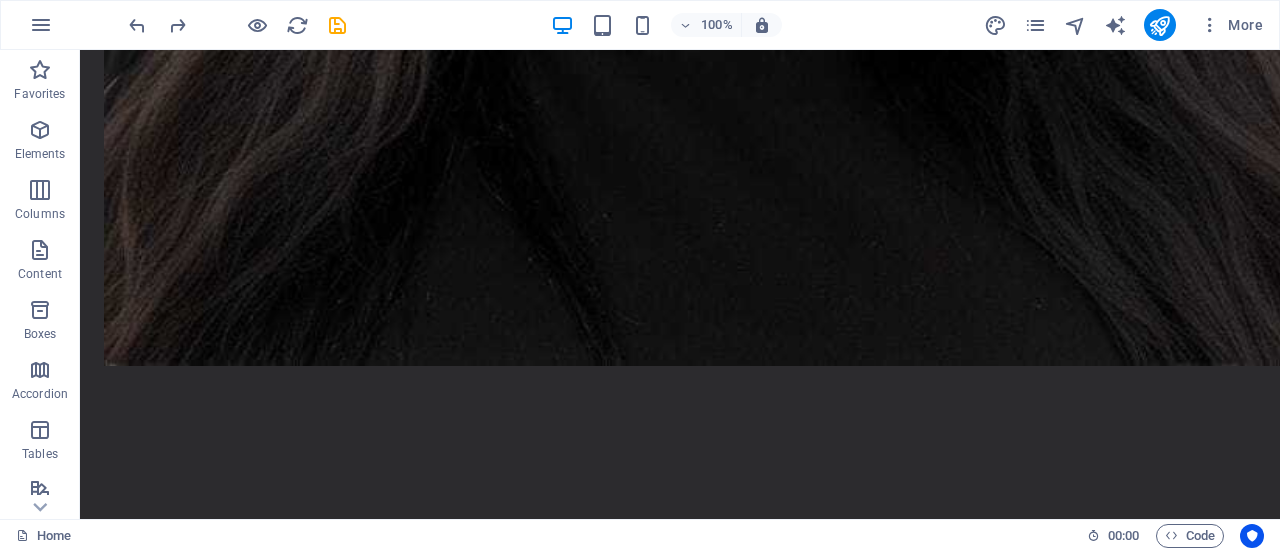 scroll, scrollTop: 2170, scrollLeft: 0, axis: vertical 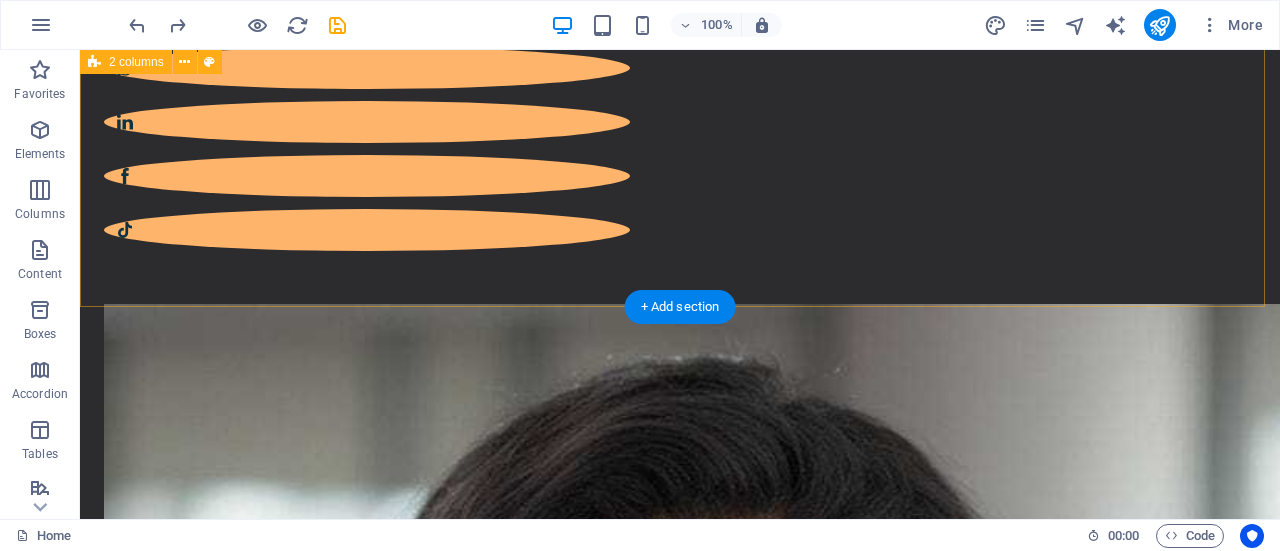 click on "Welcome to Planned by Dima Welcome to Planned by Dima, where faith, finances, and lifestyle come together to help you design the abundant life you deserve. I believe success, security, and soft life aren’t accidental, they’re Planned. Planned by Dima is a lifestyle and financial empowerment brand for young professionals. We offer coaching, strategy, and support in areas like money mastery, retirement planning, lifestyle protection, and faith-based goal setting all tailored to help you live intentionally, with clarity and confidence. bOOK nOW!" at bounding box center [680, 680] 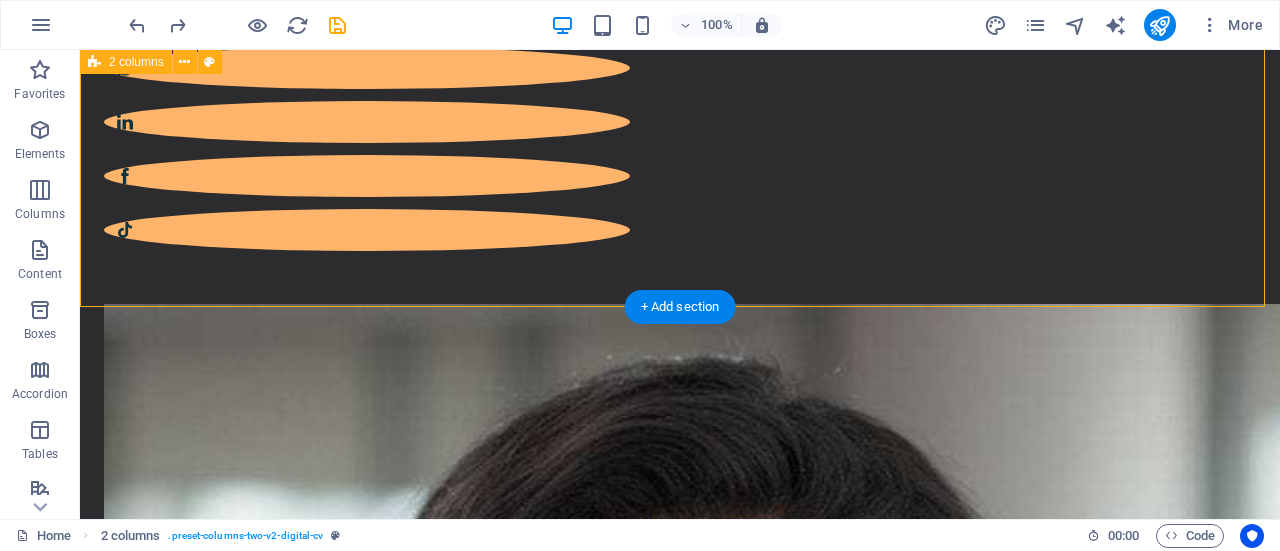 click on "Welcome to Planned by Dima Welcome to Planned by Dima, where faith, finances, and lifestyle come together to help you design the abundant life you deserve. I believe success, security, and soft life aren’t accidental, they’re Planned. Planned by Dima is a lifestyle and financial empowerment brand for young professionals. We offer coaching, strategy, and support in areas like money mastery, retirement planning, lifestyle protection, and faith-based goal setting all tailored to help you live intentionally, with clarity and confidence. bOOK nOW!" at bounding box center [680, 680] 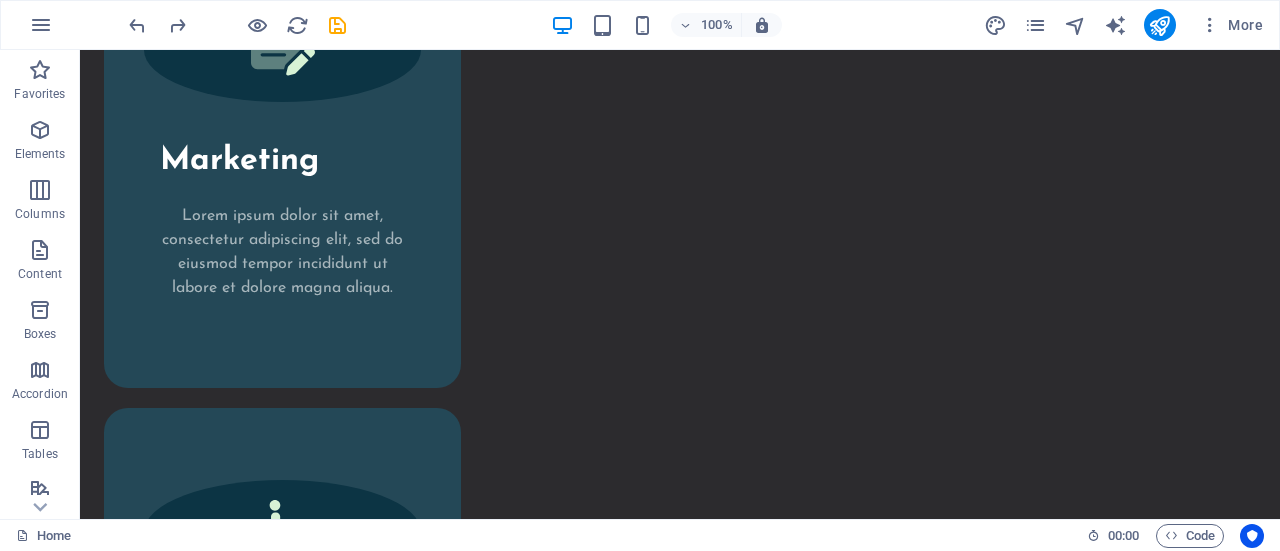 scroll, scrollTop: 3126, scrollLeft: 0, axis: vertical 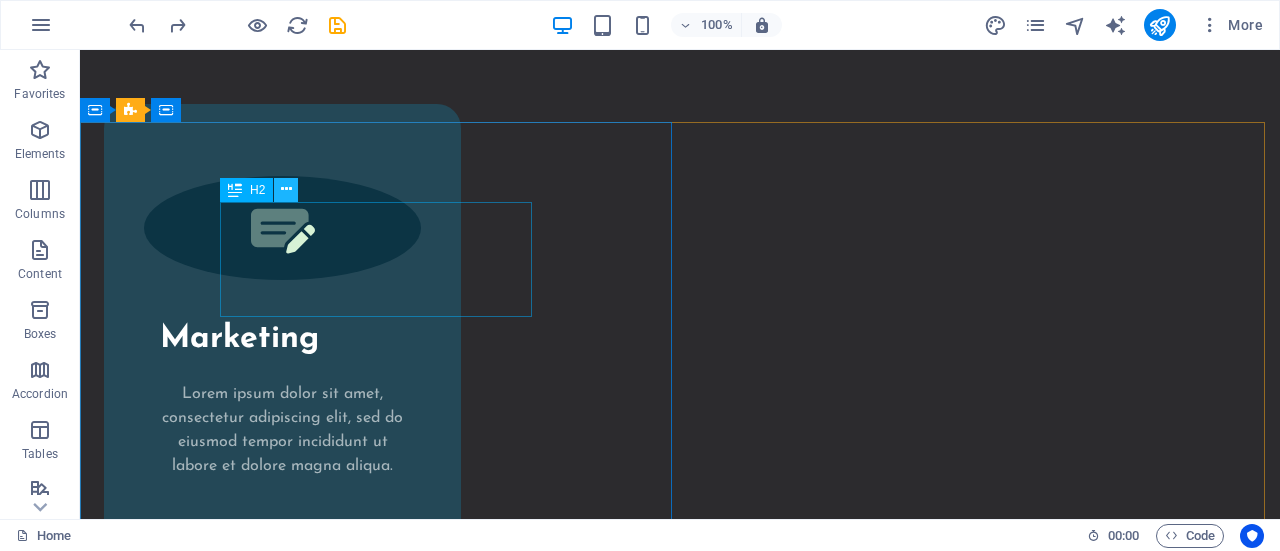 click at bounding box center (286, 189) 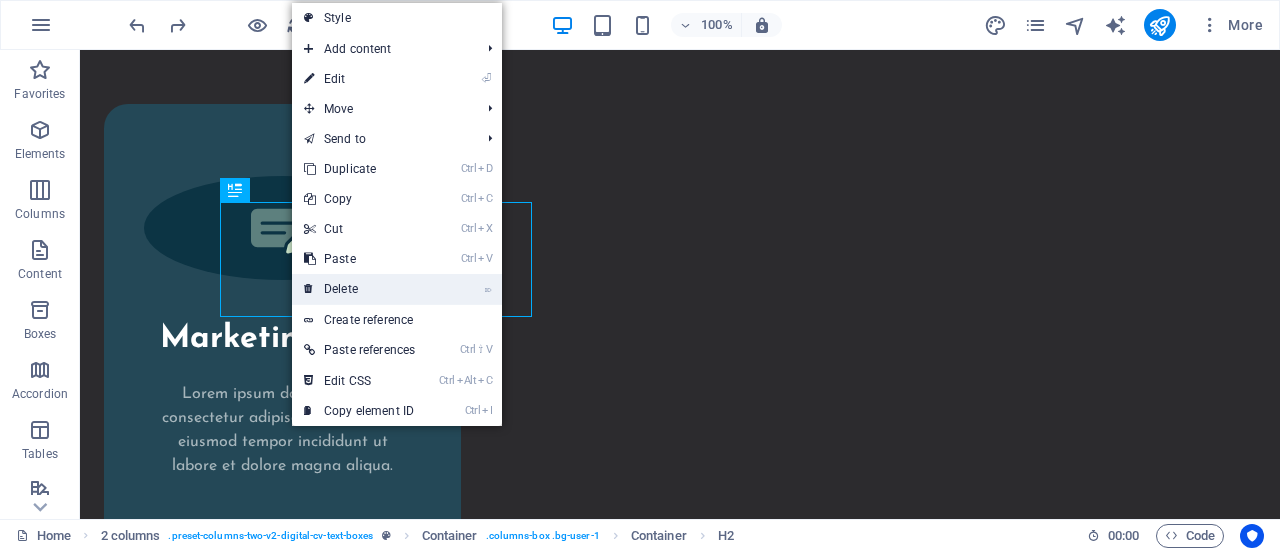 click on "⌦  Delete" at bounding box center [359, 289] 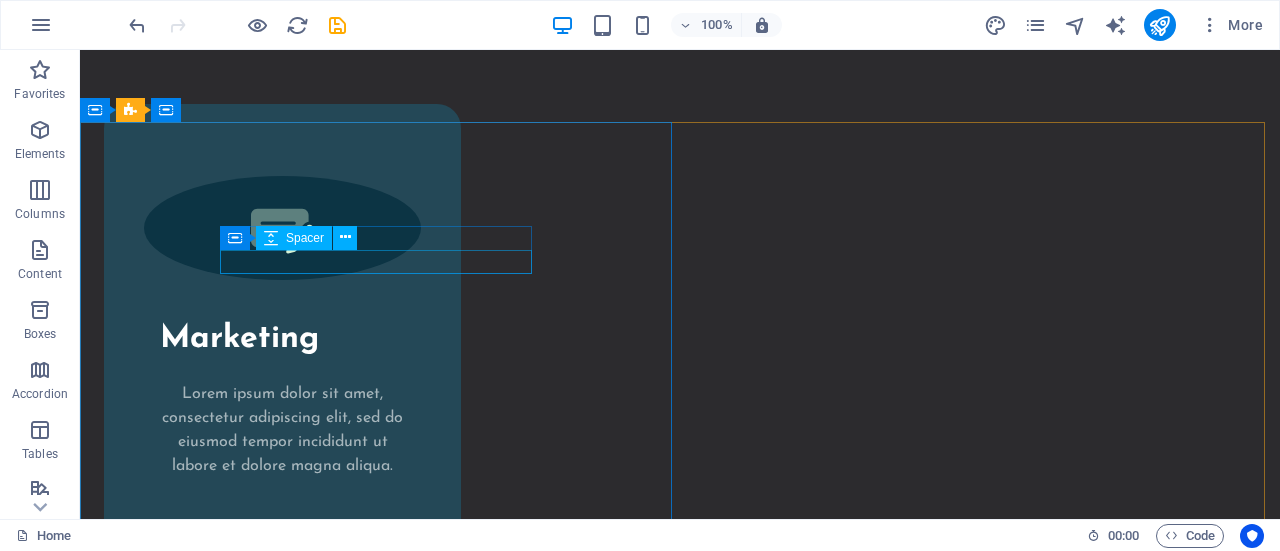 click on "Container   Spacer" at bounding box center [295, 238] 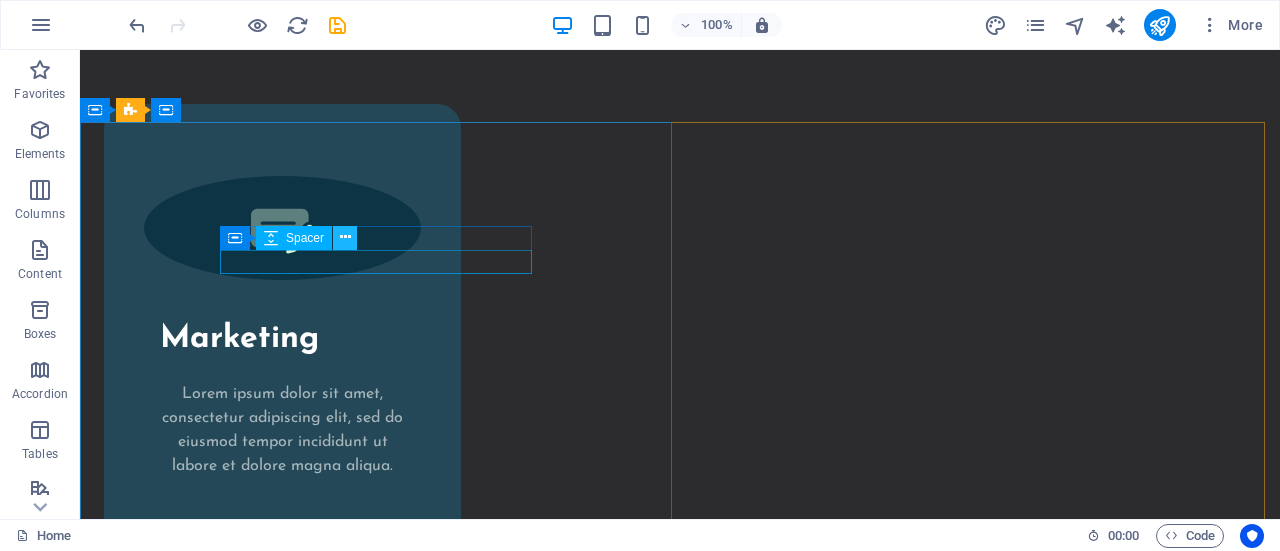 click at bounding box center [345, 237] 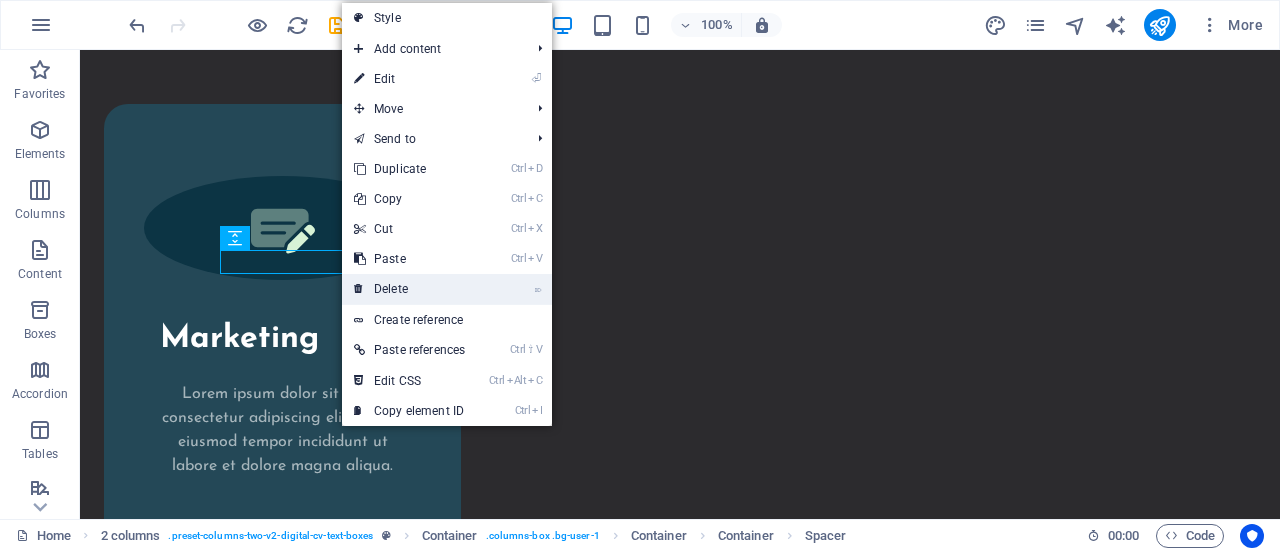 click on "⌦  Delete" at bounding box center (409, 289) 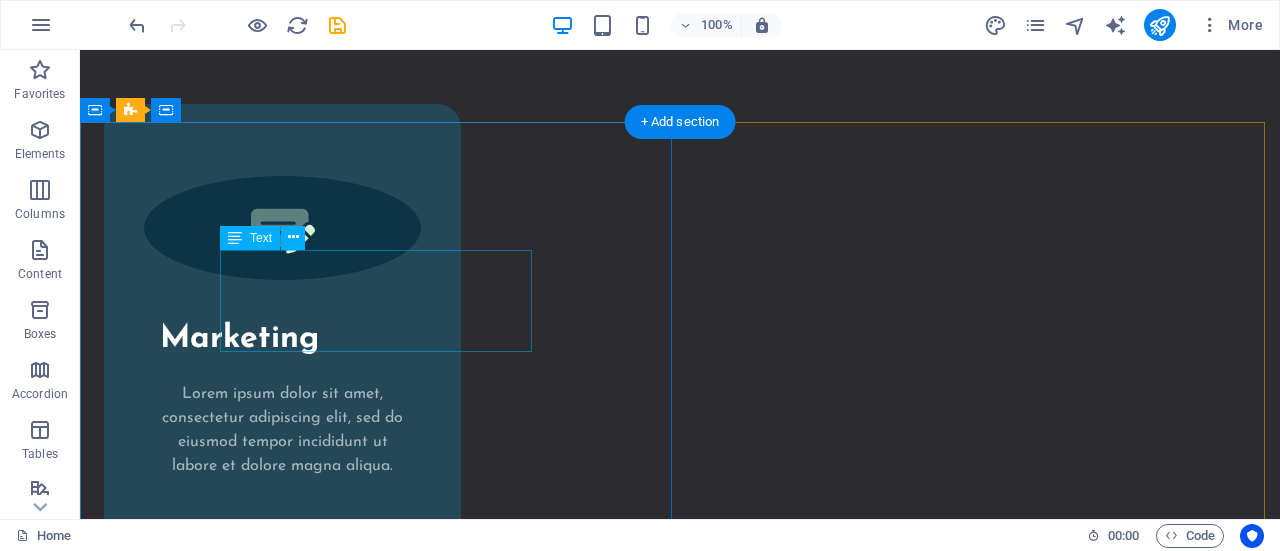 click on "Lorem ipsum dolor sit amet
Lorem ipsum dolor sit amet
Lorem ipsum dolor sit amet" at bounding box center (380, 3482) 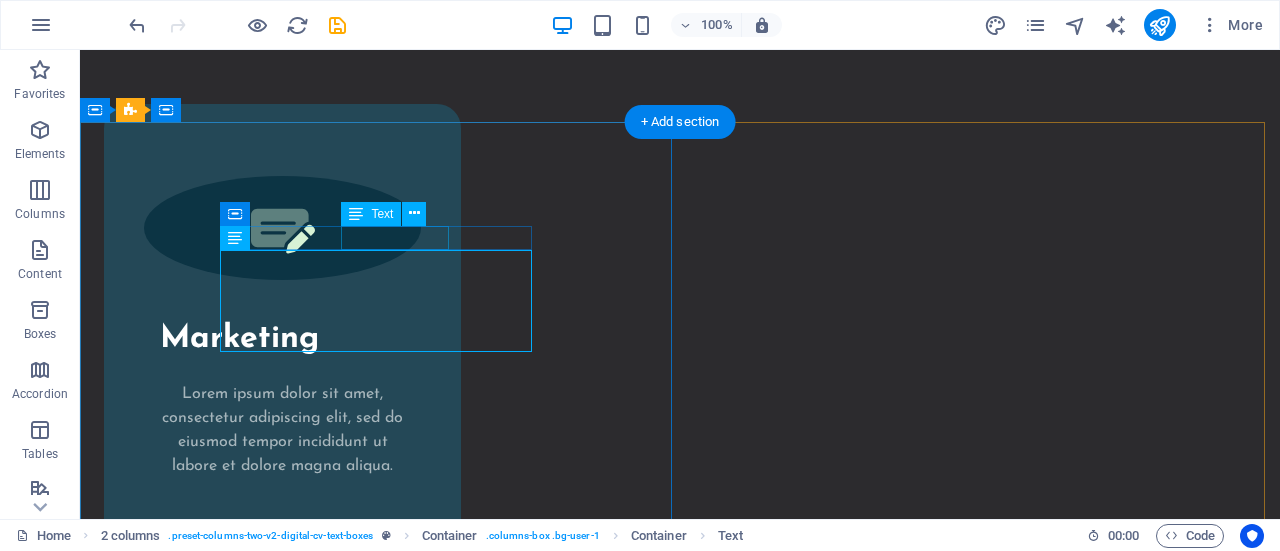 click on "EDUCATION" at bounding box center (380, 3421) 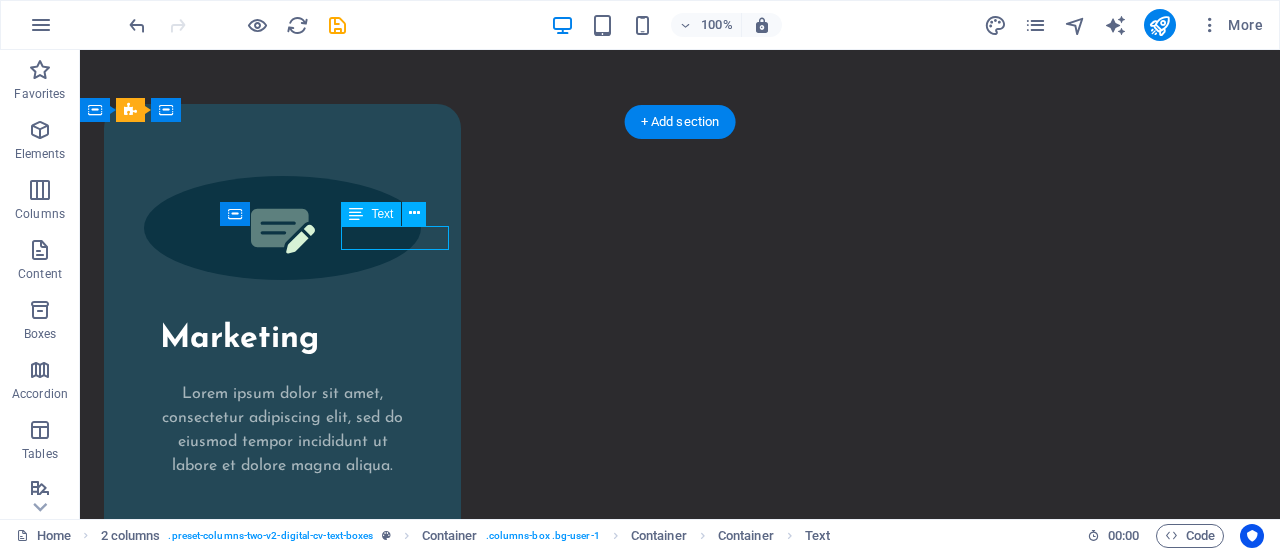 click on "EDUCATION" at bounding box center [380, 3421] 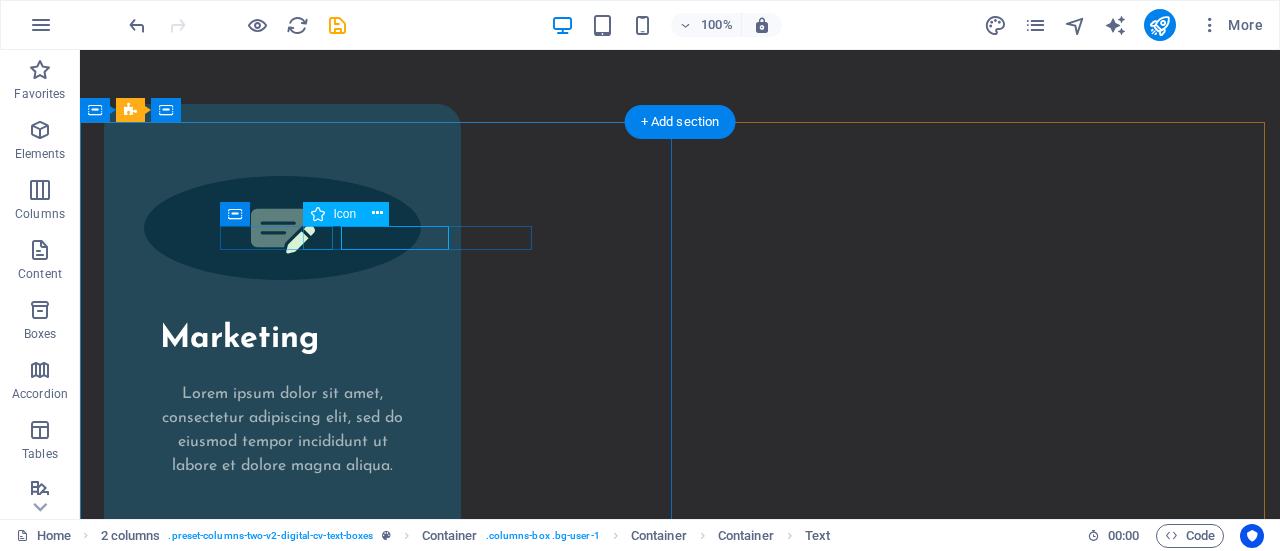 click at bounding box center [376, 3394] 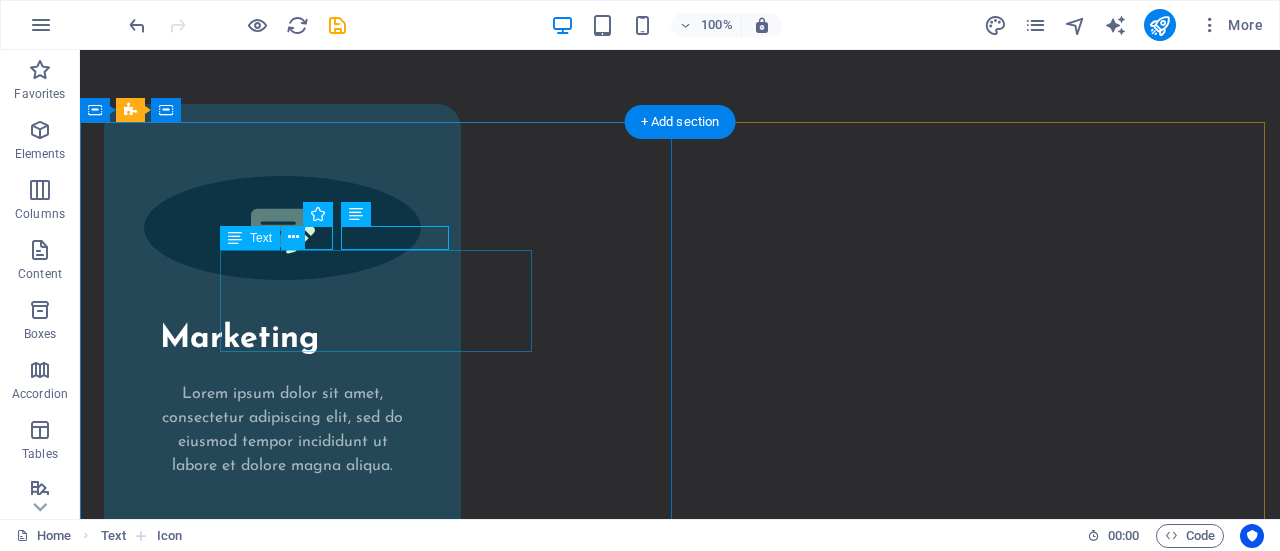 click on "Lorem ipsum dolor sit amet
Lorem ipsum dolor sit amet
Lorem ipsum dolor sit amet" at bounding box center [380, 3482] 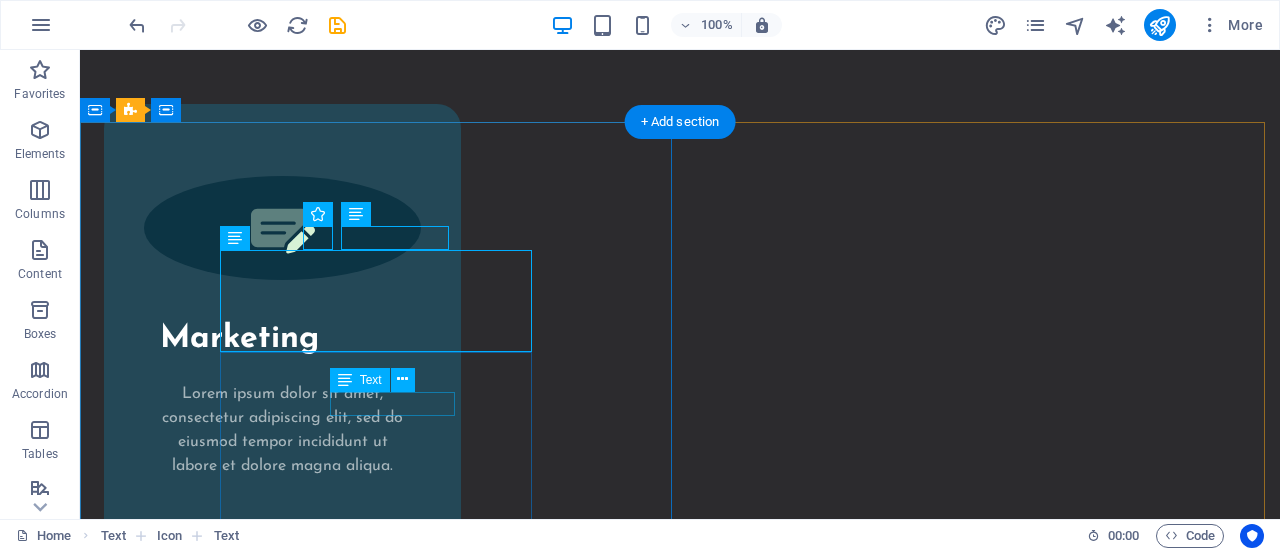 click on "CERTIFICATES" at bounding box center [380, 3616] 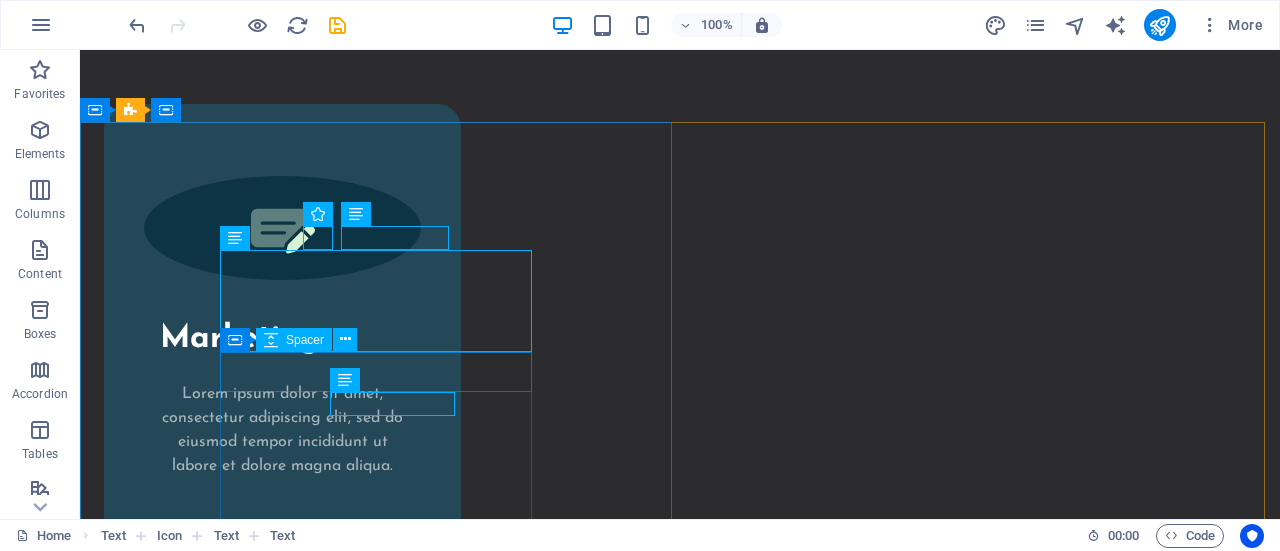 click on "Container   Spacer" at bounding box center [295, 340] 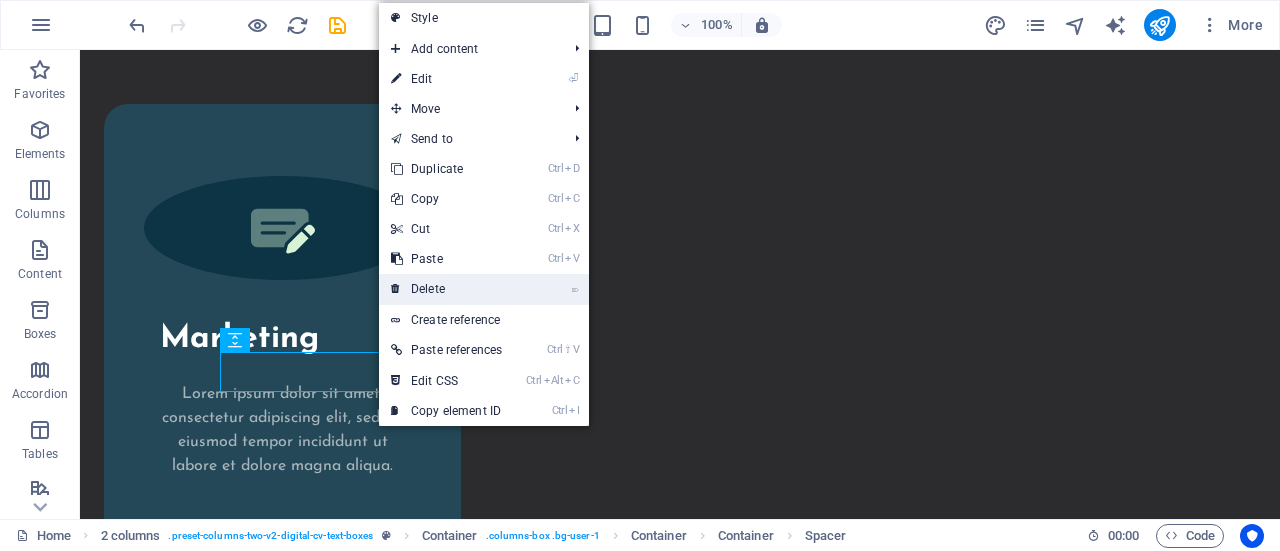click on "⌦  Delete" at bounding box center (446, 289) 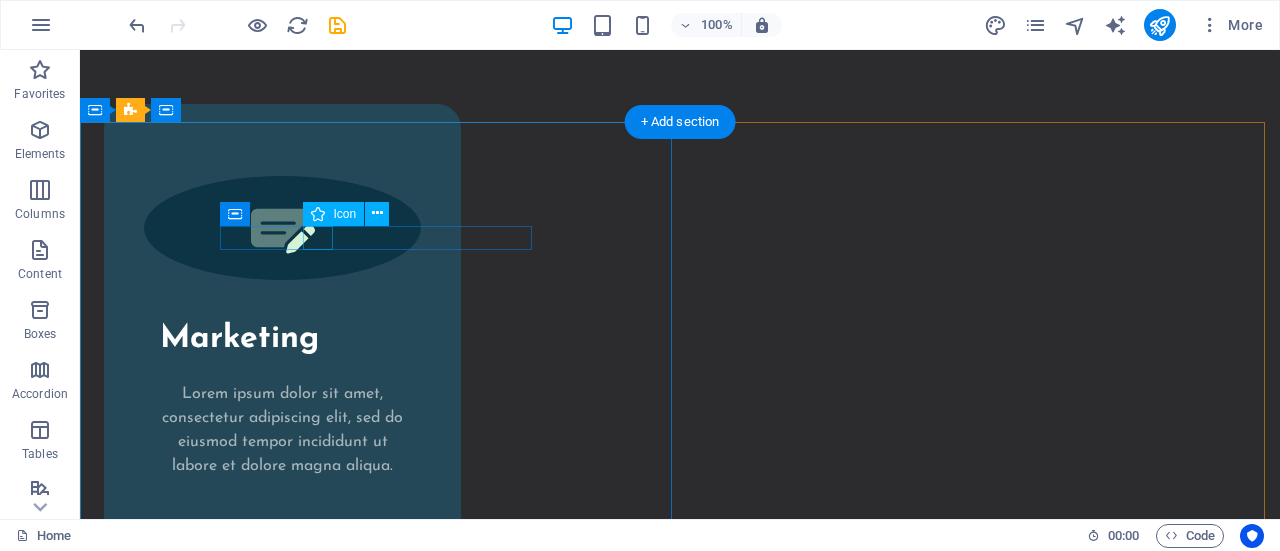 click at bounding box center [376, 3394] 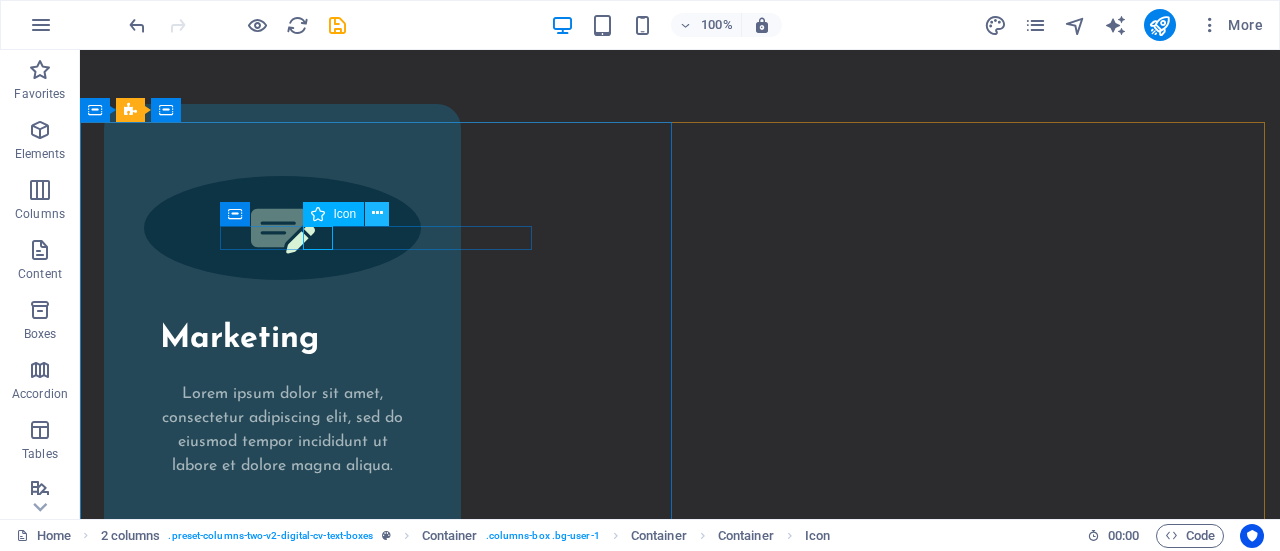click at bounding box center [377, 213] 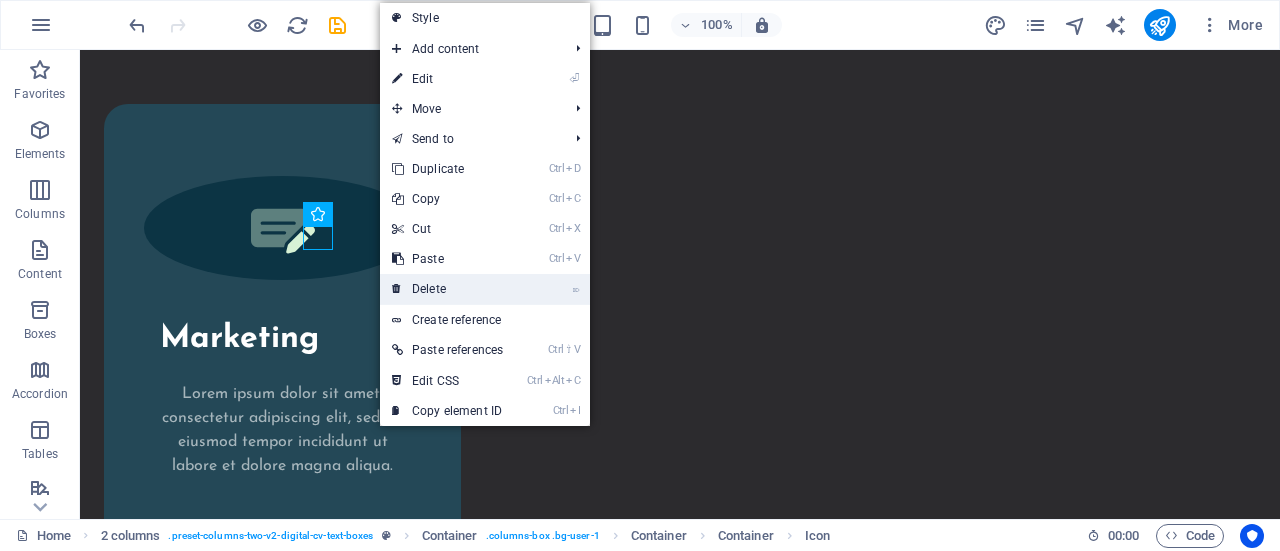 click on "⌦  Delete" at bounding box center [447, 289] 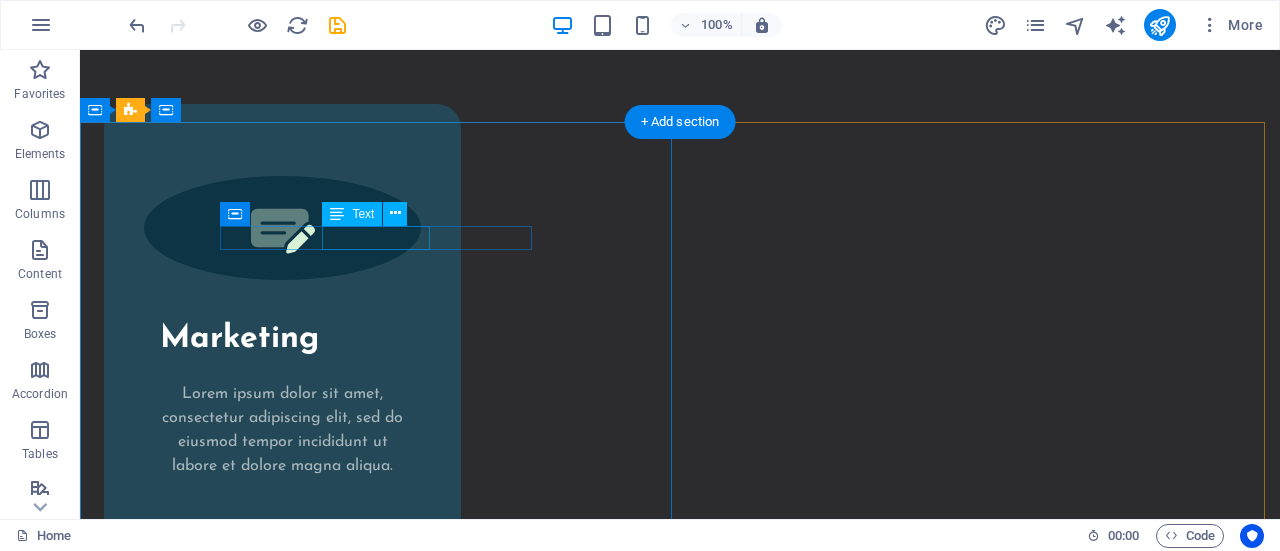 click on "EDUCATION" at bounding box center (380, 3392) 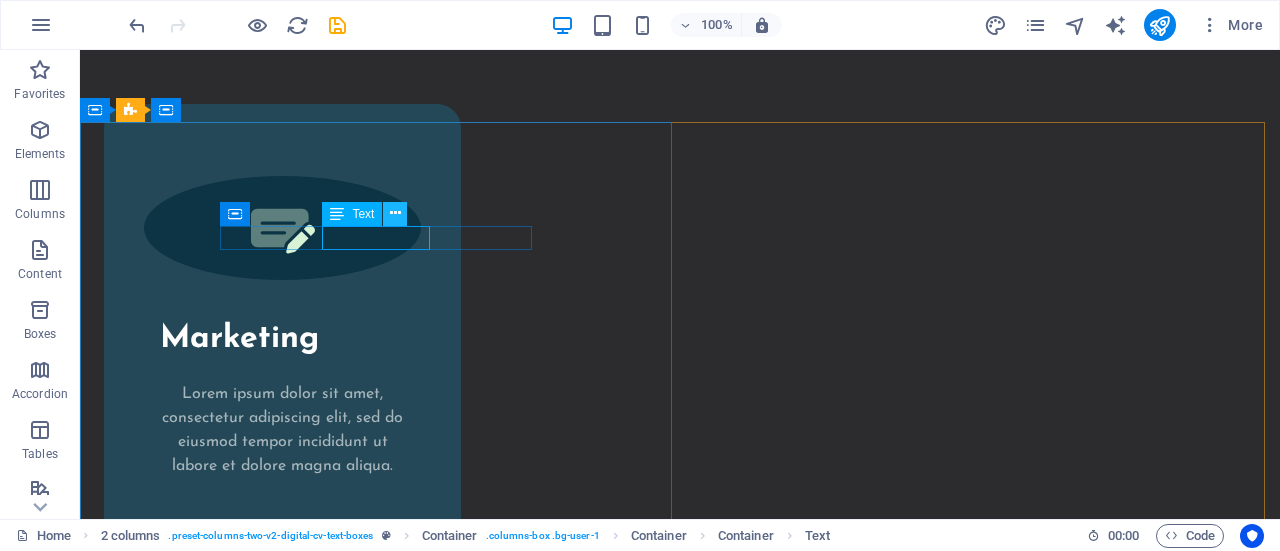 click at bounding box center (395, 213) 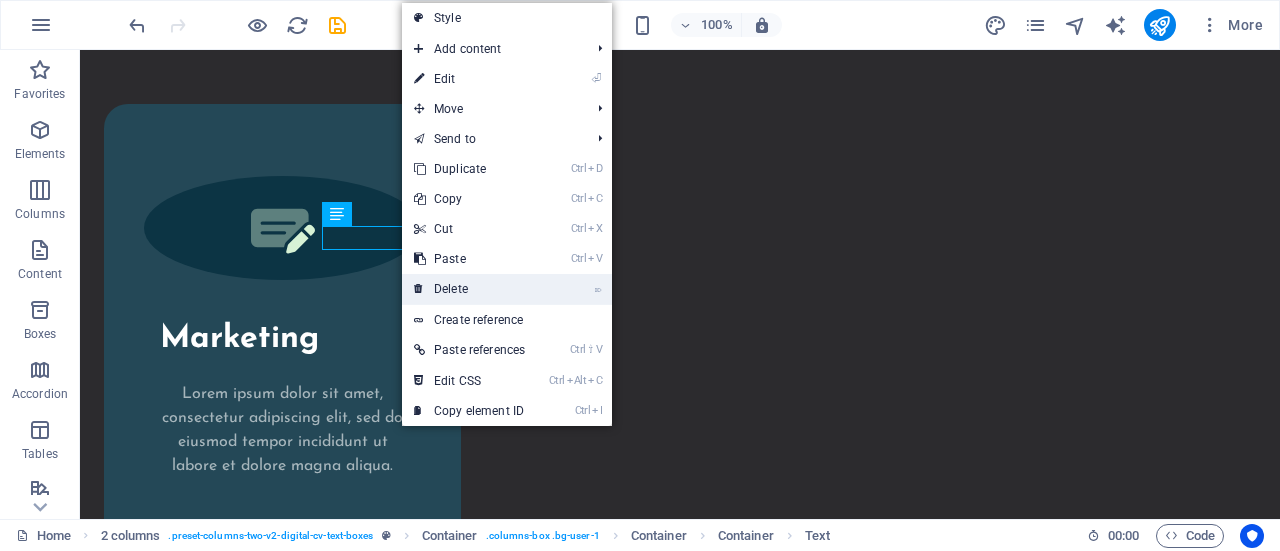click on "⌦  Delete" at bounding box center (469, 289) 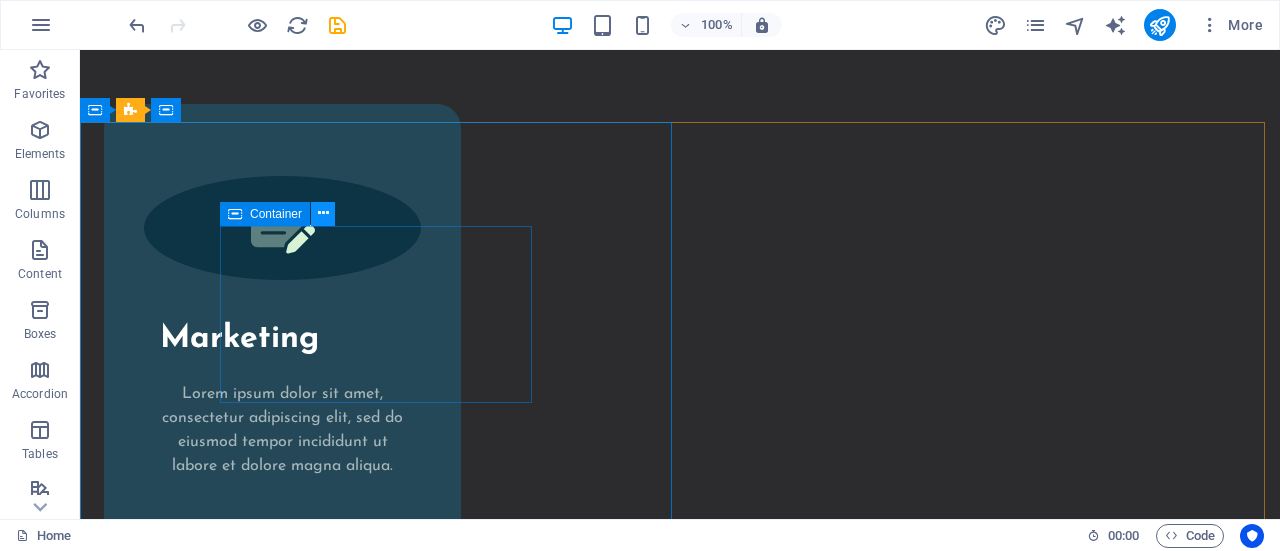 click at bounding box center (323, 213) 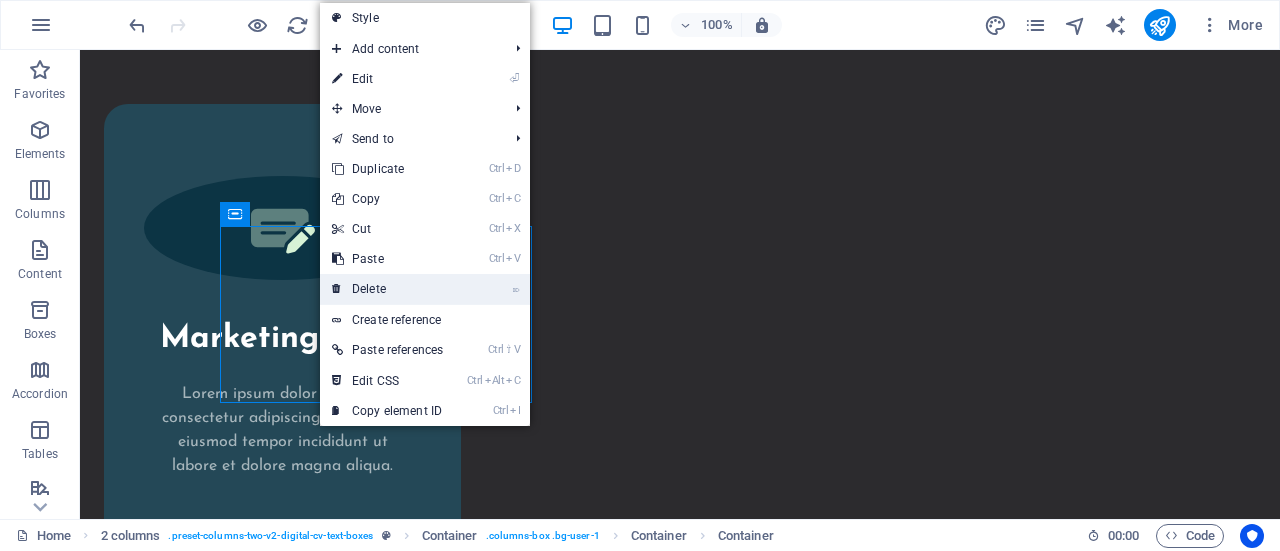 click on "⌦  Delete" at bounding box center (387, 289) 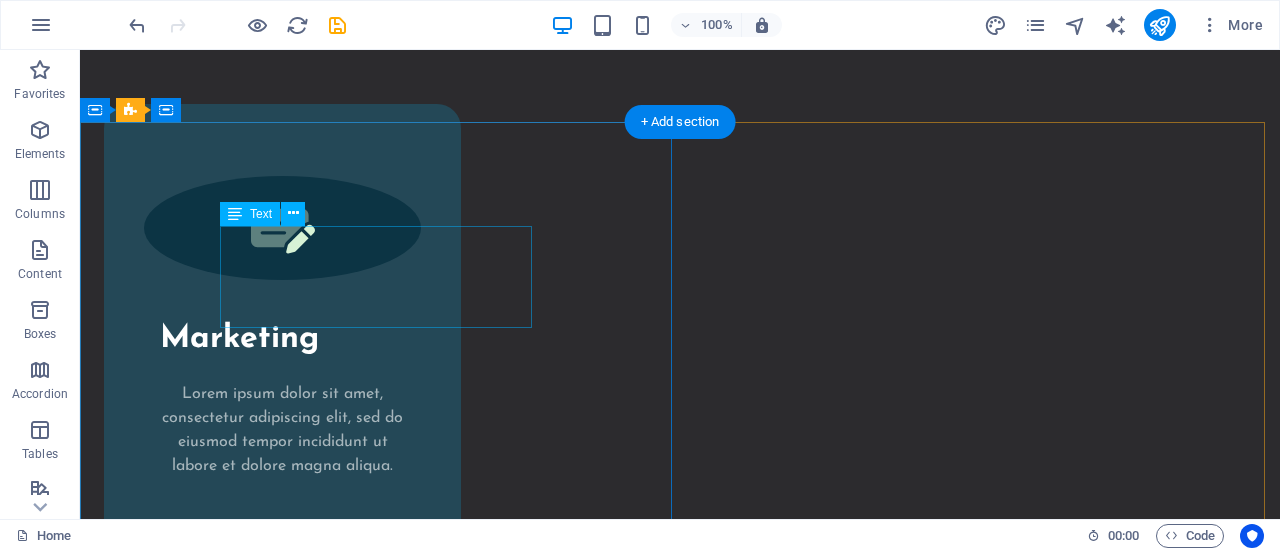 click on "Lorem ipsum dolor sit amet
Lorem ipsum dolor sit amet
Lorem ipsum dolor sit amet" at bounding box center [380, 3429] 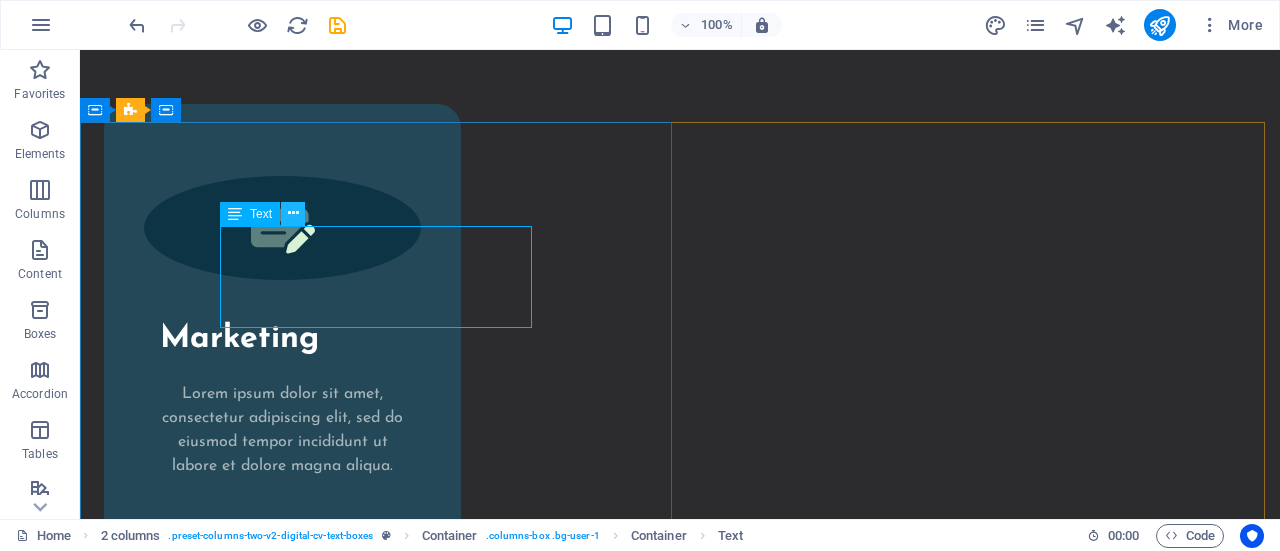 click at bounding box center (293, 213) 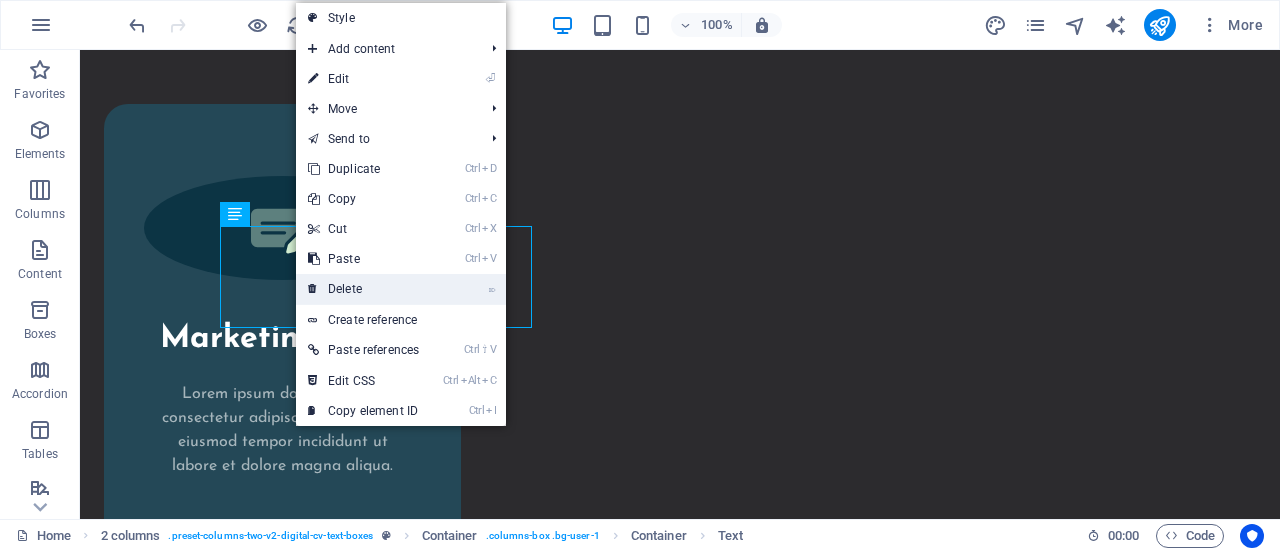 click on "⌦  Delete" at bounding box center (363, 289) 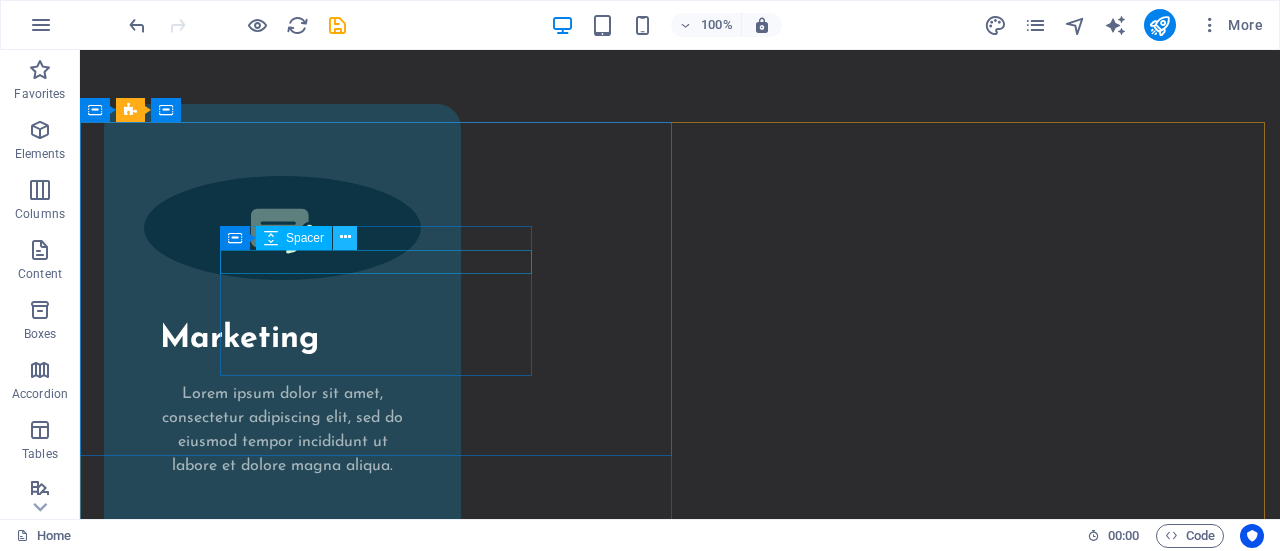 click at bounding box center (345, 237) 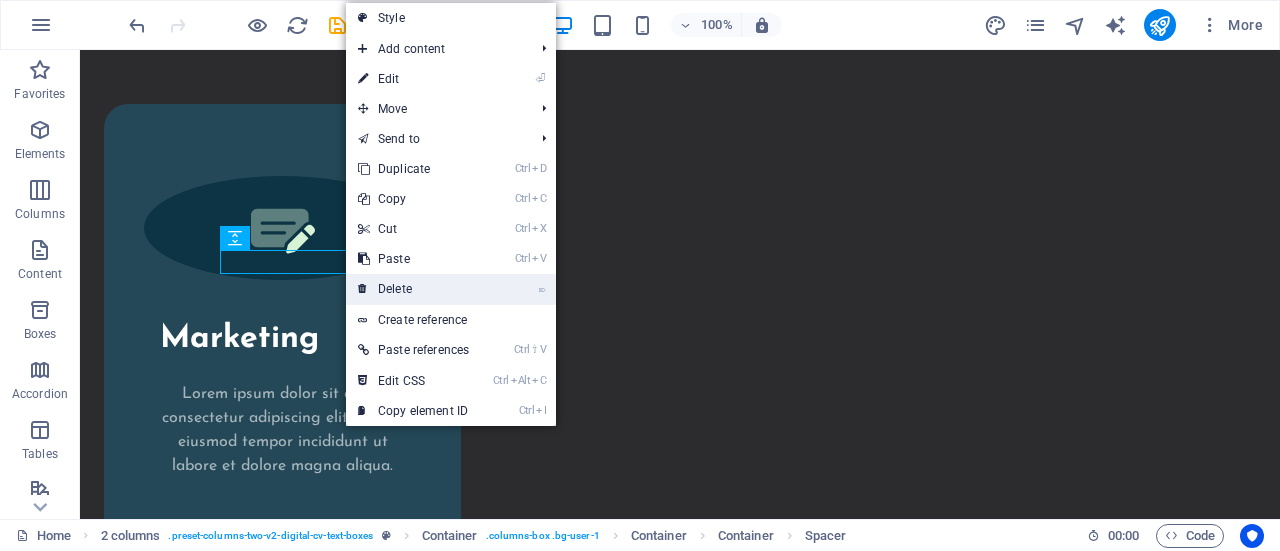 click on "⌦  Delete" at bounding box center (413, 289) 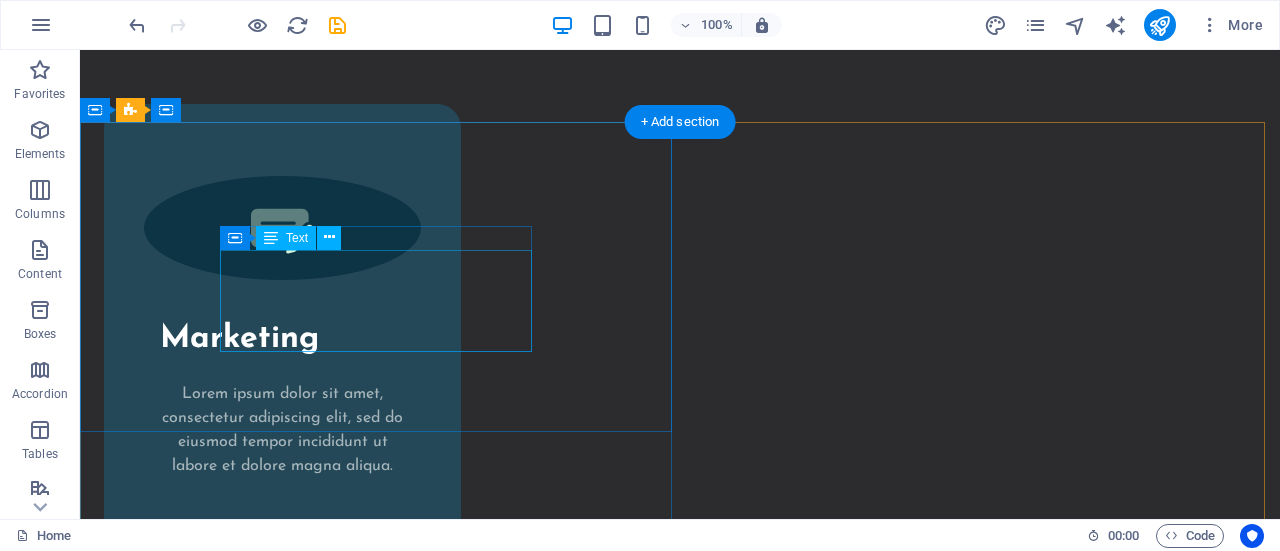 click on "Lorem ipsum dolor sit amet Lorem ipsum dolor sit amet Lorem ipsum dolor sit amet" at bounding box center [380, 3485] 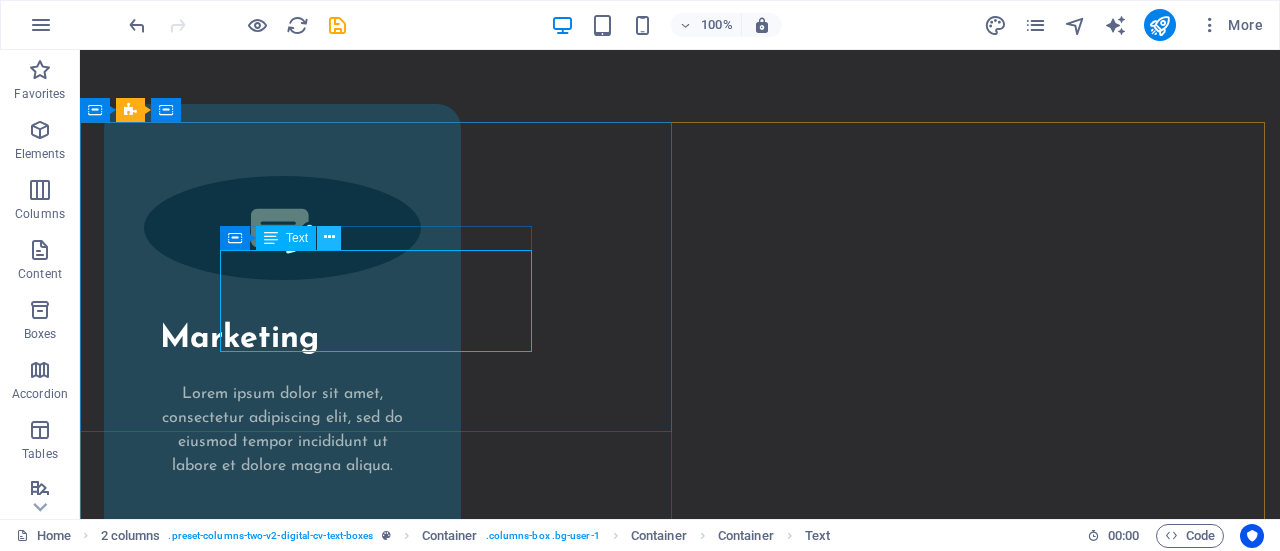 click at bounding box center (329, 237) 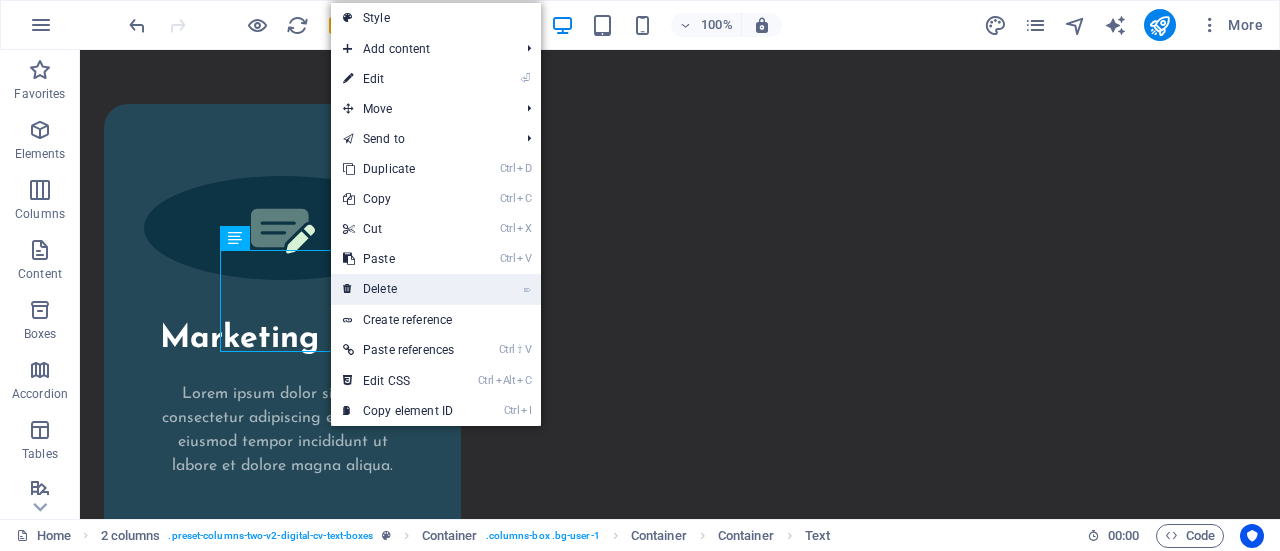 click on "⌦  Delete" at bounding box center (398, 289) 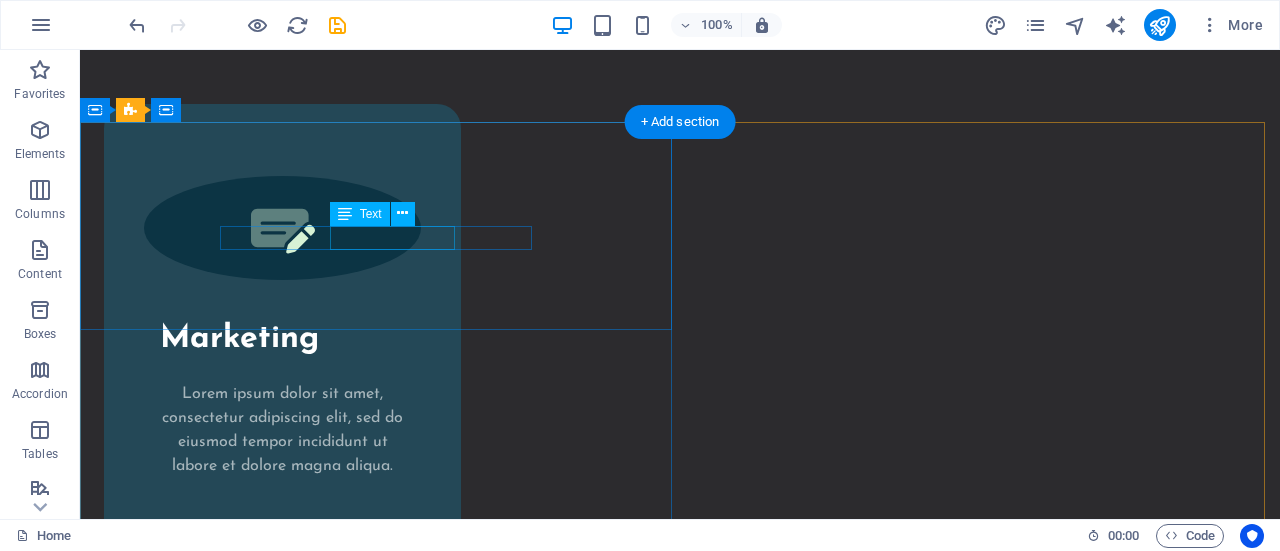 click on "CERTIFICATES" at bounding box center (380, 3424) 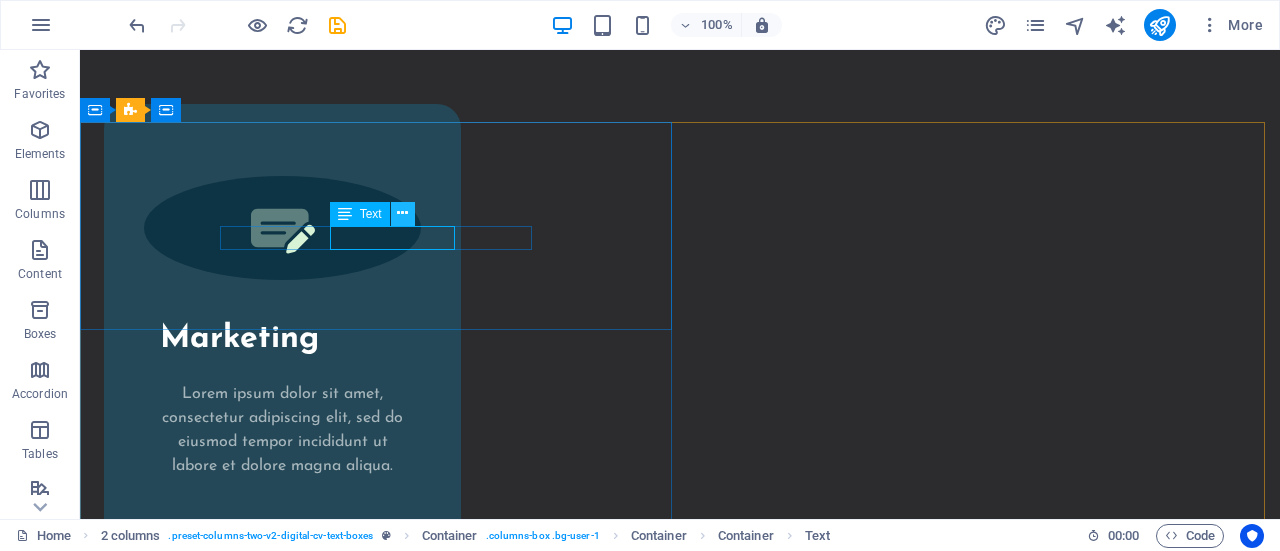 click at bounding box center [402, 213] 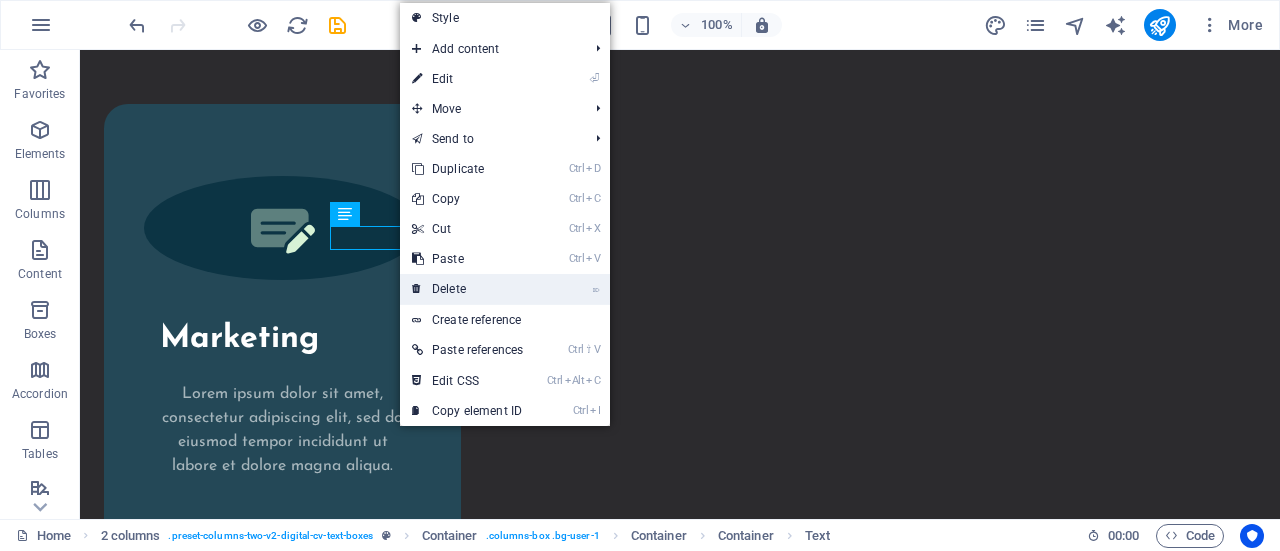 click on "⌦  Delete" at bounding box center (467, 289) 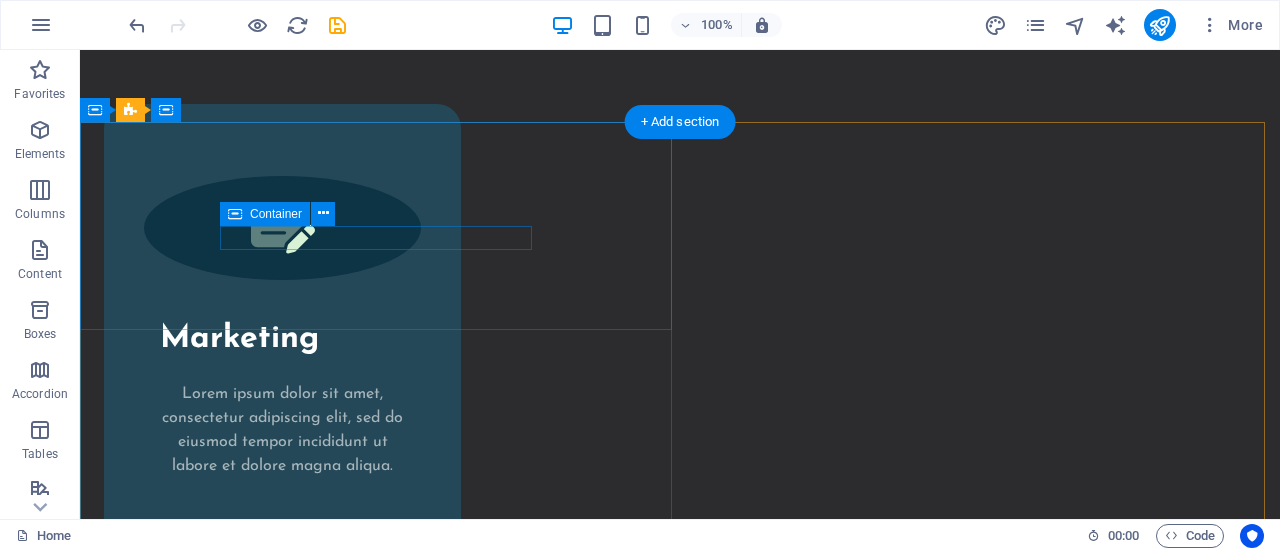 click at bounding box center (380, 3396) 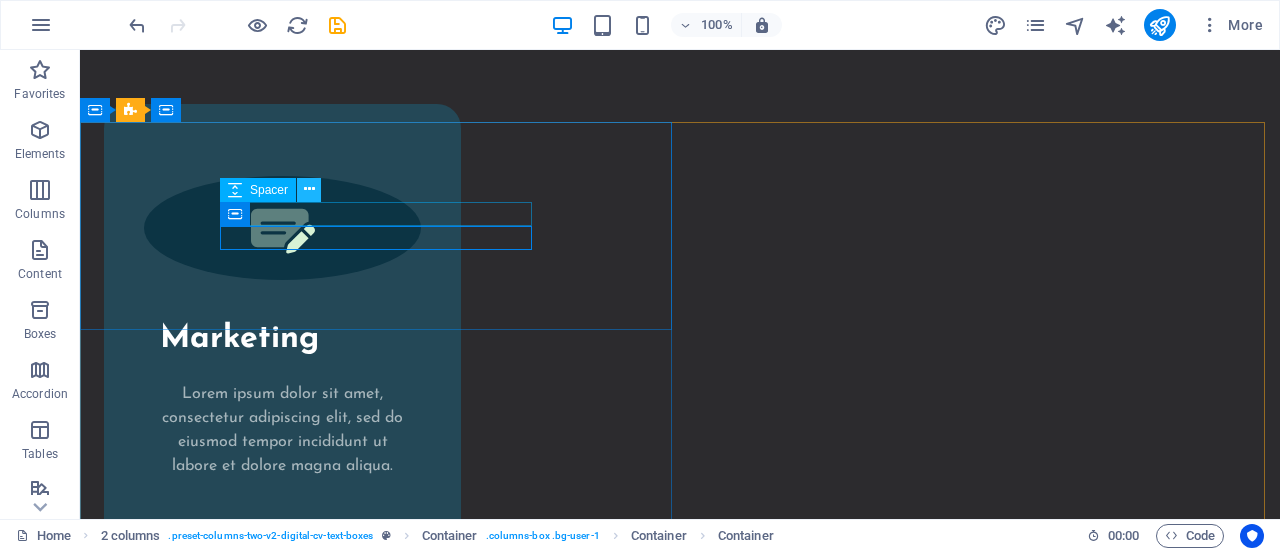 click at bounding box center [309, 190] 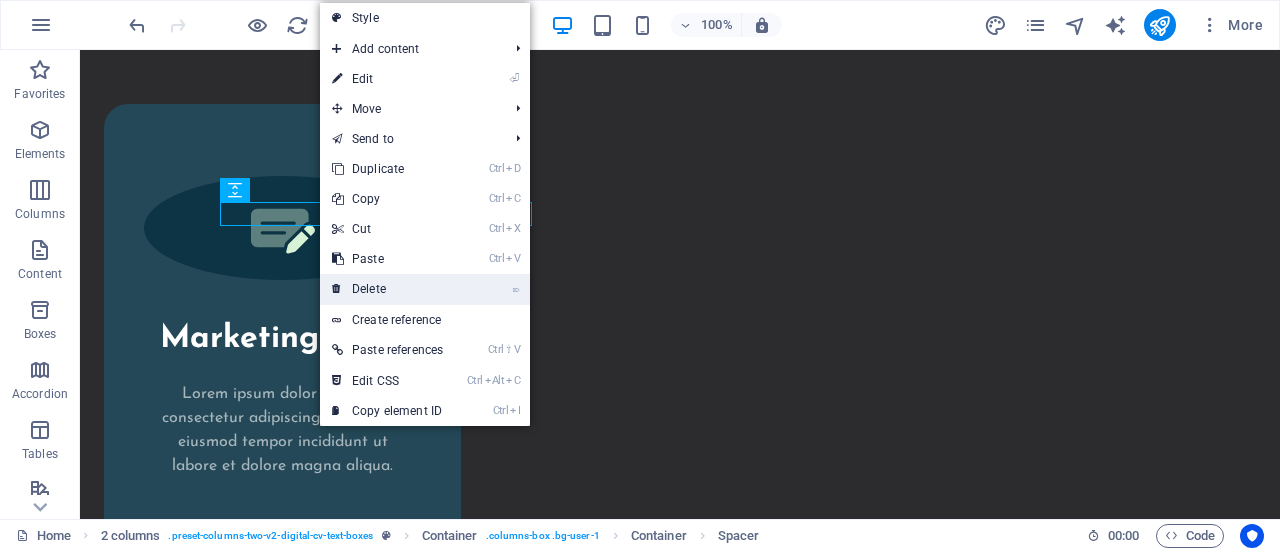 click on "⌦  Delete" at bounding box center [387, 289] 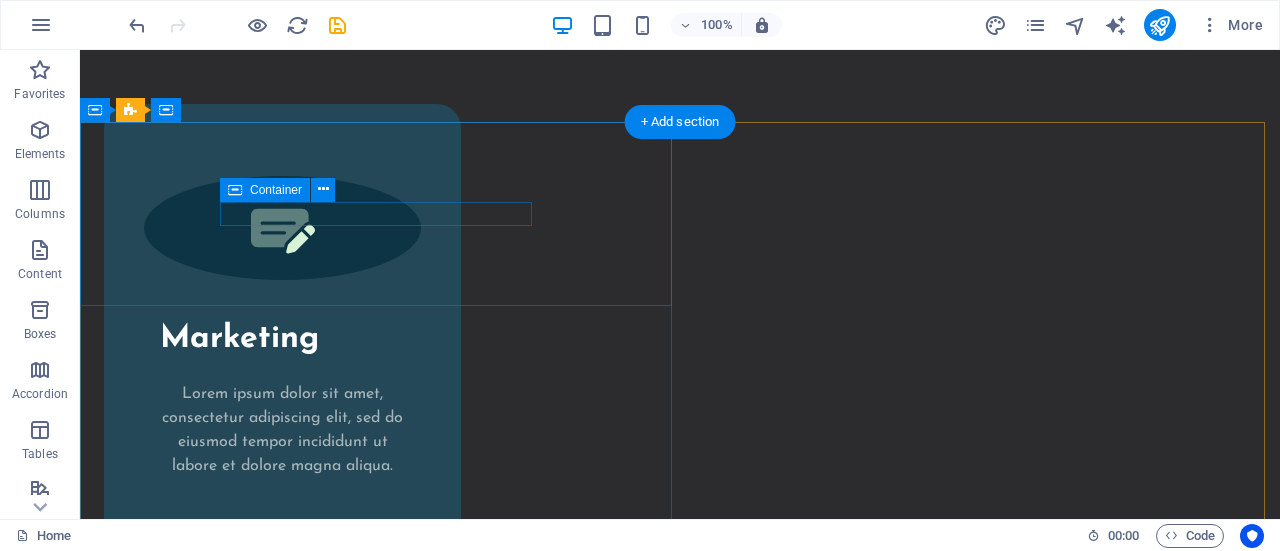 click at bounding box center [380, 3372] 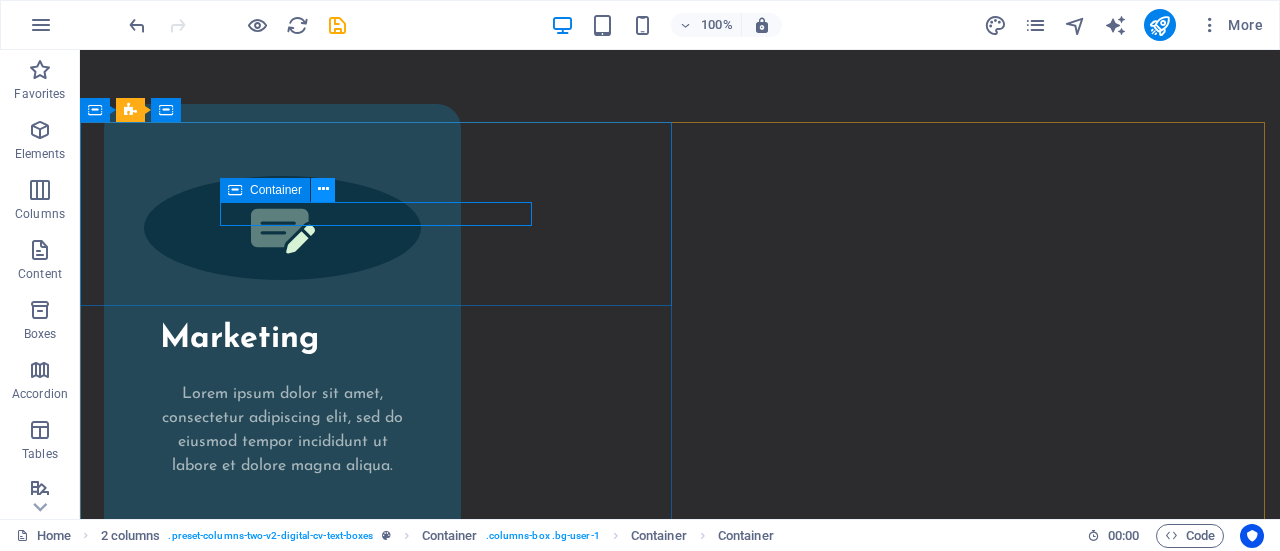 click at bounding box center [323, 189] 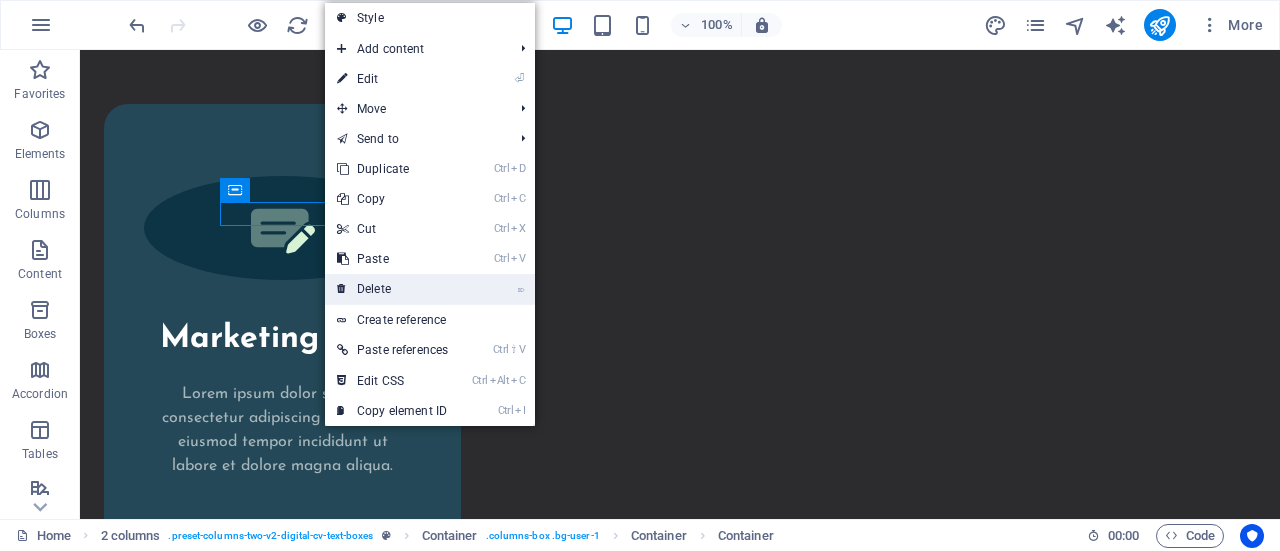 click on "⌦  Delete" at bounding box center (392, 289) 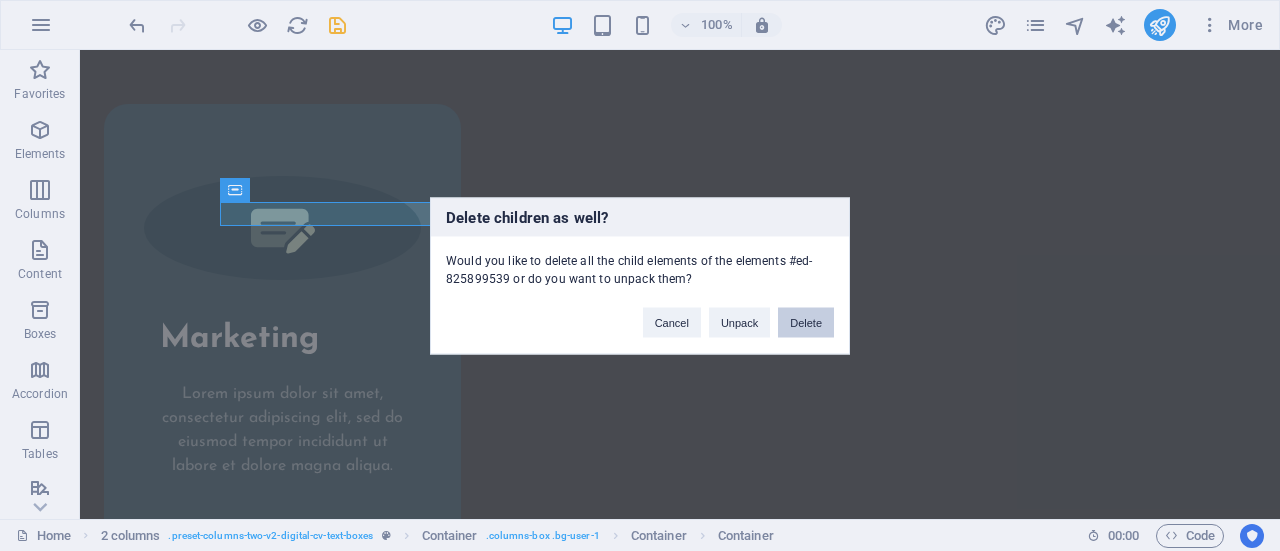 click on "Delete" at bounding box center [806, 322] 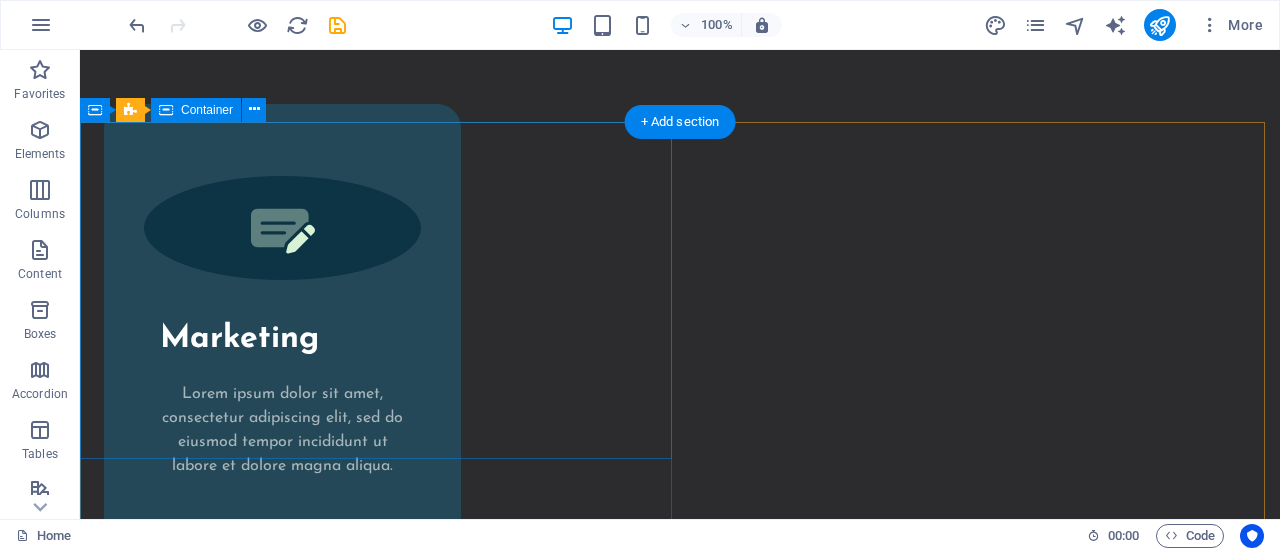 click on "Add elements" at bounding box center [321, 3457] 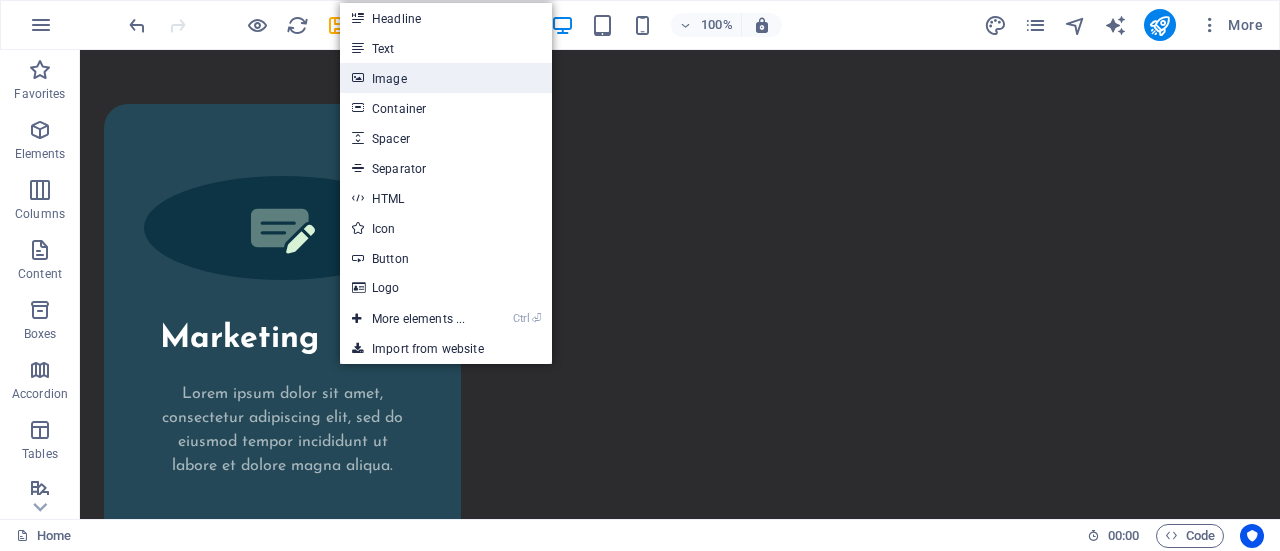 click on "Image" at bounding box center [446, 78] 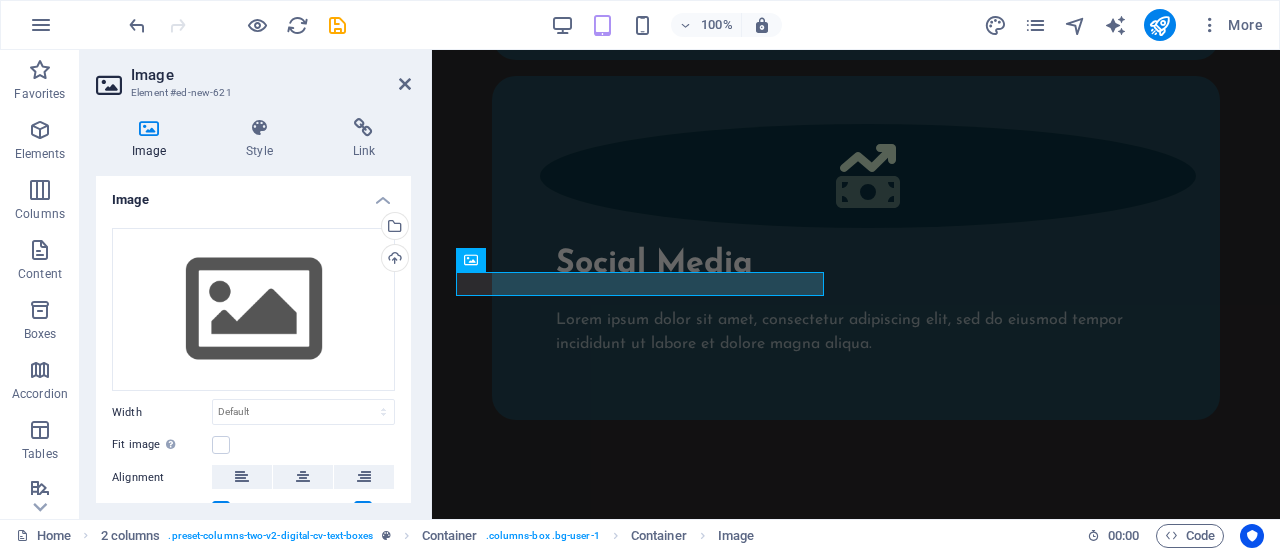 scroll, scrollTop: 4036, scrollLeft: 0, axis: vertical 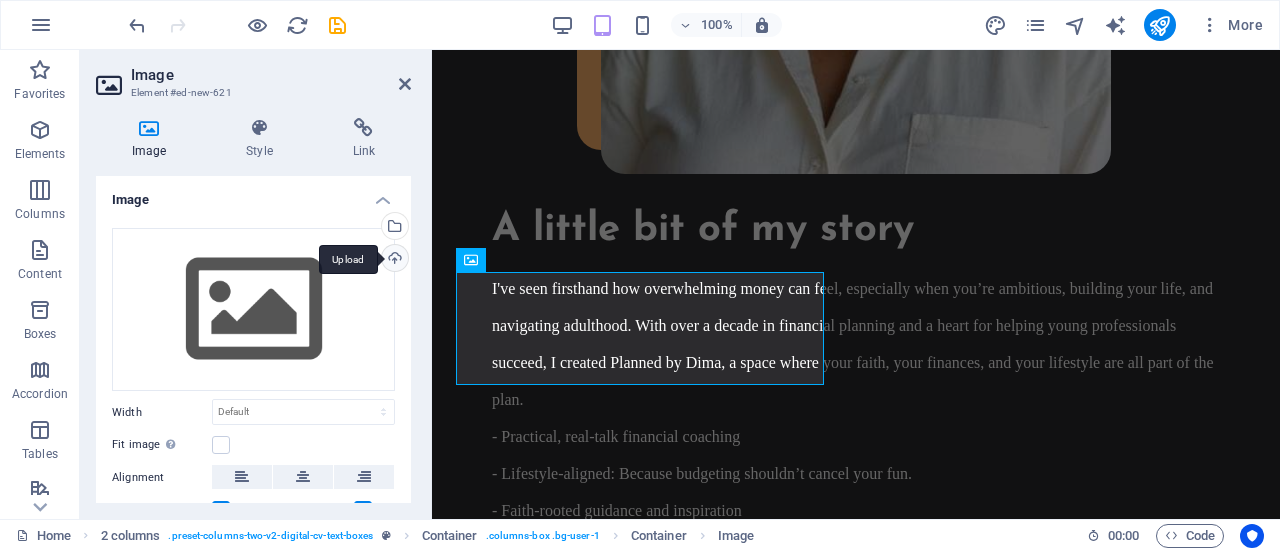 click on "Upload" at bounding box center [393, 260] 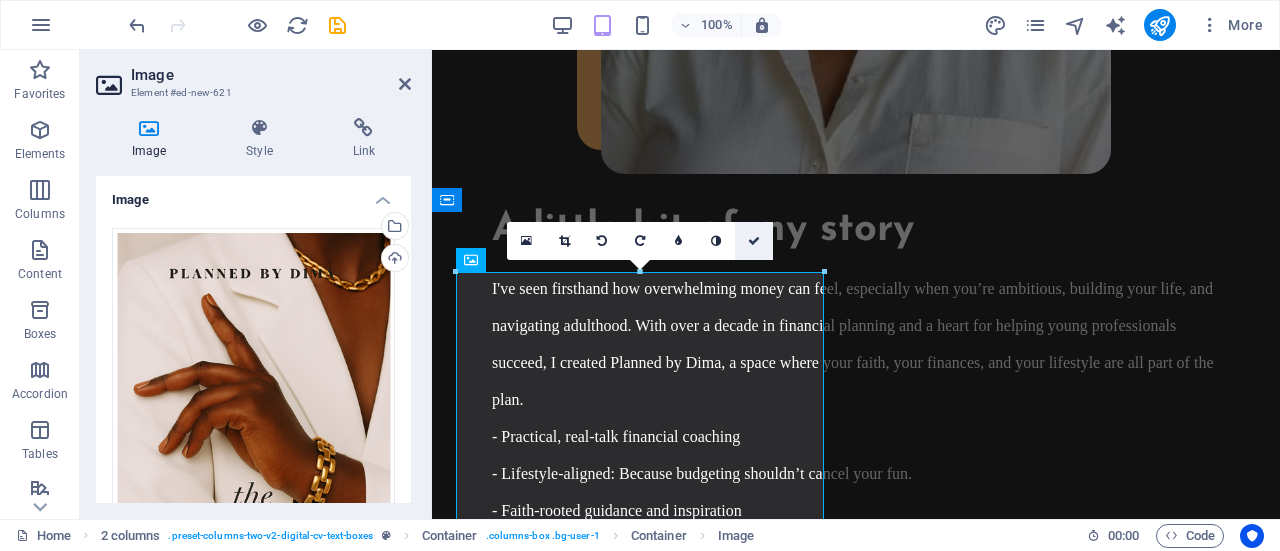 click at bounding box center [754, 241] 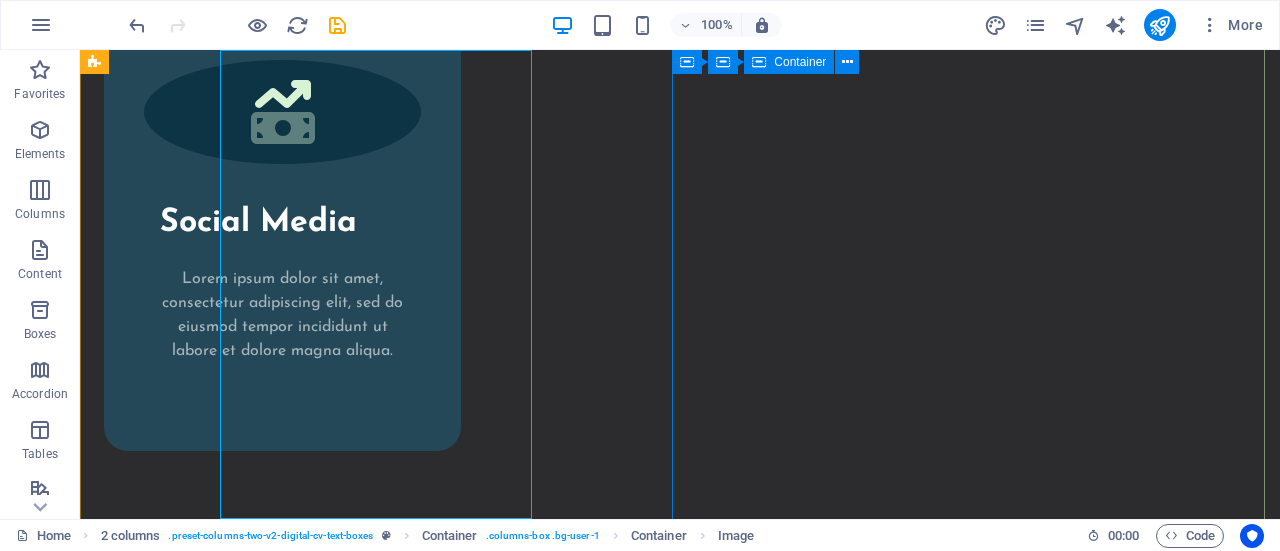 scroll, scrollTop: 3107, scrollLeft: 0, axis: vertical 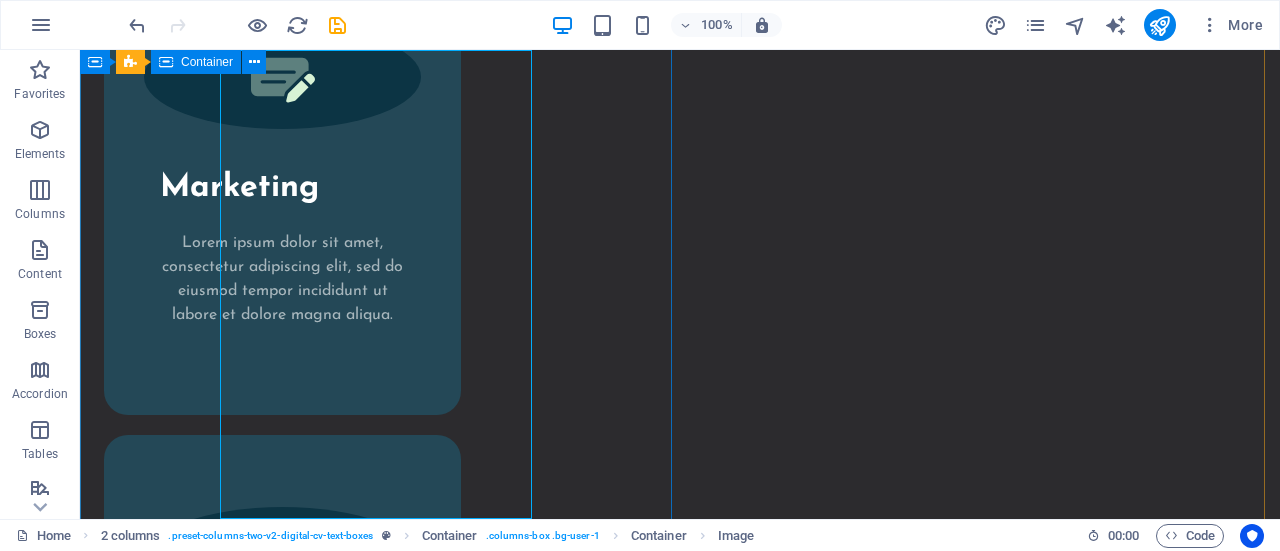 click at bounding box center [380, 4105] 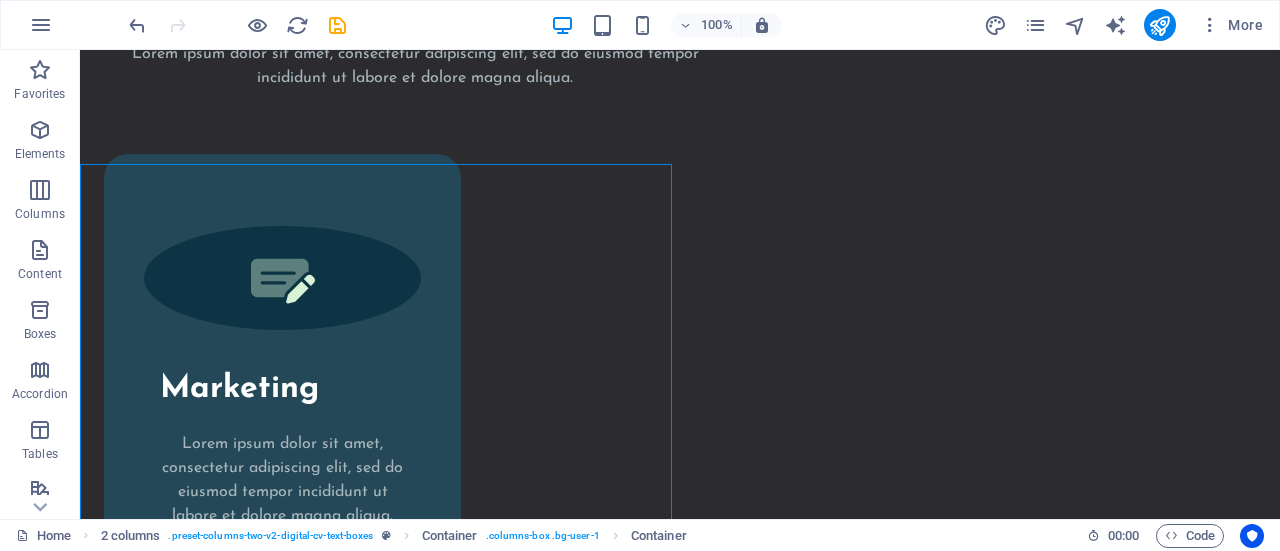 scroll, scrollTop: 2891, scrollLeft: 0, axis: vertical 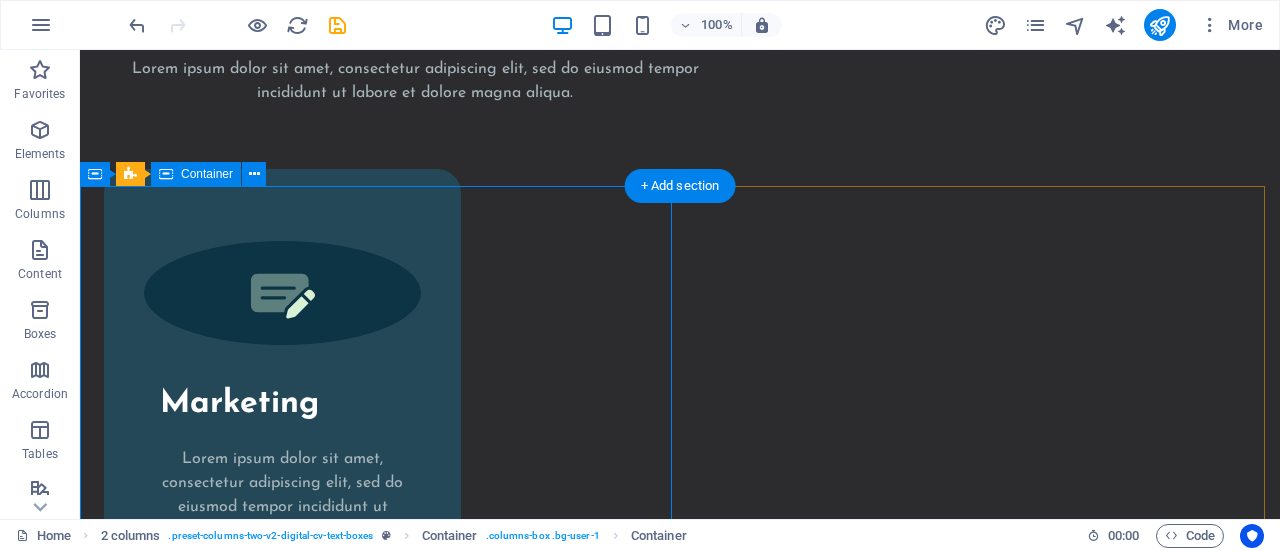 click at bounding box center (380, 4321) 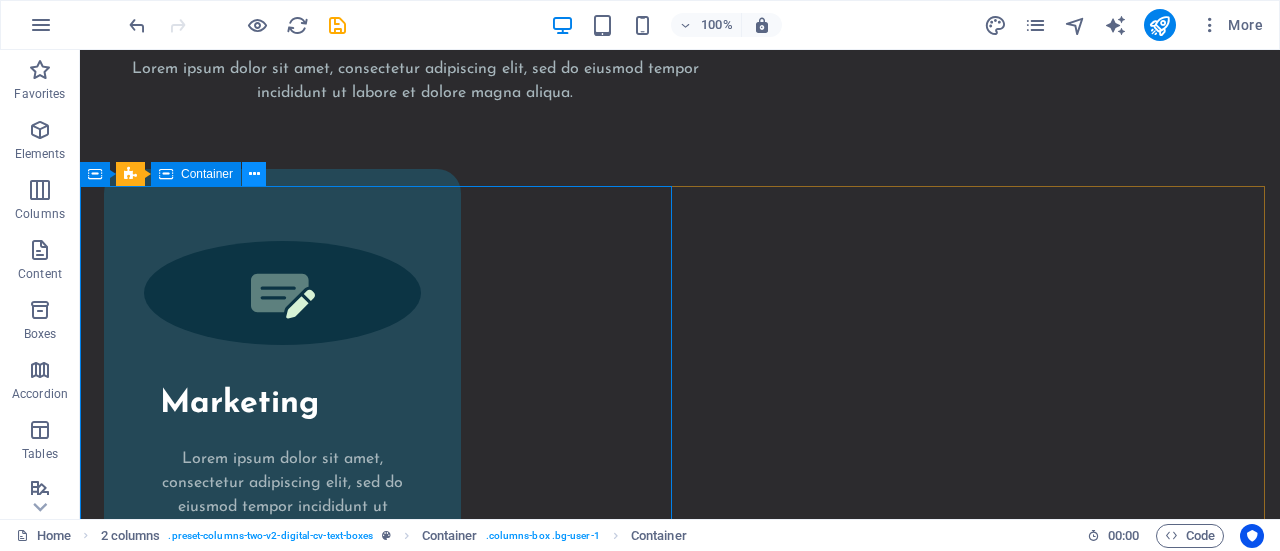 click at bounding box center [254, 174] 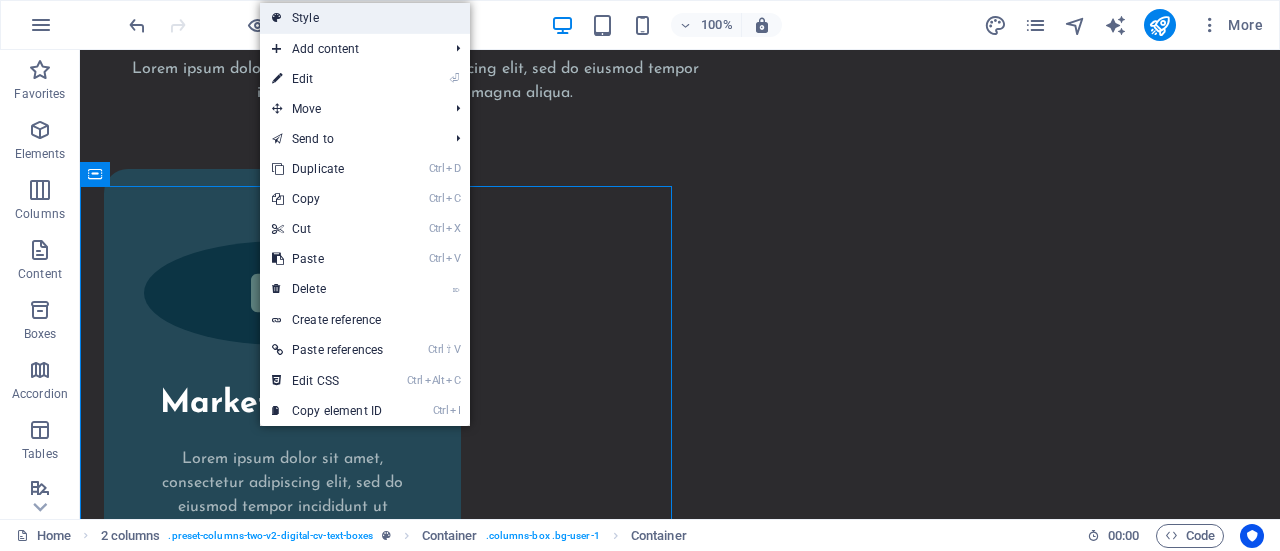 click on "Style" at bounding box center (365, 18) 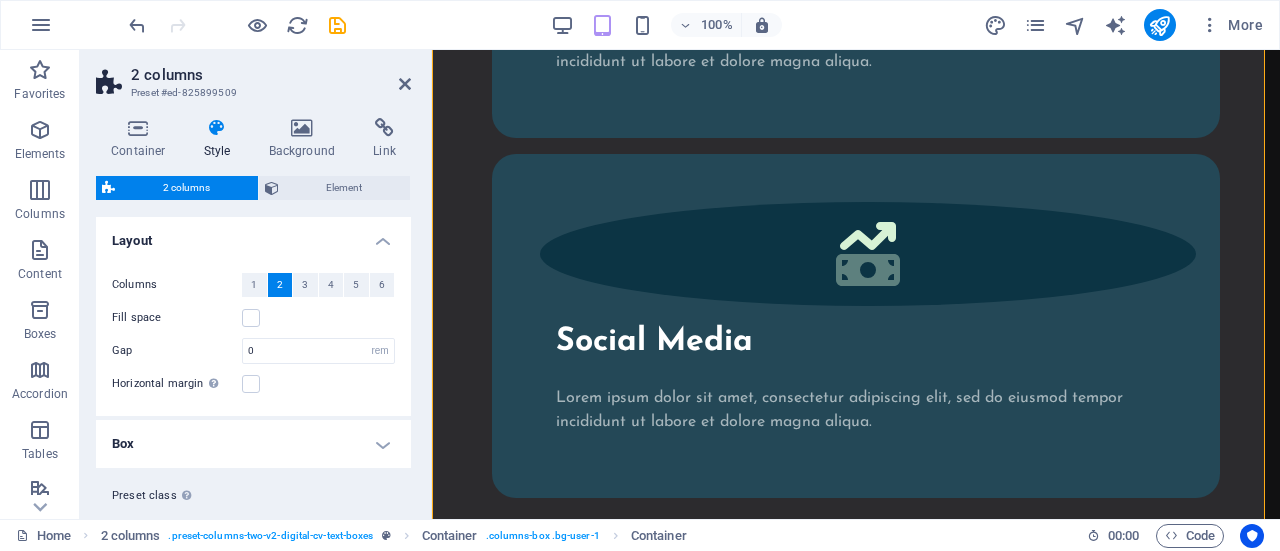 scroll, scrollTop: 4300, scrollLeft: 0, axis: vertical 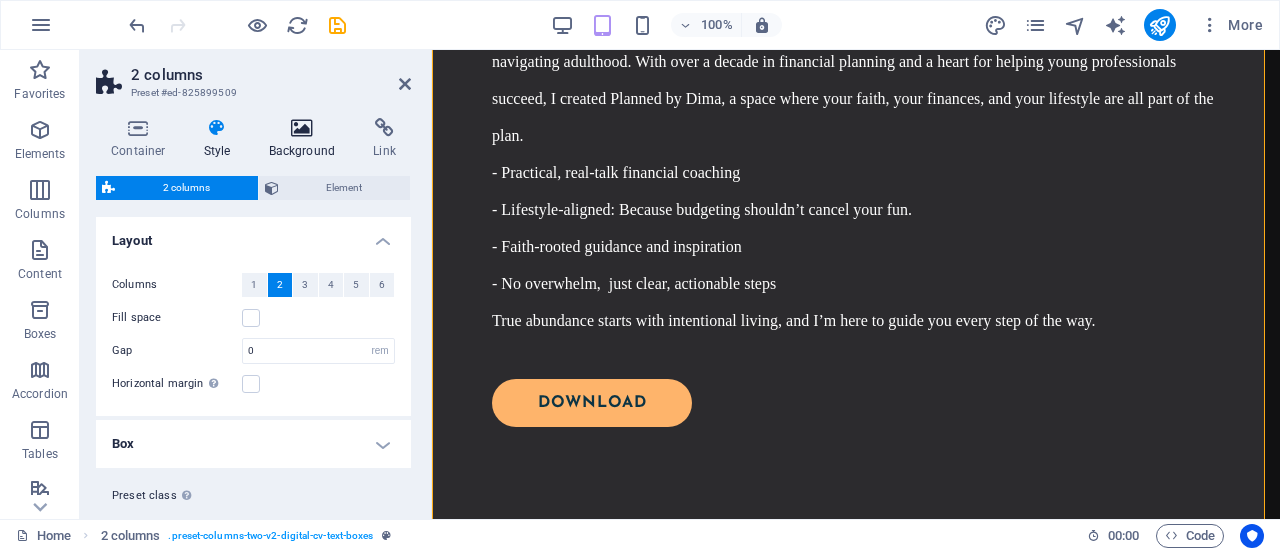 click at bounding box center (302, 128) 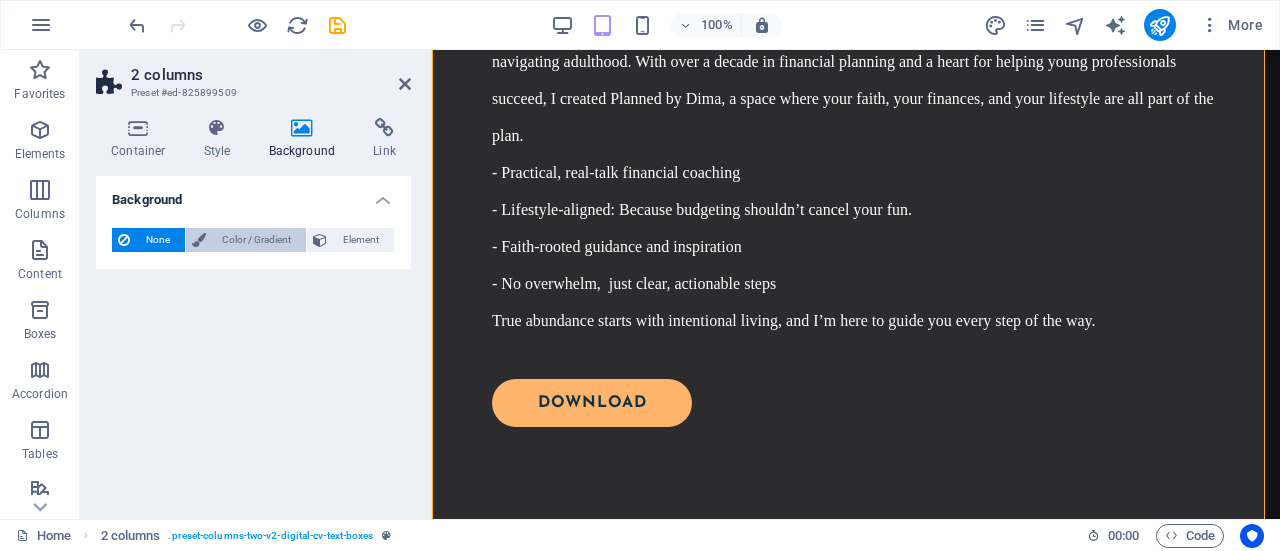 click on "Color / Gradient" at bounding box center [256, 240] 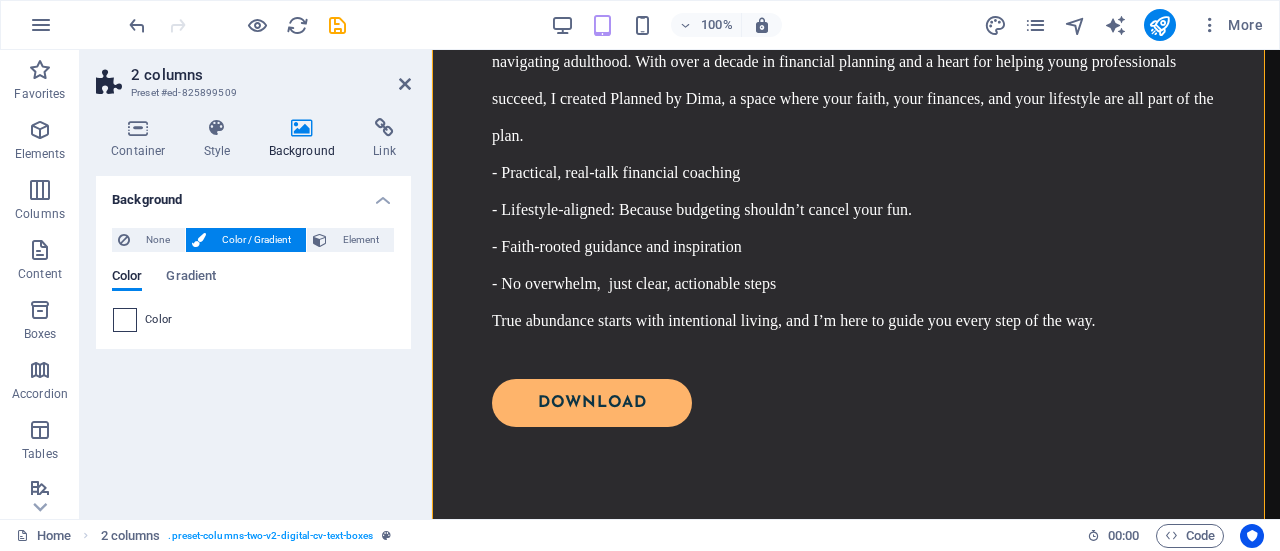 click at bounding box center (125, 320) 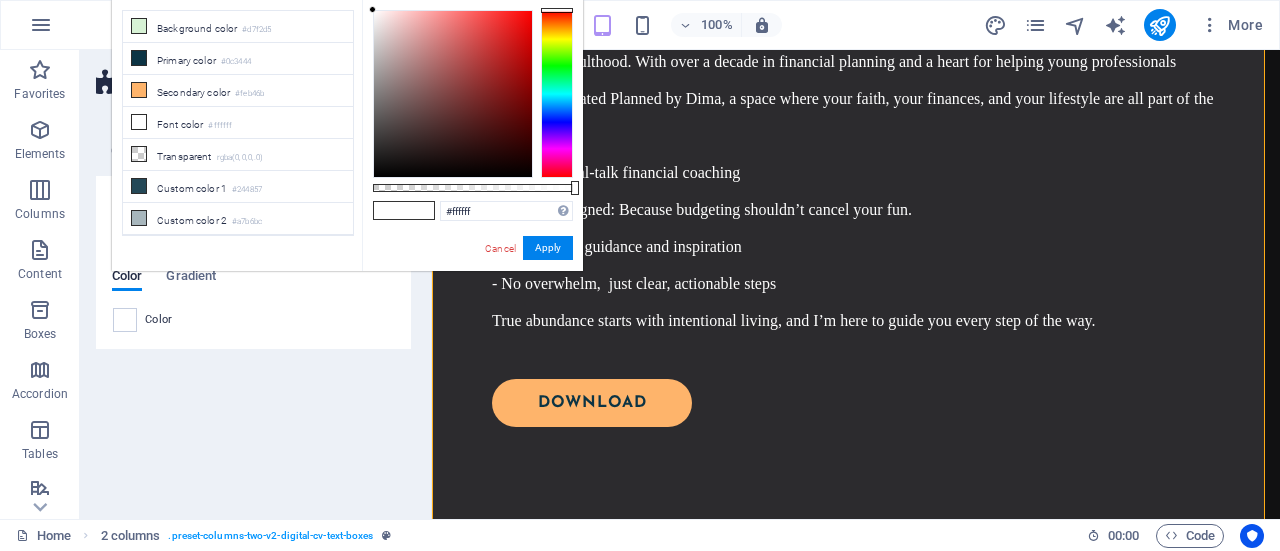 scroll, scrollTop: 50, scrollLeft: 0, axis: vertical 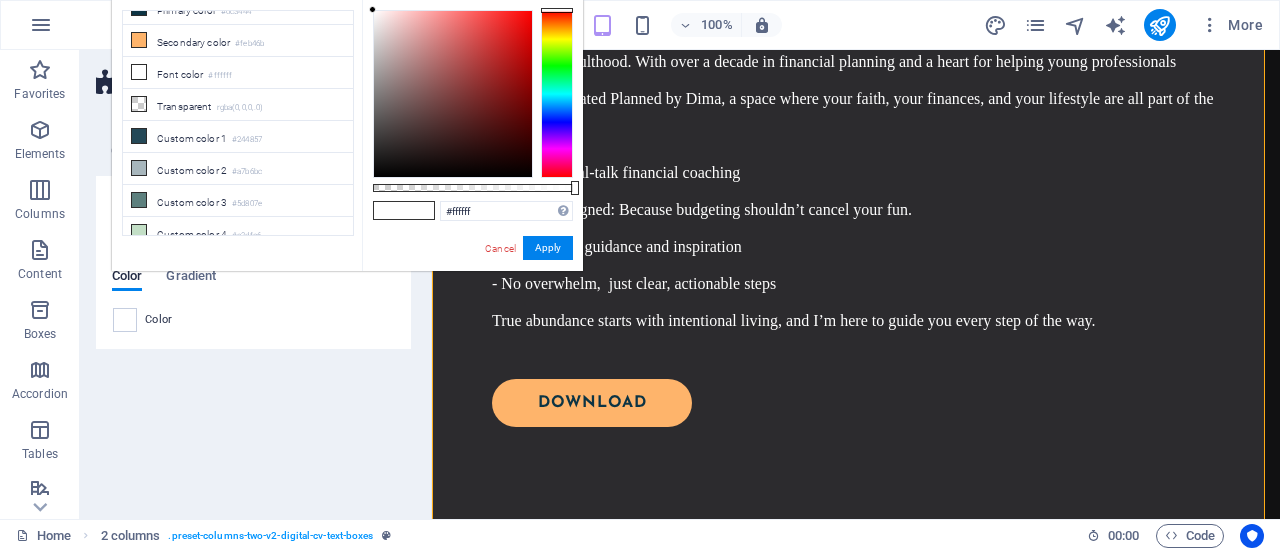 click at bounding box center [419, 210] 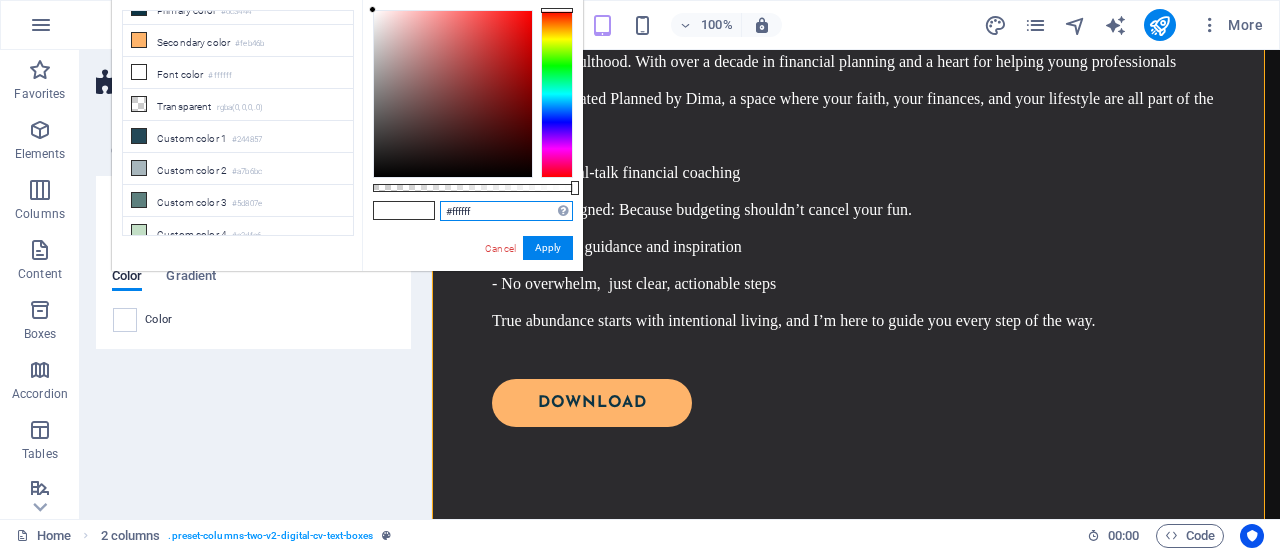 click on "#ffffff" at bounding box center [506, 211] 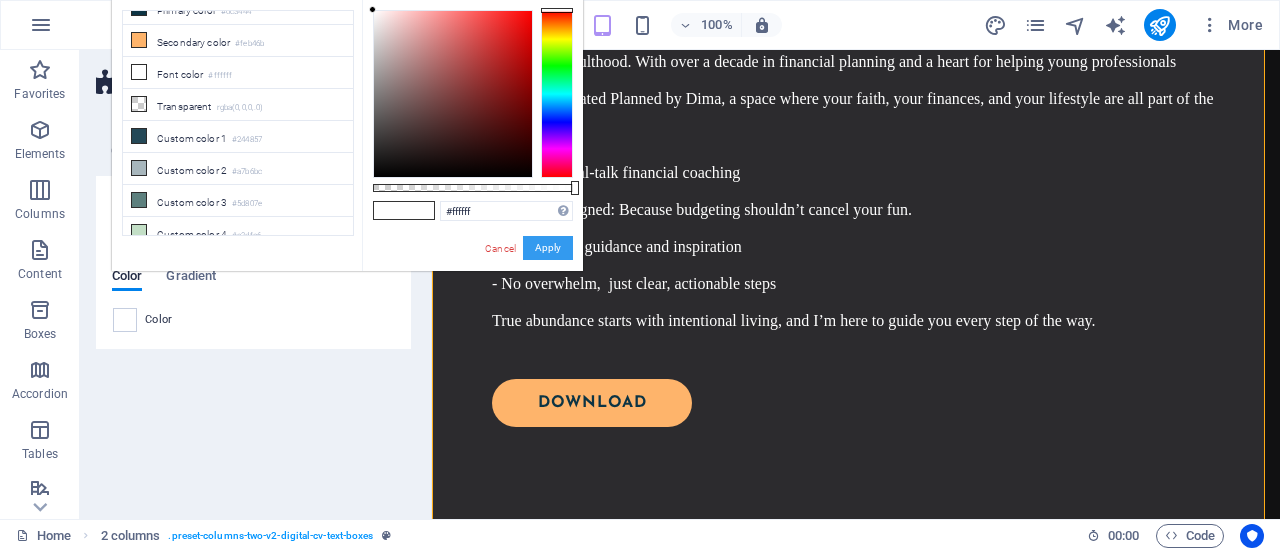 click on "Apply" at bounding box center (548, 248) 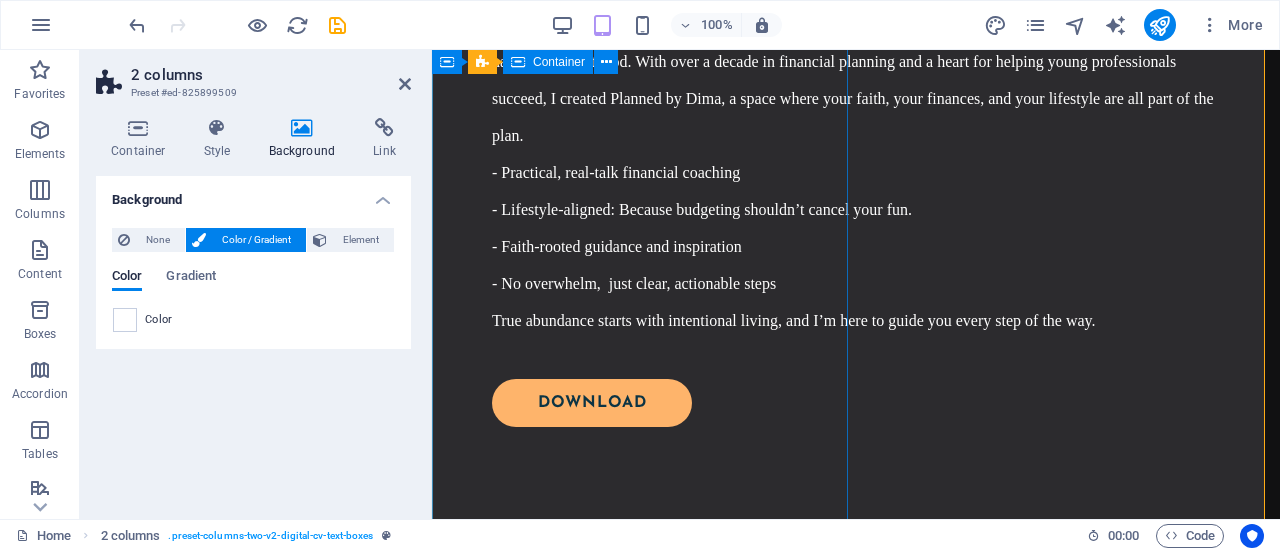 click at bounding box center [644, 1243] 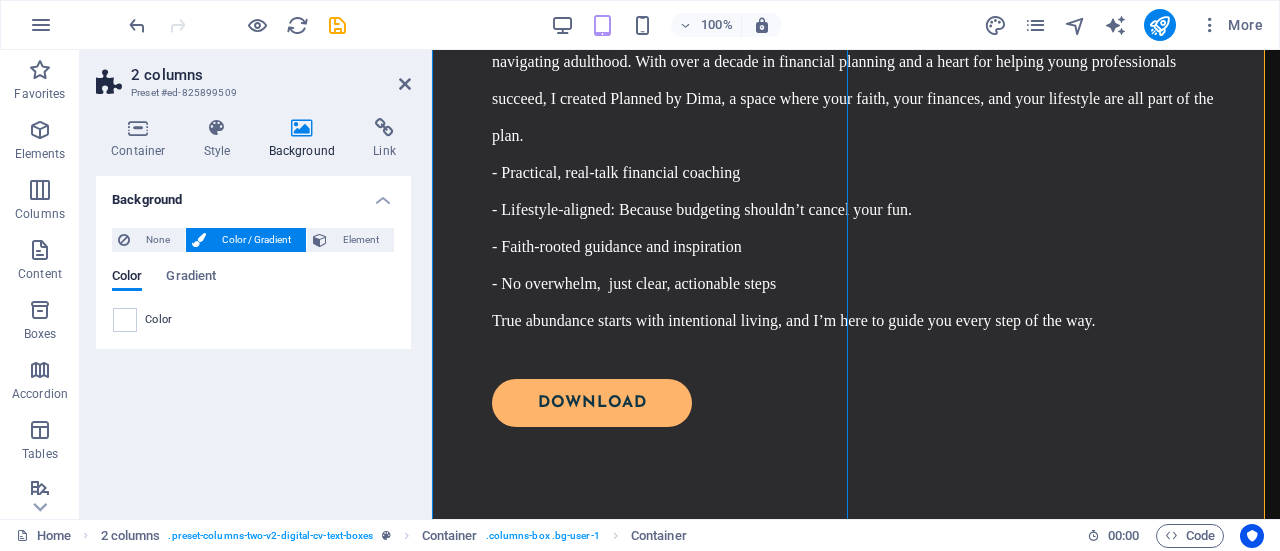 click on "2 columns Preset #ed-825899509
Container Style Background Link Size Height Default px rem % vh vw Min. height None px rem % vh vw Width Default px rem % em vh vw Min. width None px rem % vh vw Default padding Custom spacing Default content width and padding can be changed under Design. Edit design Layout (Flexbox) Alignment Determines the flex direction. Default Main axis Determine how elements should behave along the main axis inside this container (justify content). Default Side axis Control the vertical direction of the element inside of the container (align items). Default Wrap Default On Off Fill Controls the distances and direction of elements on the y-axis across several lines (align content). Default Accessibility ARIA helps assistive technologies (like screen readers) to understand the role, state, and behavior of web elements Role The ARIA role defines the purpose of an element.  None %" at bounding box center [256, 284] 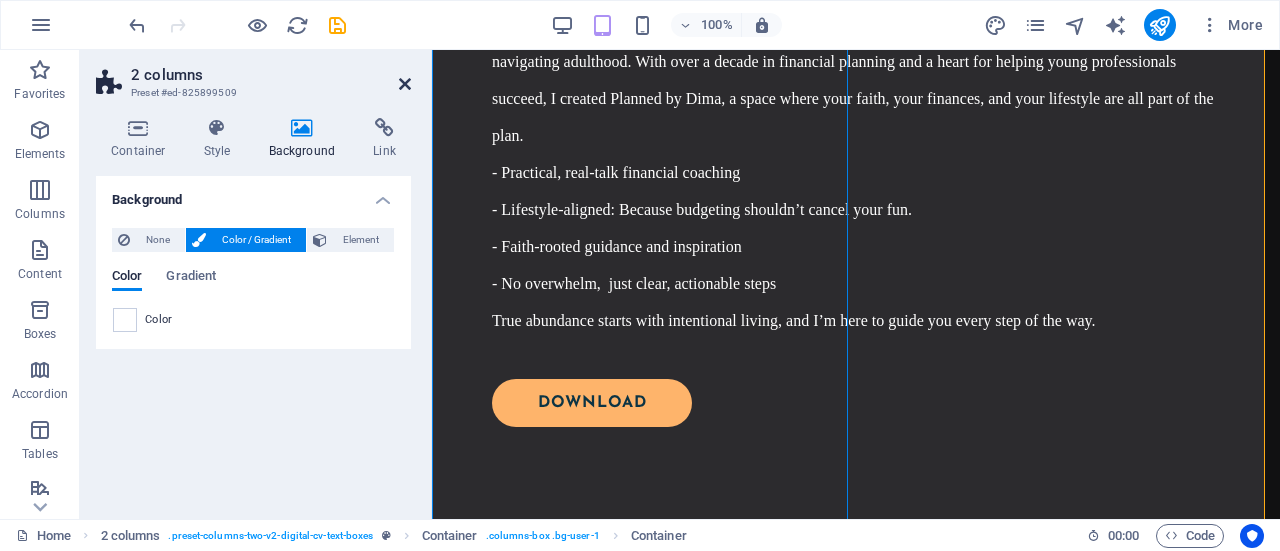 click at bounding box center (405, 84) 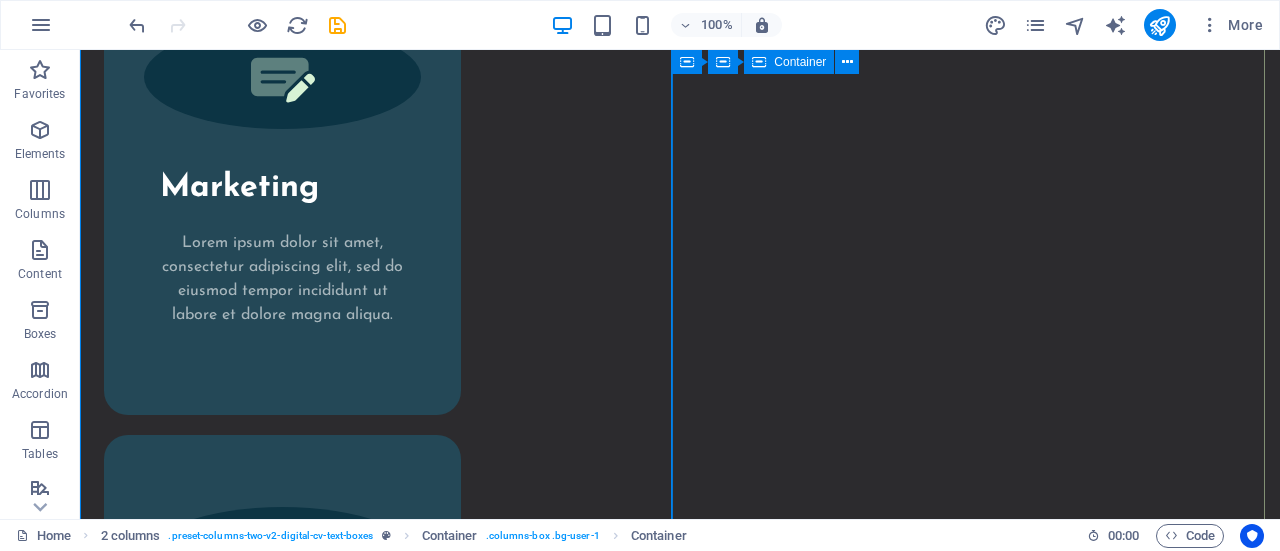 click on "My experience so far SKILLS Lorem ipsum dolor sit amet Lorem ipsum dolor sit amet Lorem ipsum dolor sit amet WORK Lorem ipsum dolor sit amet Lorem ipsum dolor sit amet Lorem ipsum dolor sit amet" at bounding box center (380, 5461) 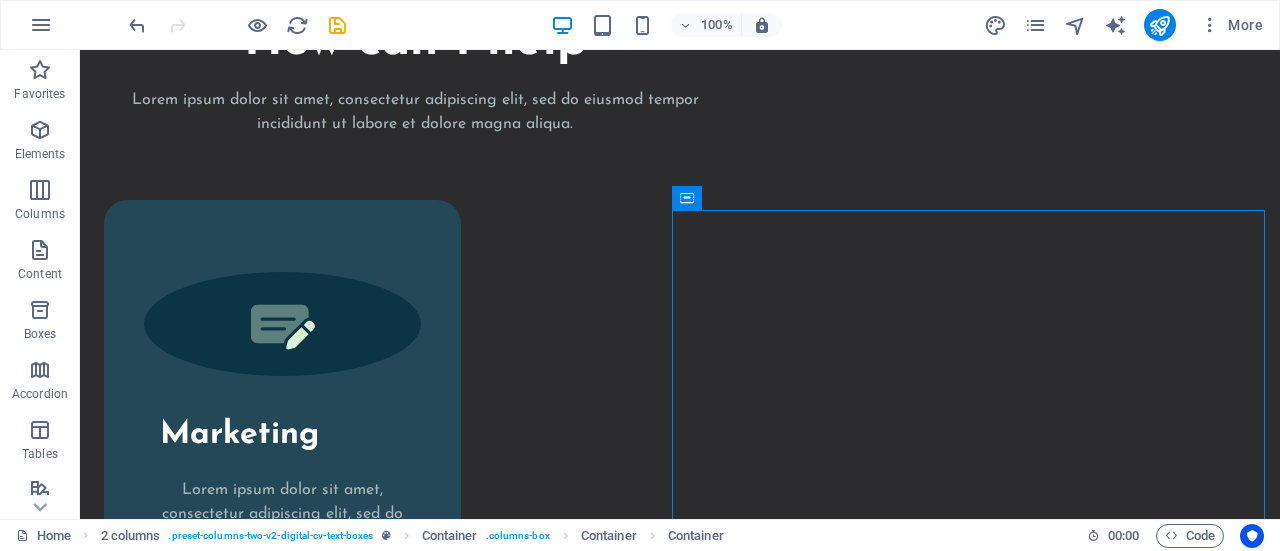 scroll, scrollTop: 2868, scrollLeft: 0, axis: vertical 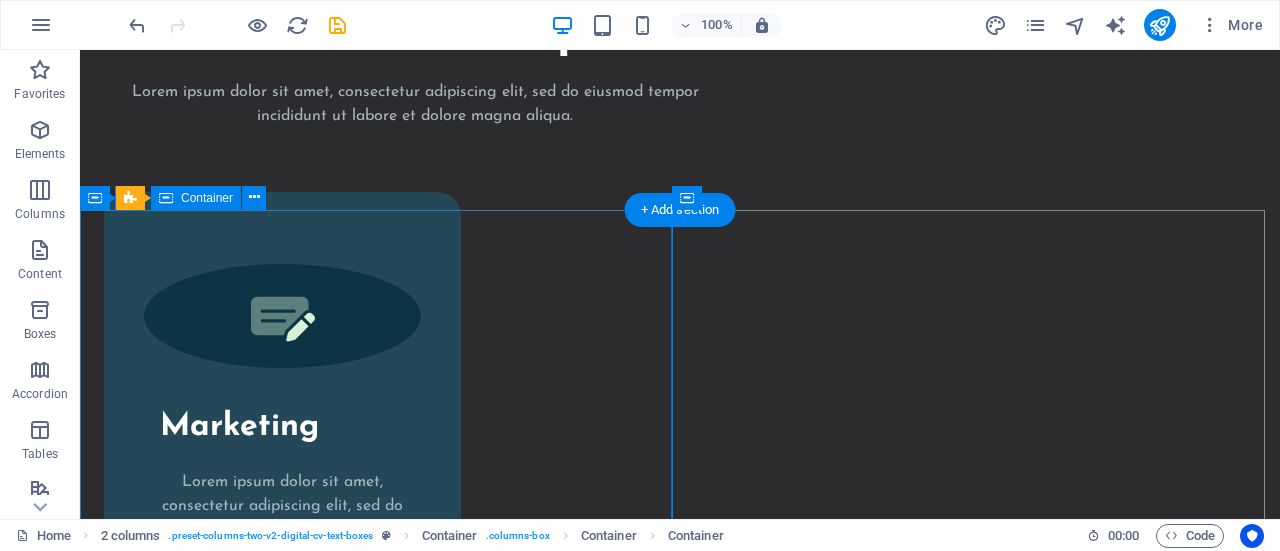 click at bounding box center (380, 4344) 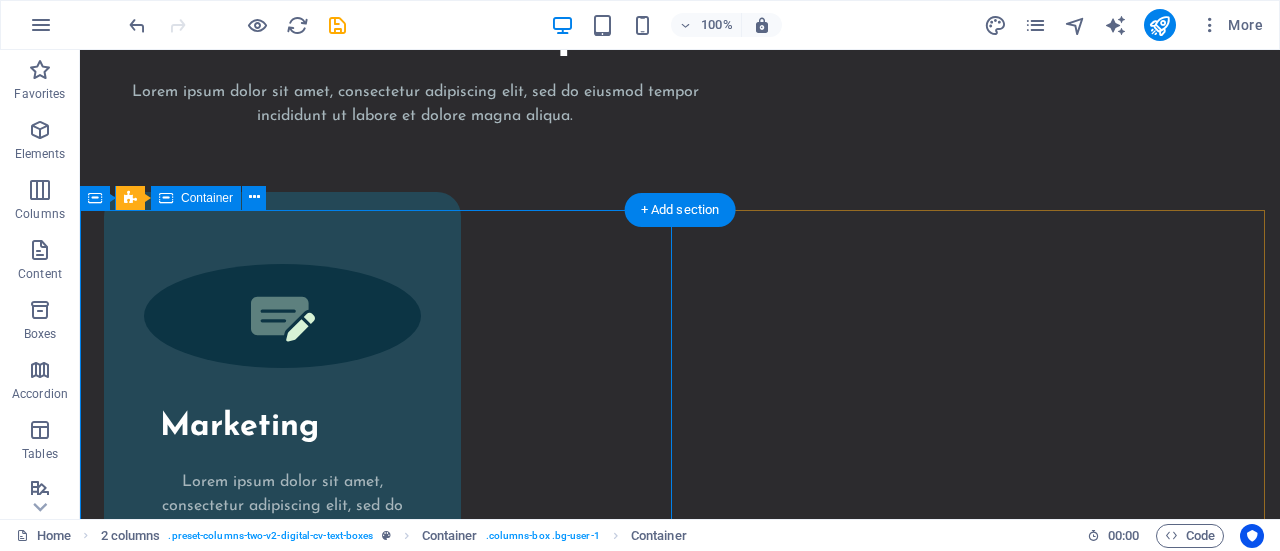 click at bounding box center (380, 4344) 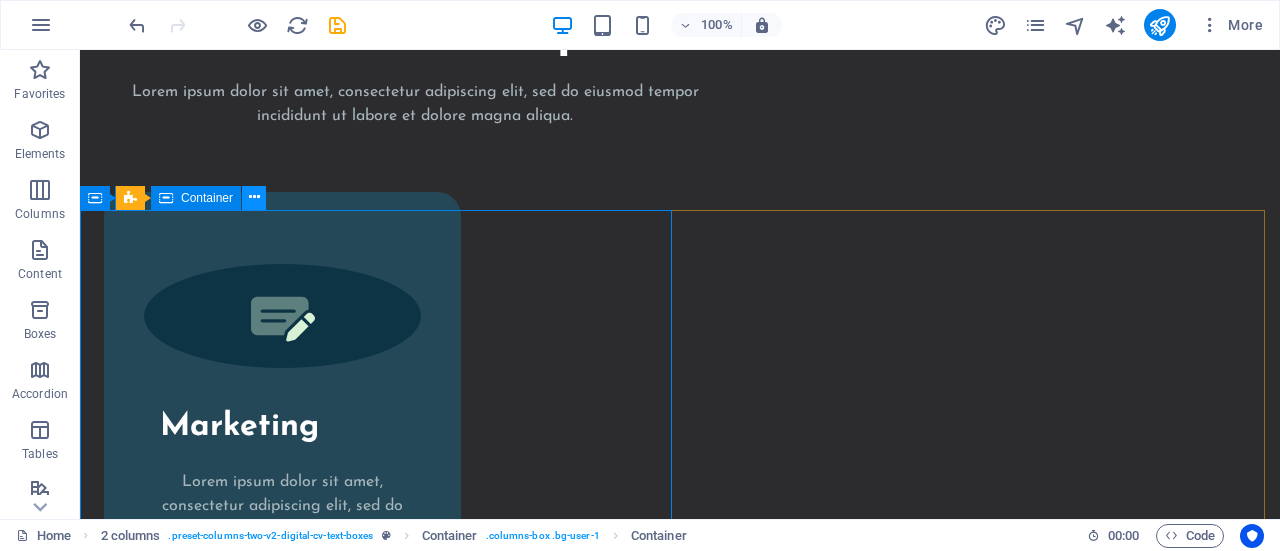 click at bounding box center (254, 198) 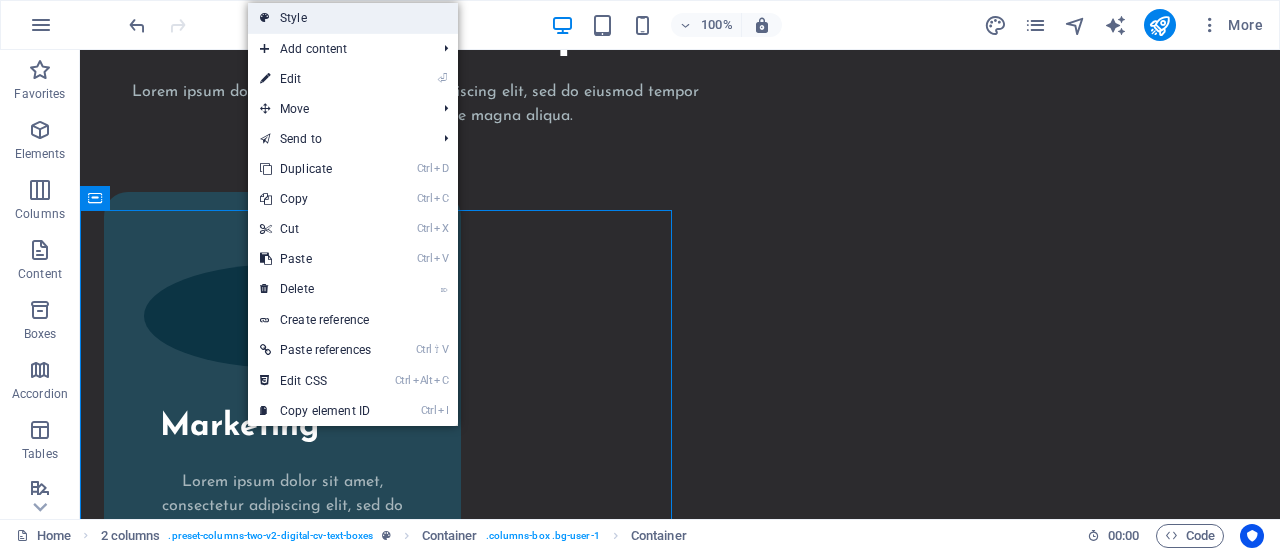 click on "Style" at bounding box center [353, 18] 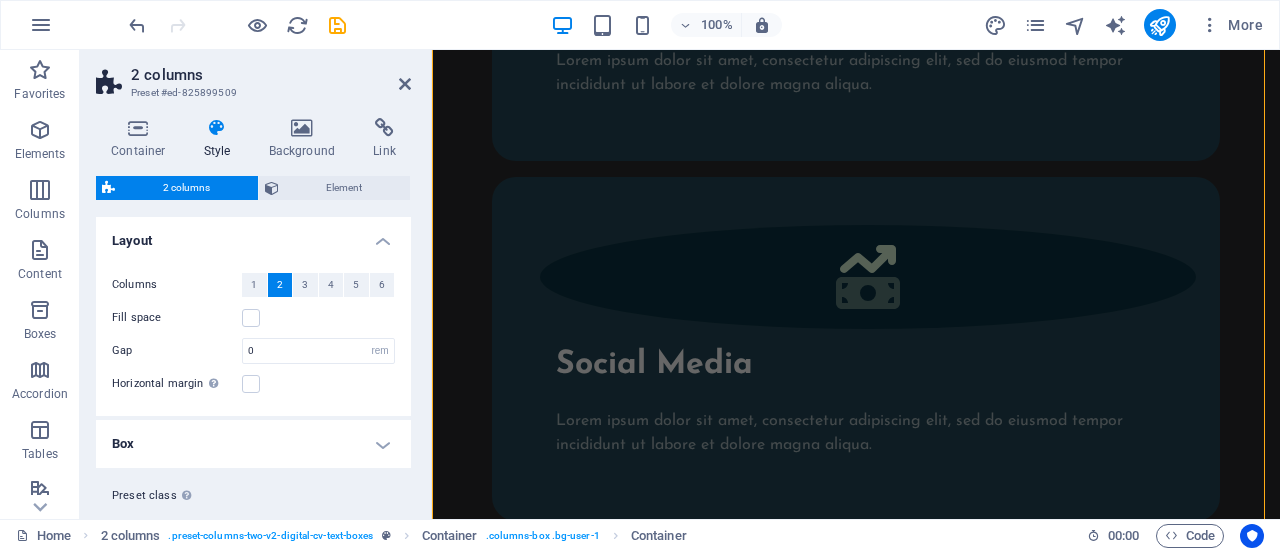 scroll, scrollTop: 4300, scrollLeft: 0, axis: vertical 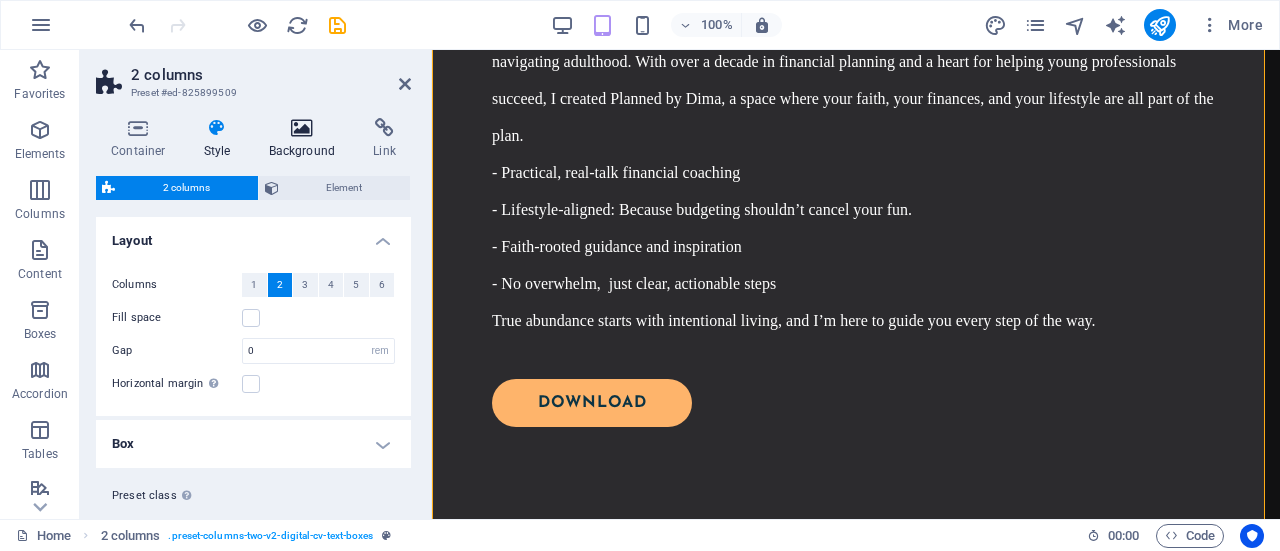click on "Background" at bounding box center [306, 139] 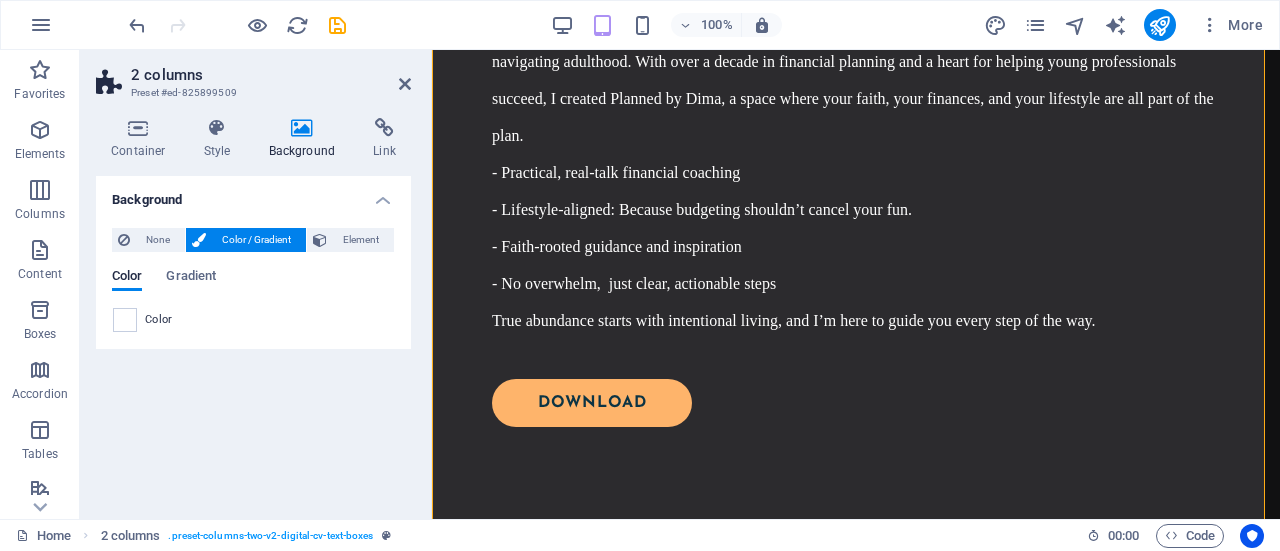 click on "Color" at bounding box center [253, 320] 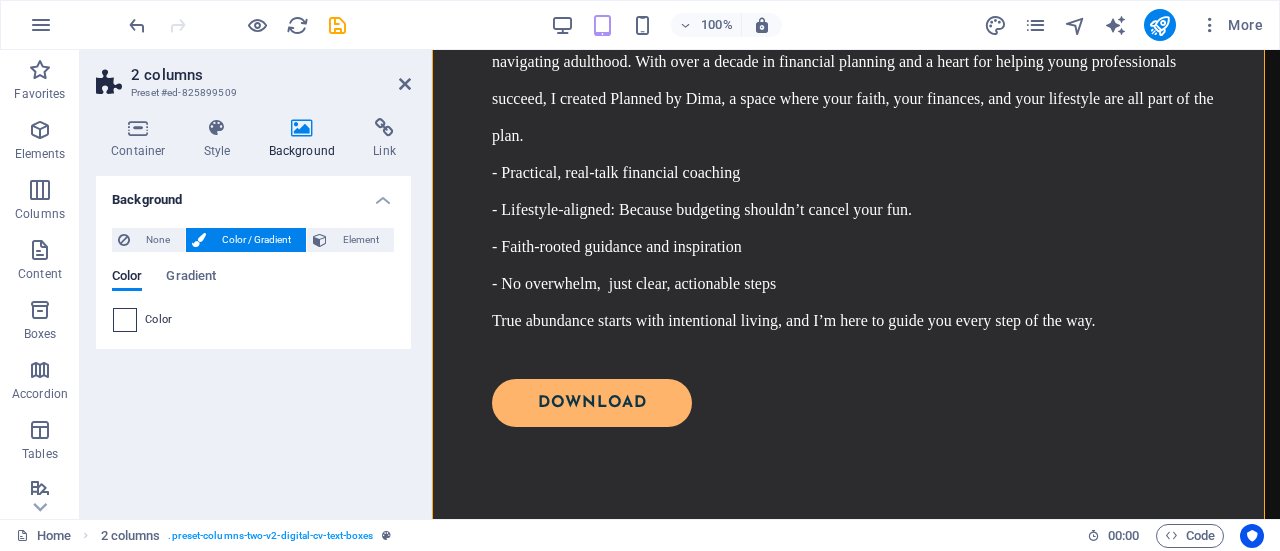 click at bounding box center [125, 320] 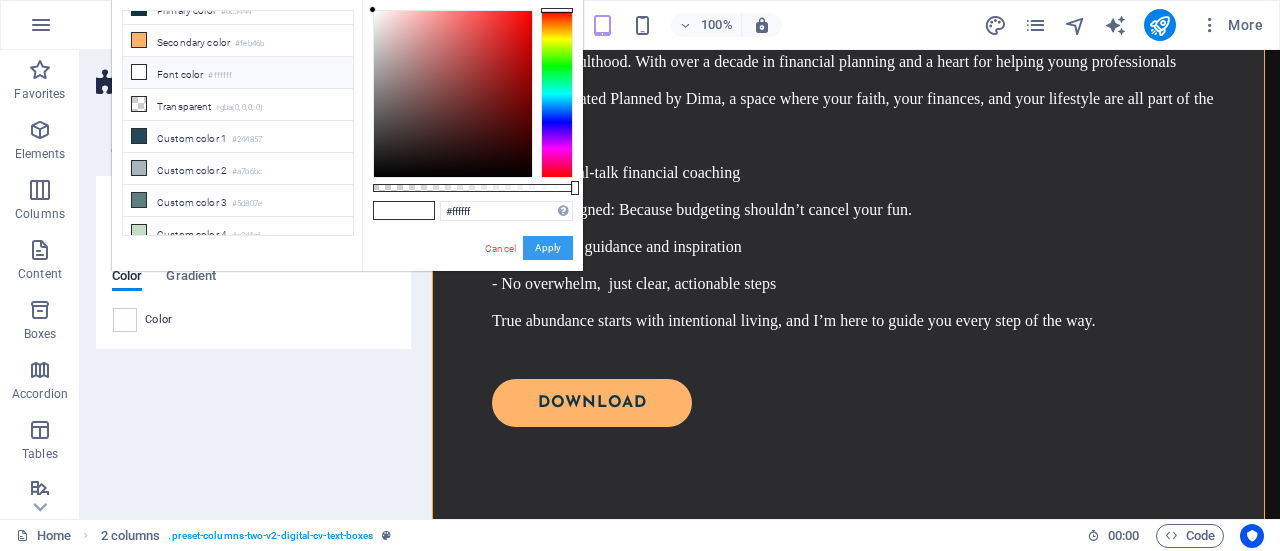 click on "Apply" at bounding box center (548, 248) 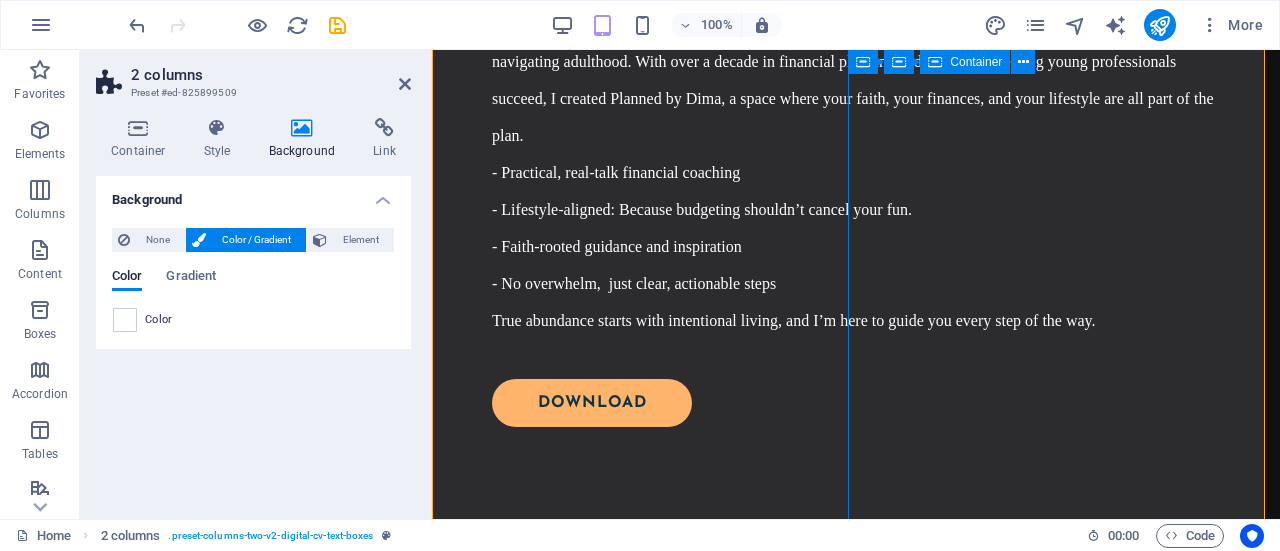 click on "My experience so far SKILLS Lorem ipsum dolor sit amet Lorem ipsum dolor sit amet Lorem ipsum dolor sit amet WORK Lorem ipsum dolor sit amet Lorem ipsum dolor sit amet Lorem ipsum dolor sit amet" at bounding box center [644, 2257] 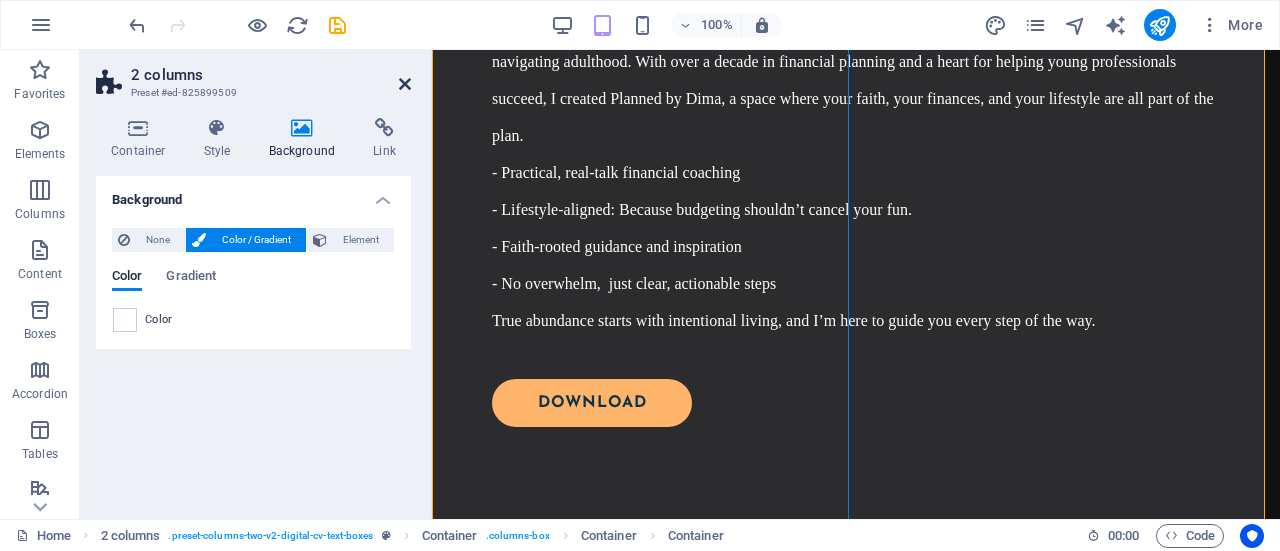 click at bounding box center [405, 84] 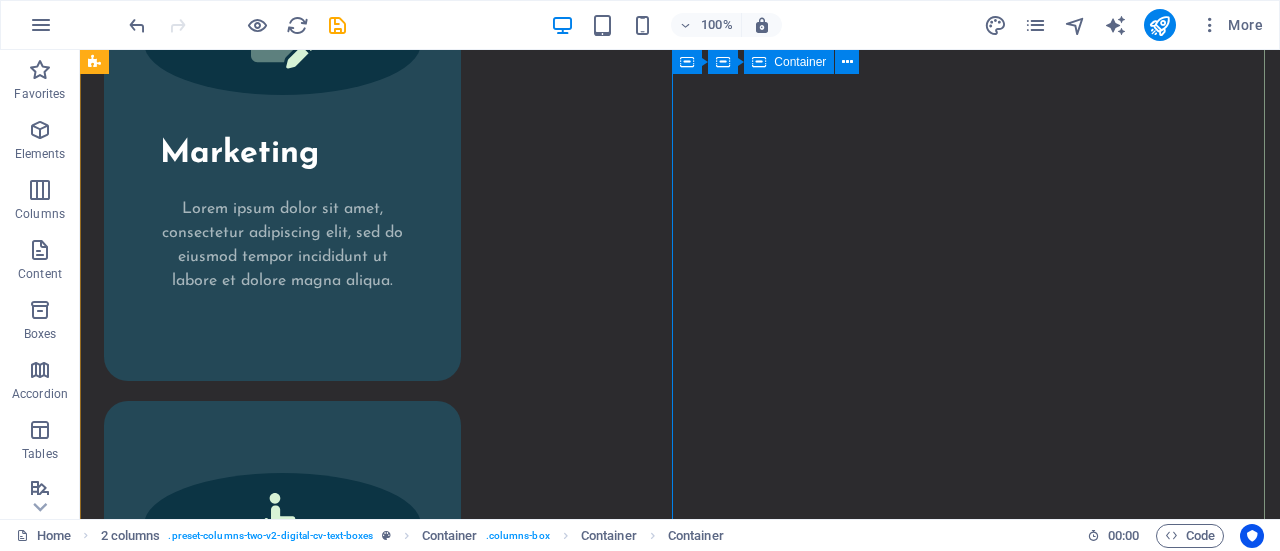 click on "My experience so far SKILLS Lorem ipsum dolor sit amet Lorem ipsum dolor sit amet Lorem ipsum dolor sit amet WORK Lorem ipsum dolor sit amet Lorem ipsum dolor sit amet Lorem ipsum dolor sit amet" at bounding box center (380, 5427) 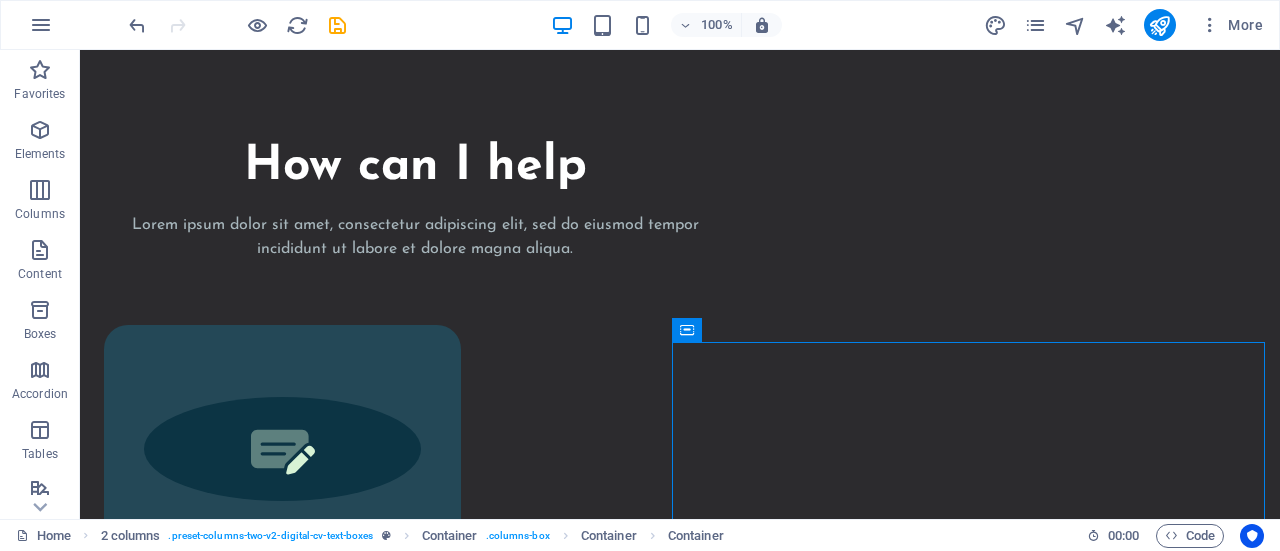 scroll, scrollTop: 2773, scrollLeft: 0, axis: vertical 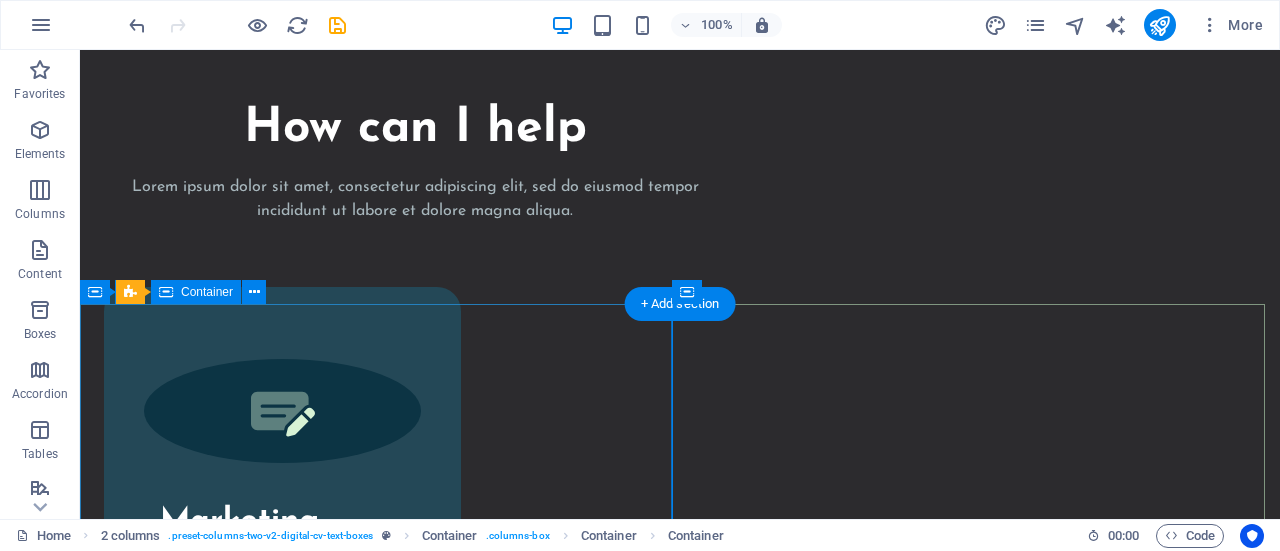 click at bounding box center (380, 4439) 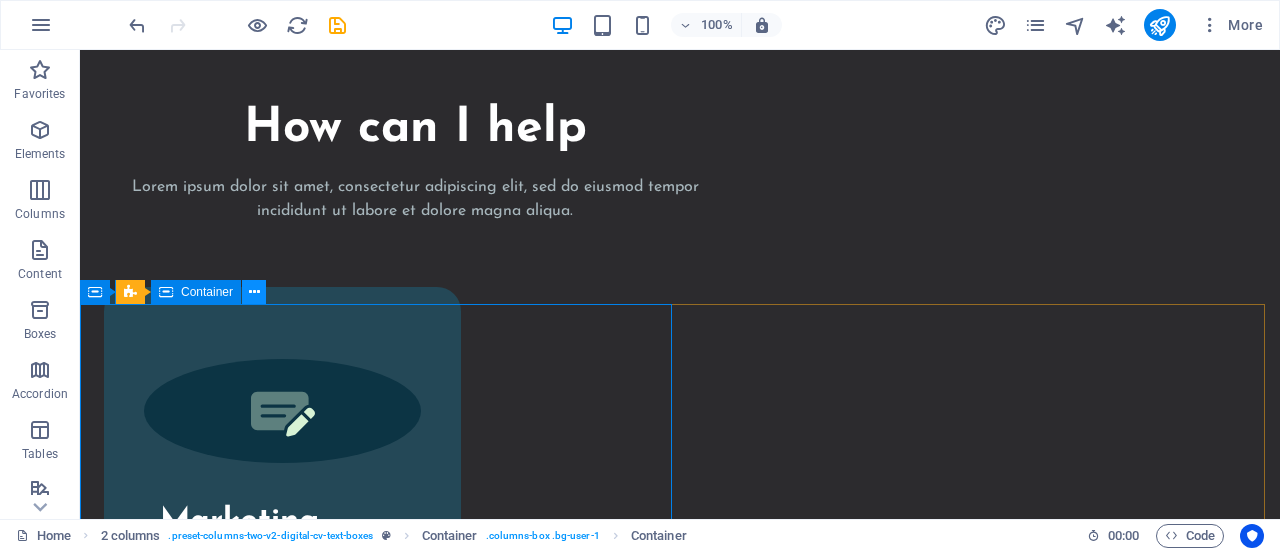 click at bounding box center [254, 292] 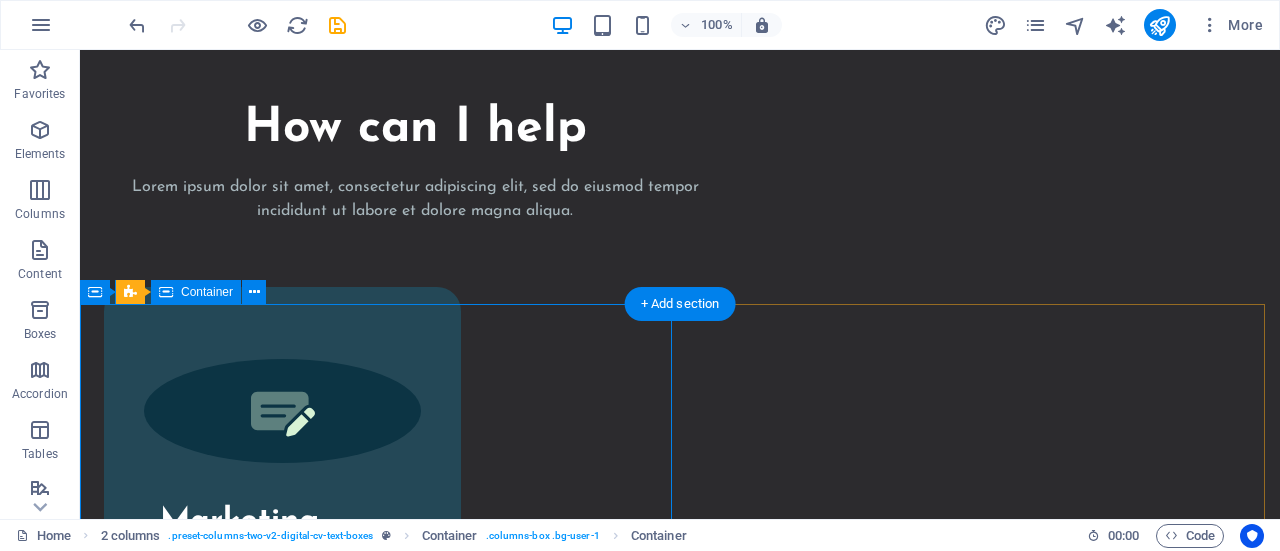 click at bounding box center [380, 4439] 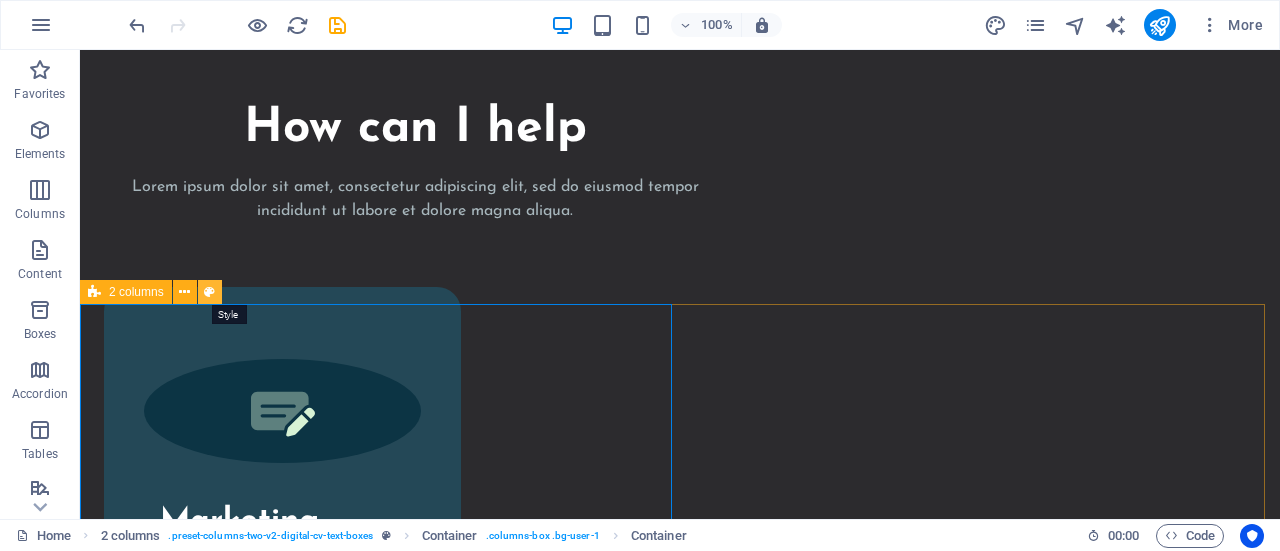 click at bounding box center [210, 292] 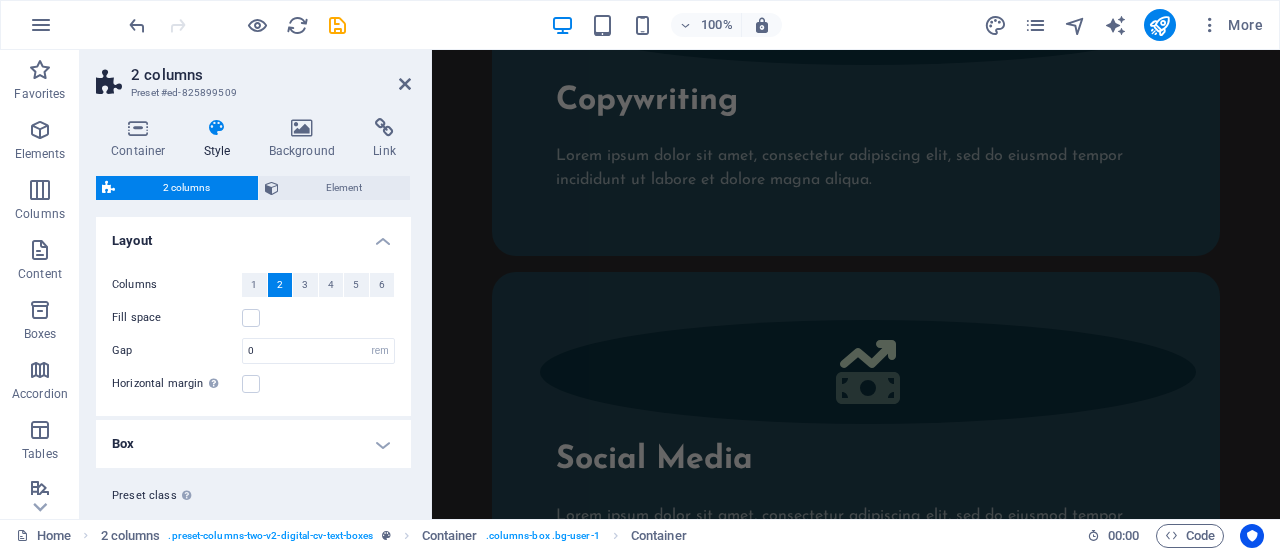 scroll, scrollTop: 4300, scrollLeft: 0, axis: vertical 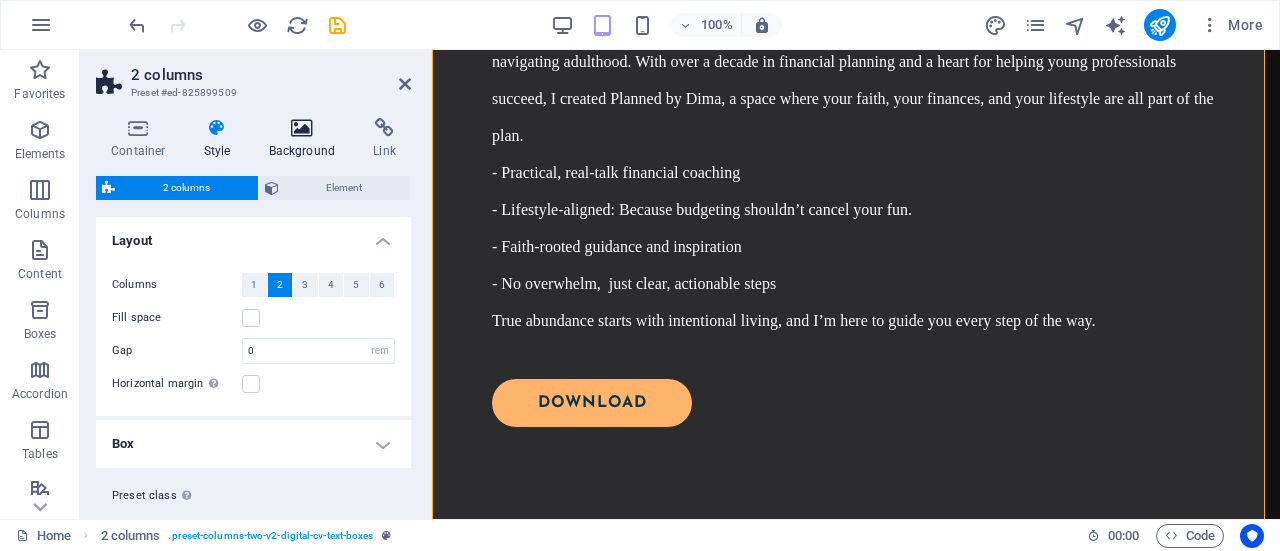 click at bounding box center [302, 128] 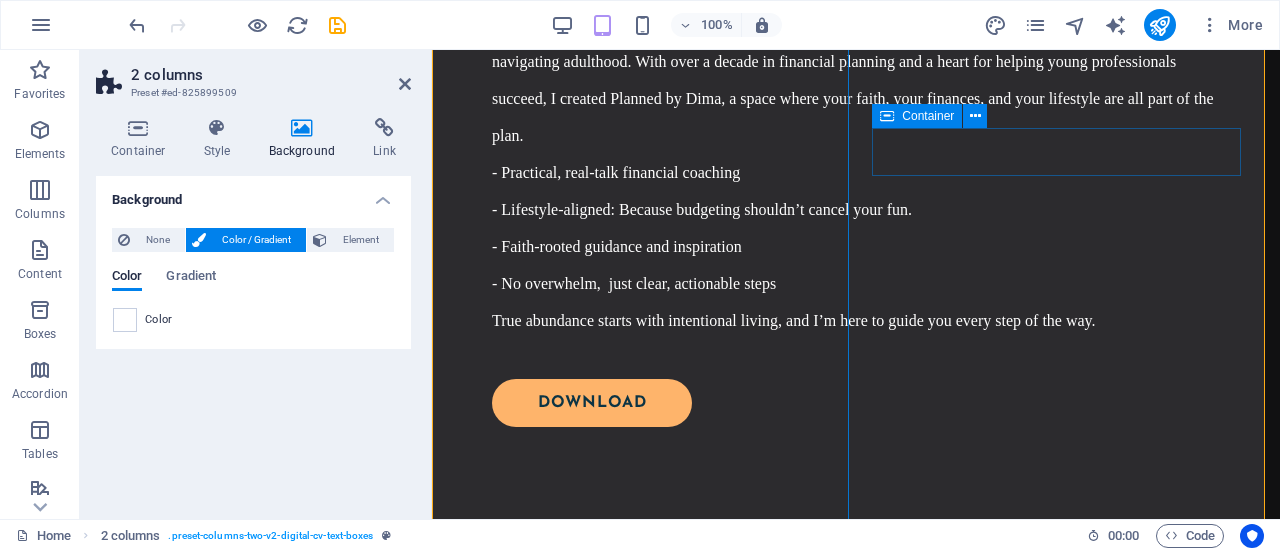 click on "SKILLS" at bounding box center [644, 2159] 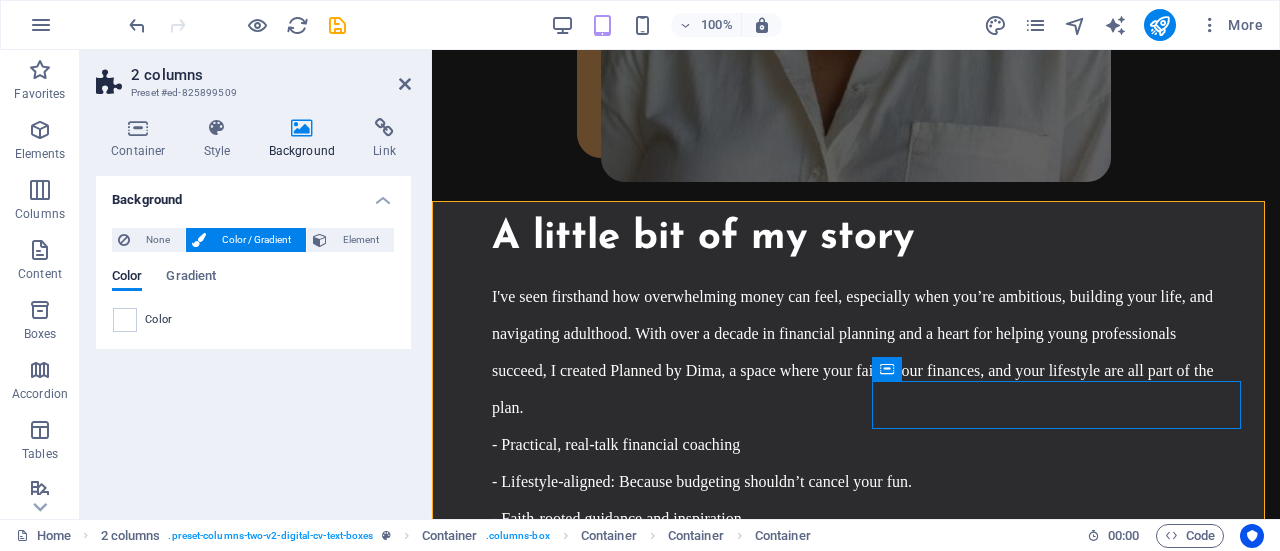 scroll, scrollTop: 4048, scrollLeft: 0, axis: vertical 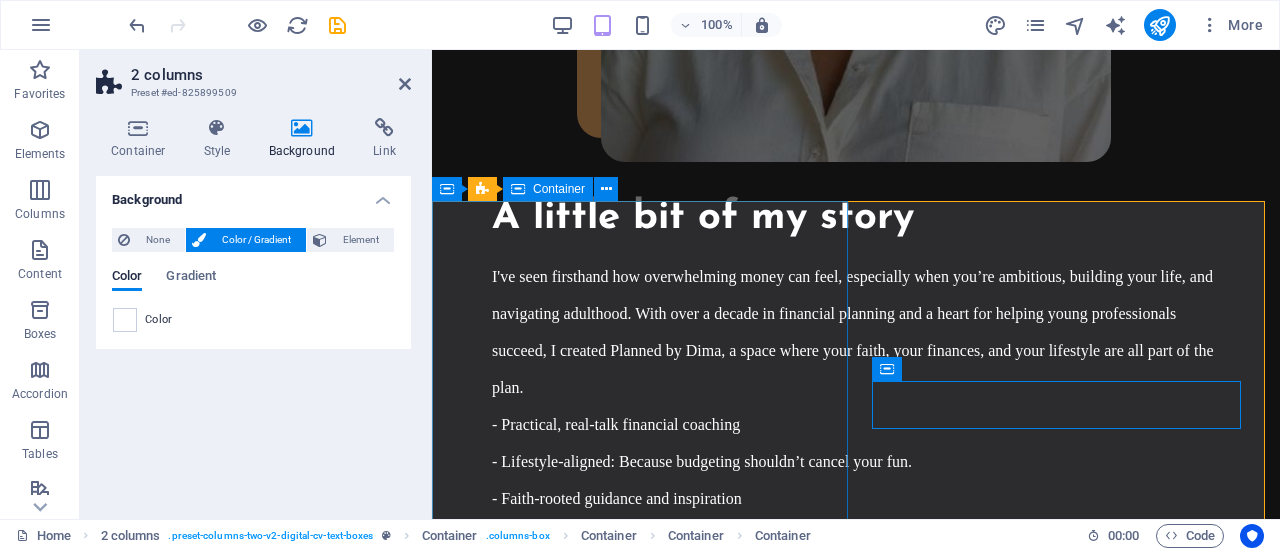 click at bounding box center [644, 1495] 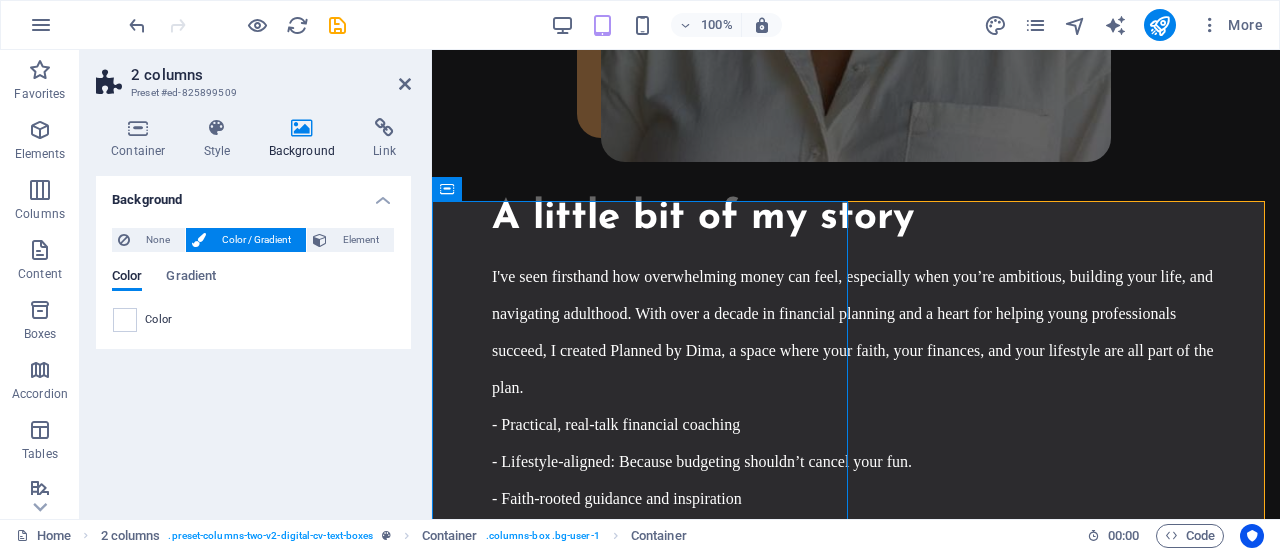click on "2 columns Preset #ed-825899509
Container Style Background Link Size Height Default px rem % vh vw Min. height None px rem % vh vw Width Default px rem % em vh vw Min. width None px rem % vh vw Default padding Custom spacing Default content width and padding can be changed under Design. Edit design Layout (Flexbox) Alignment Determines the flex direction. Default Main axis Determine how elements should behave along the main axis inside this container (justify content). Default Side axis Control the vertical direction of the element inside of the container (align items). Default Wrap Default On Off Fill Controls the distances and direction of elements on the y-axis across several lines (align content). Default Accessibility ARIA helps assistive technologies (like screen readers) to understand the role, state, and behavior of web elements Role The ARIA role defines the purpose of an element.  None %" at bounding box center (256, 284) 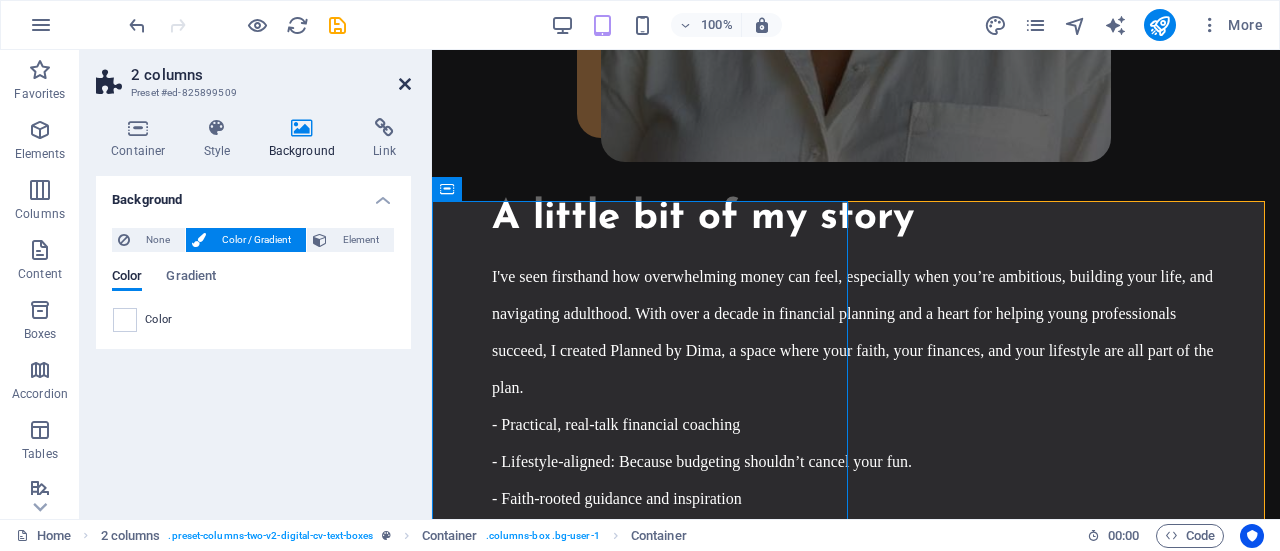 click at bounding box center [405, 84] 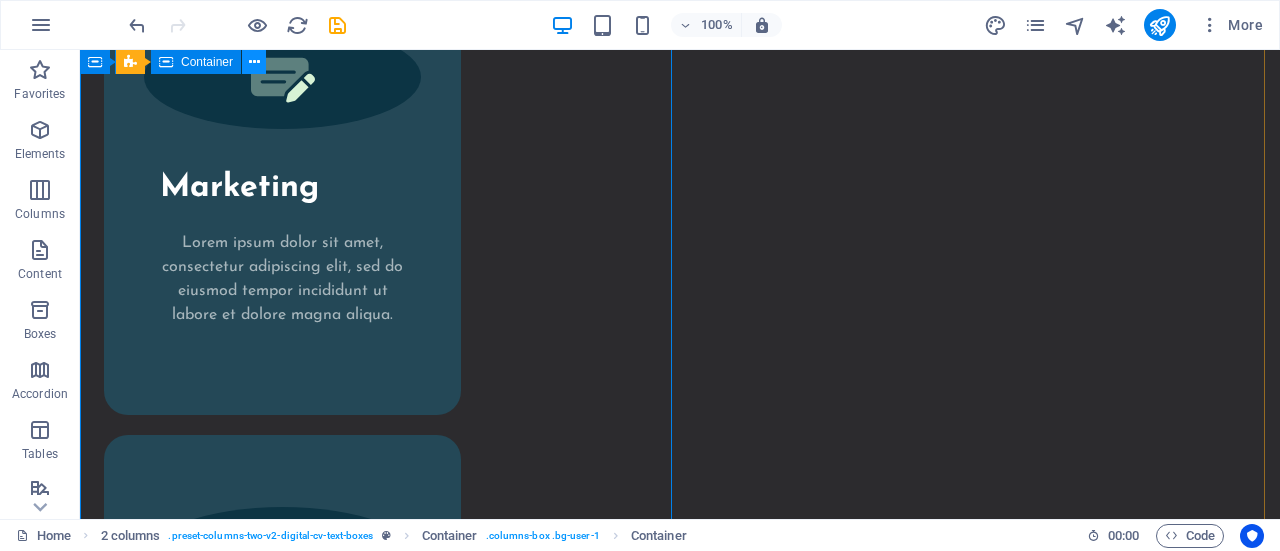 click at bounding box center [254, 62] 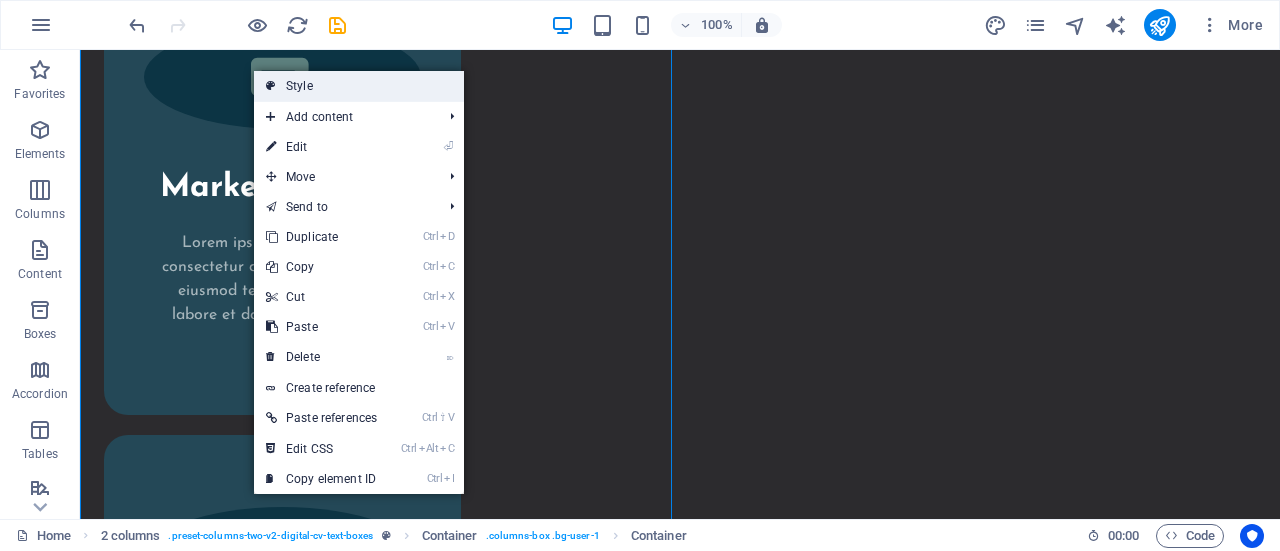 click on "Style" at bounding box center [359, 86] 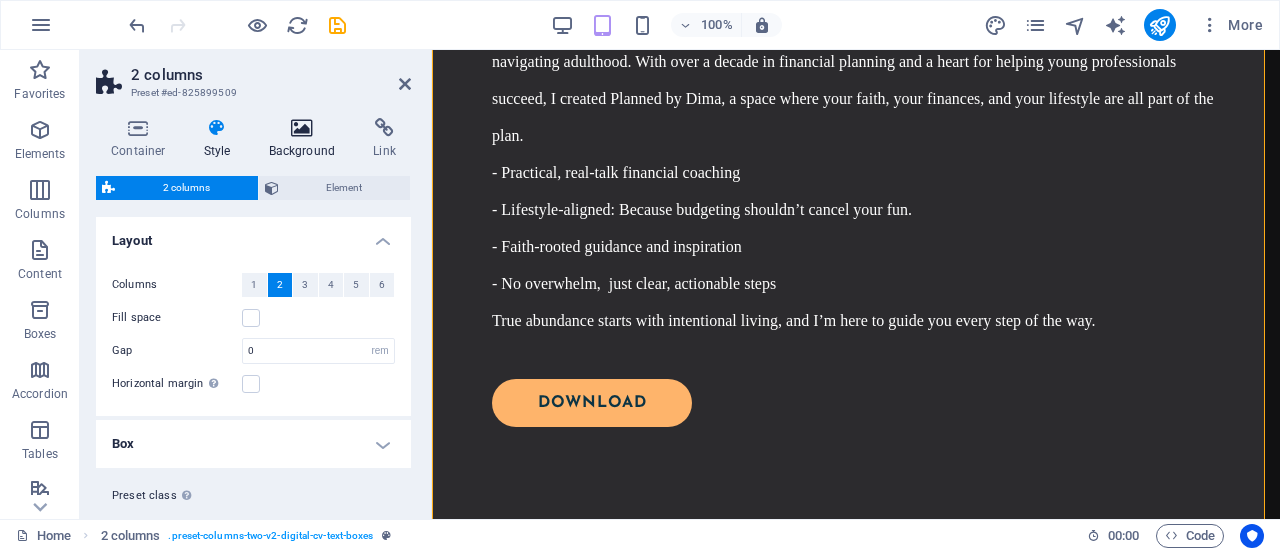 click at bounding box center (302, 128) 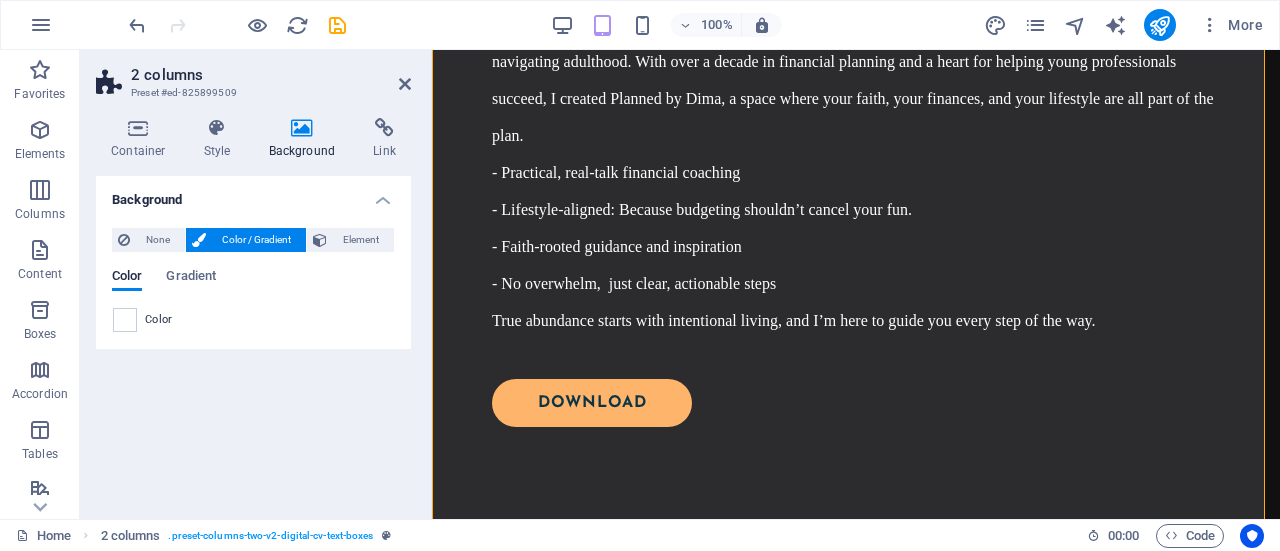 click at bounding box center [125, 320] 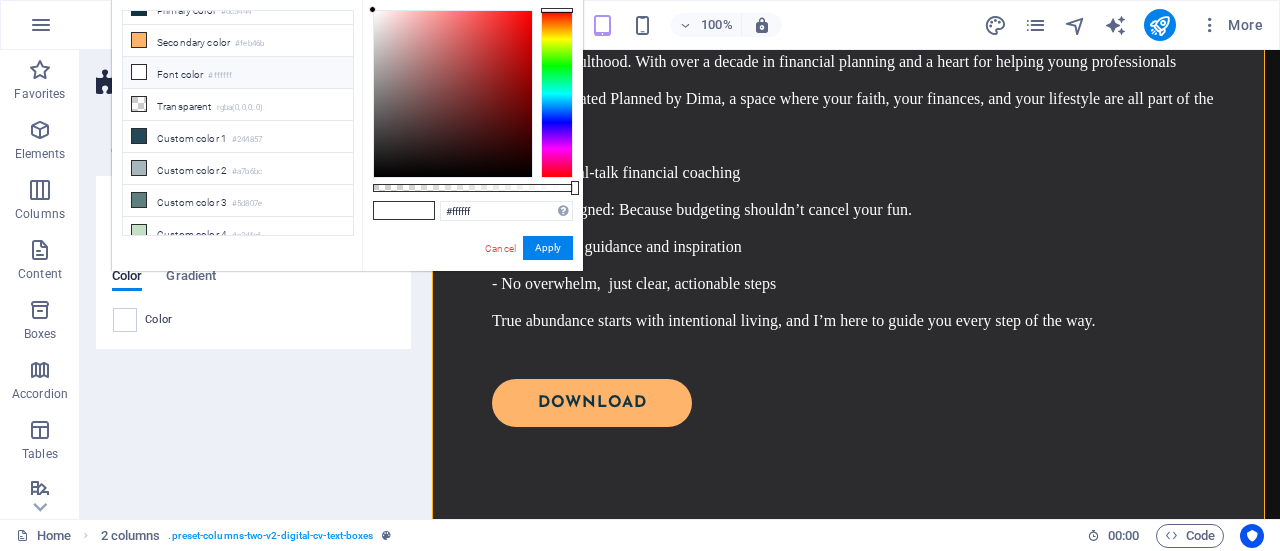 click on "Color" at bounding box center (253, 320) 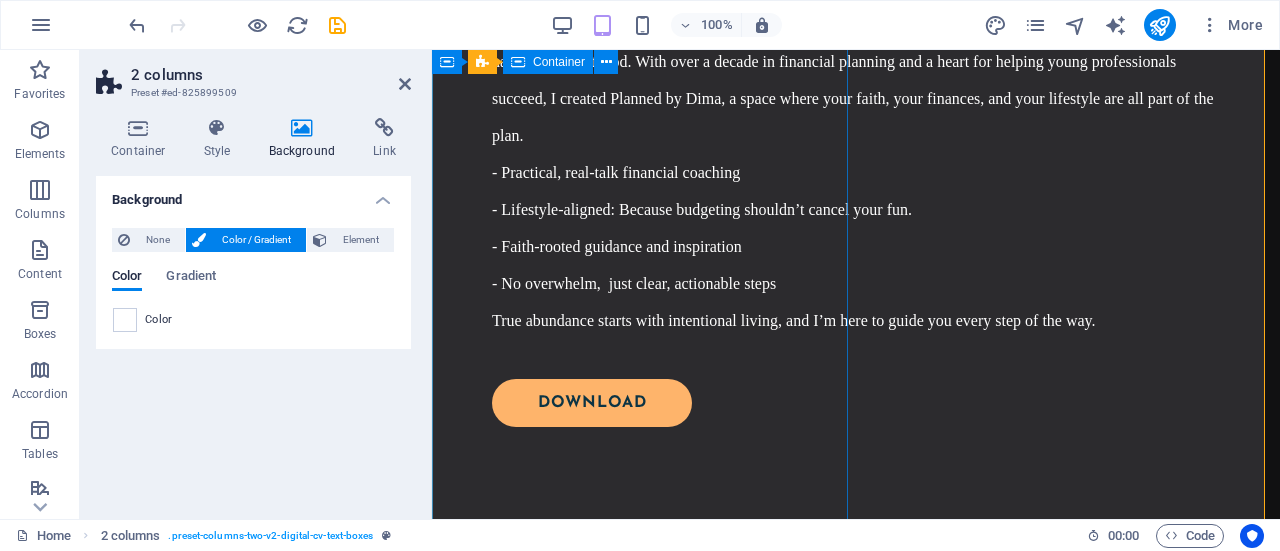 click at bounding box center (644, 1243) 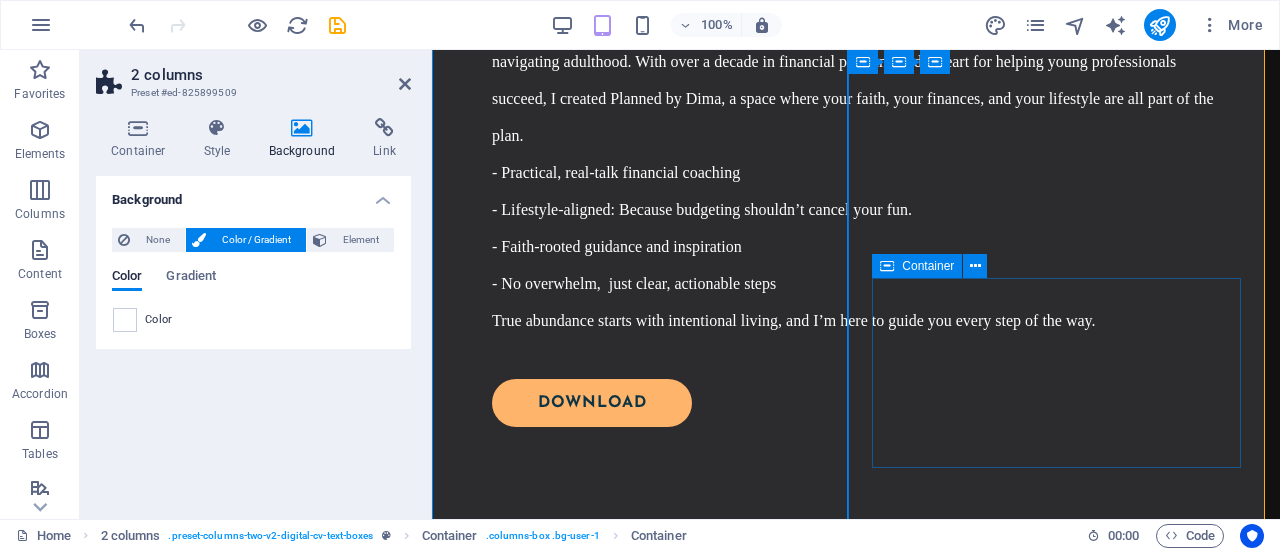 click on "WORK Lorem ipsum dolor sit amet Lorem ipsum dolor sit amet Lorem ipsum dolor sit amet" at bounding box center (644, 2407) 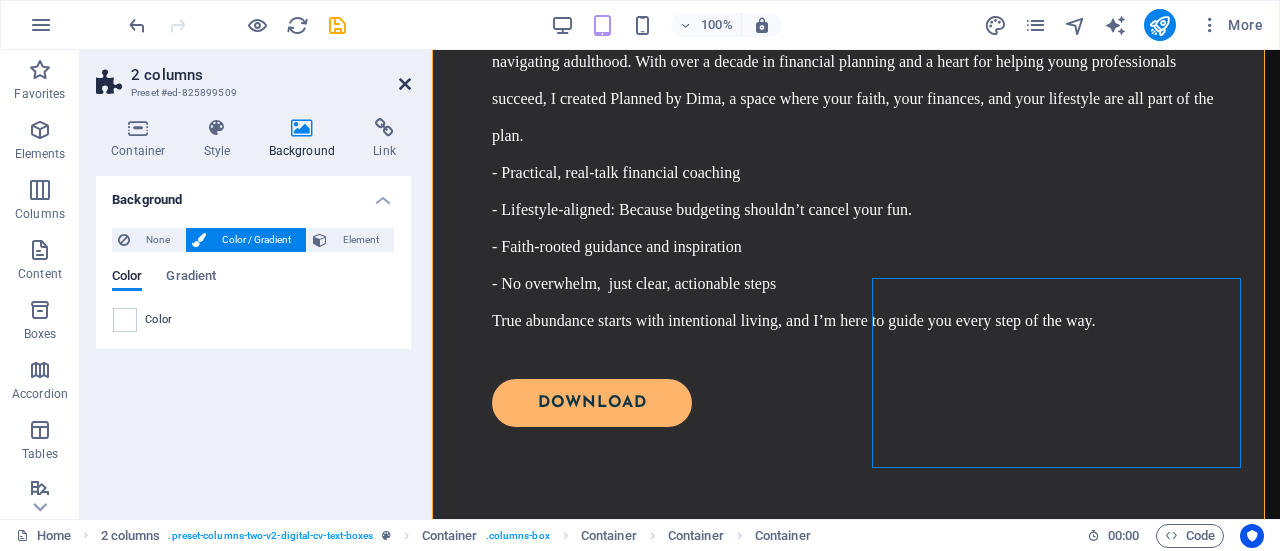 click at bounding box center (405, 84) 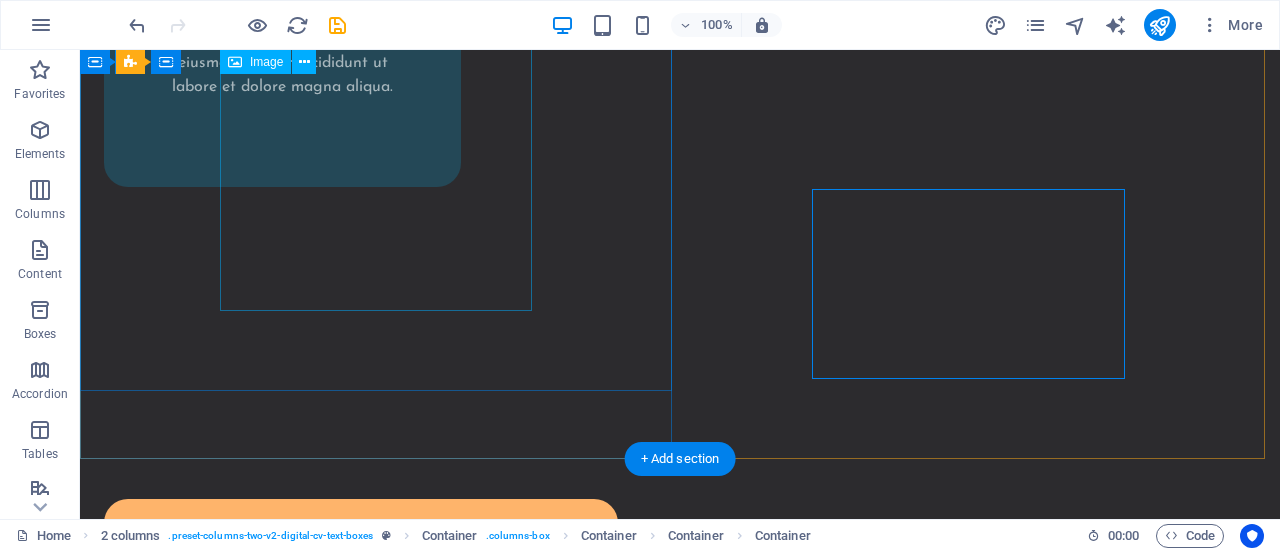 scroll, scrollTop: 3315, scrollLeft: 0, axis: vertical 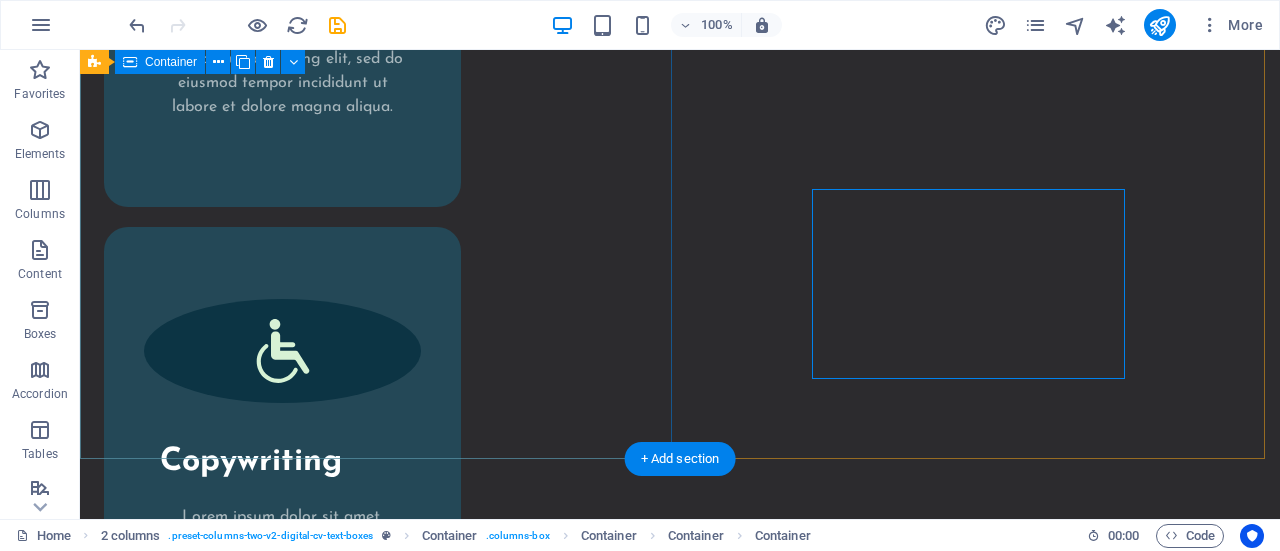 click at bounding box center (380, 3897) 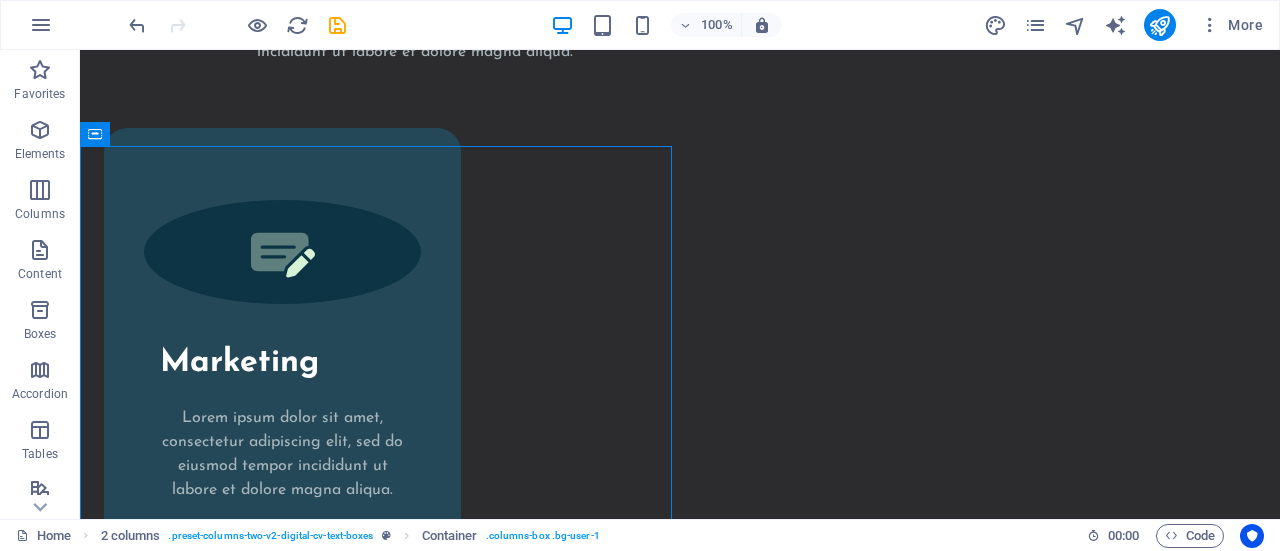 scroll, scrollTop: 2916, scrollLeft: 0, axis: vertical 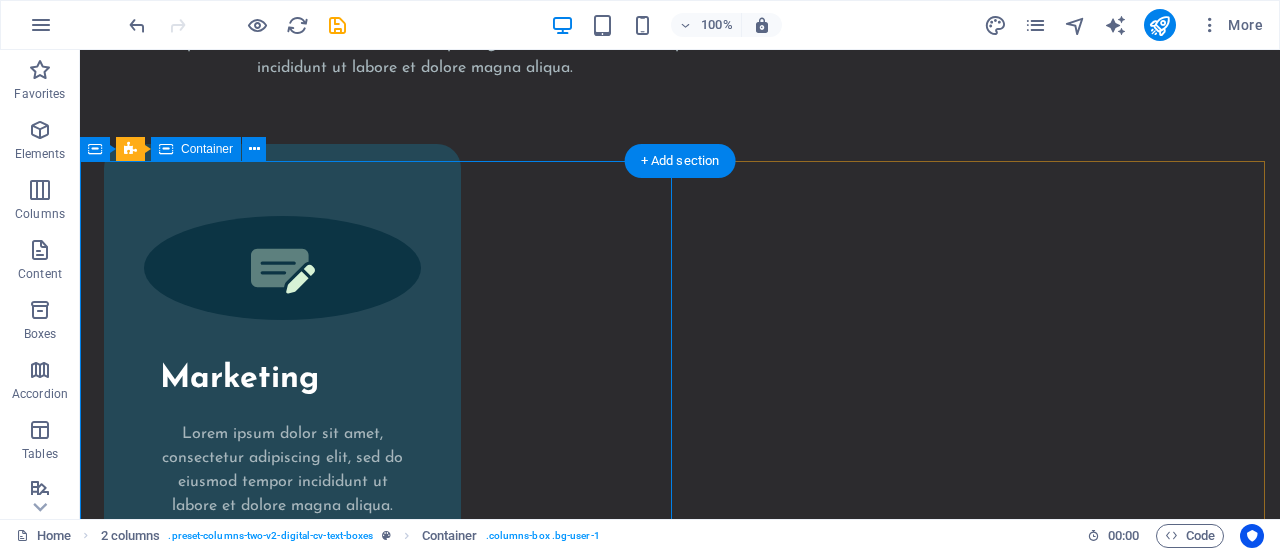 click at bounding box center [380, 4296] 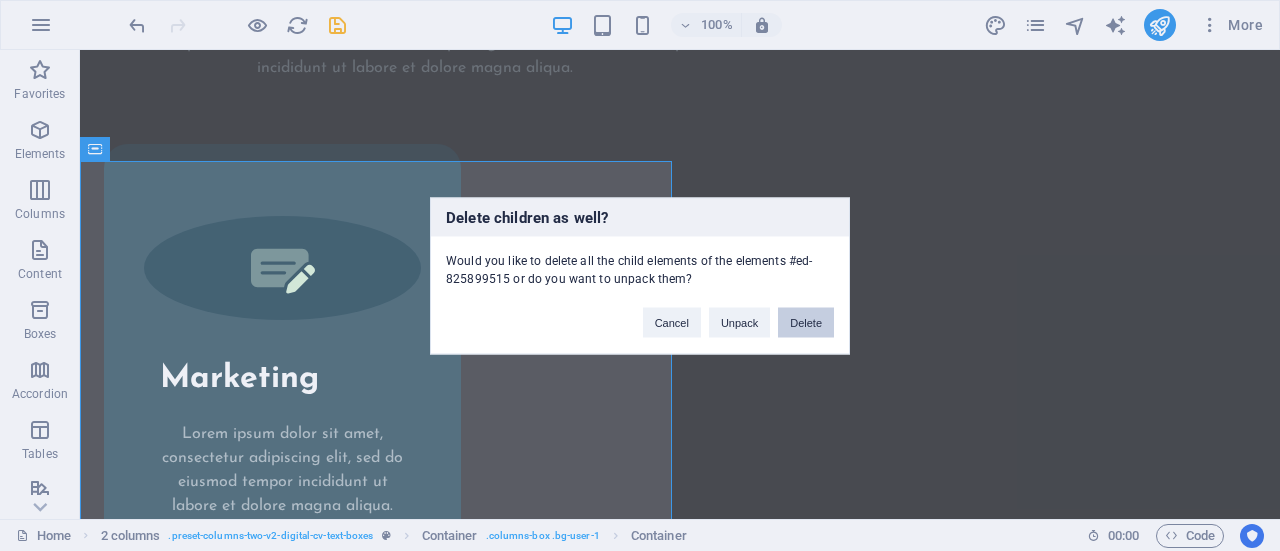 click on "Delete" at bounding box center (806, 322) 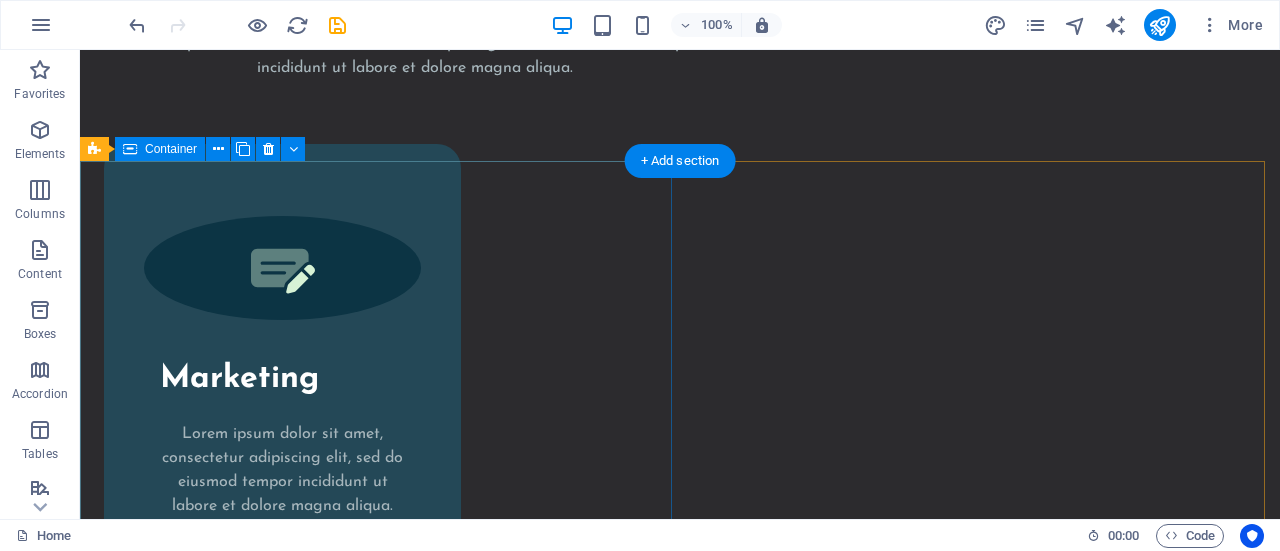 click on "Drop content here or  Add elements  Paste clipboard" at bounding box center (380, 3387) 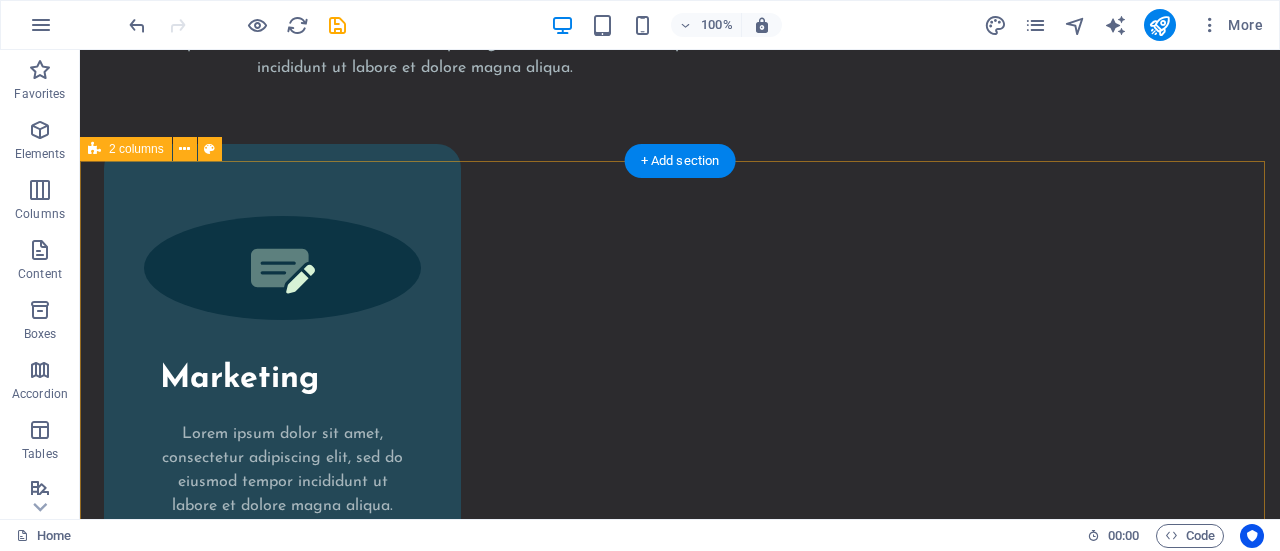 click on "My experience so far SKILLS Lorem ipsum dolor sit amet Lorem ipsum dolor sit amet Lorem ipsum dolor sit amet WORK Lorem ipsum dolor sit amet Lorem ipsum dolor sit amet Lorem ipsum dolor sit amet" at bounding box center [680, 3692] 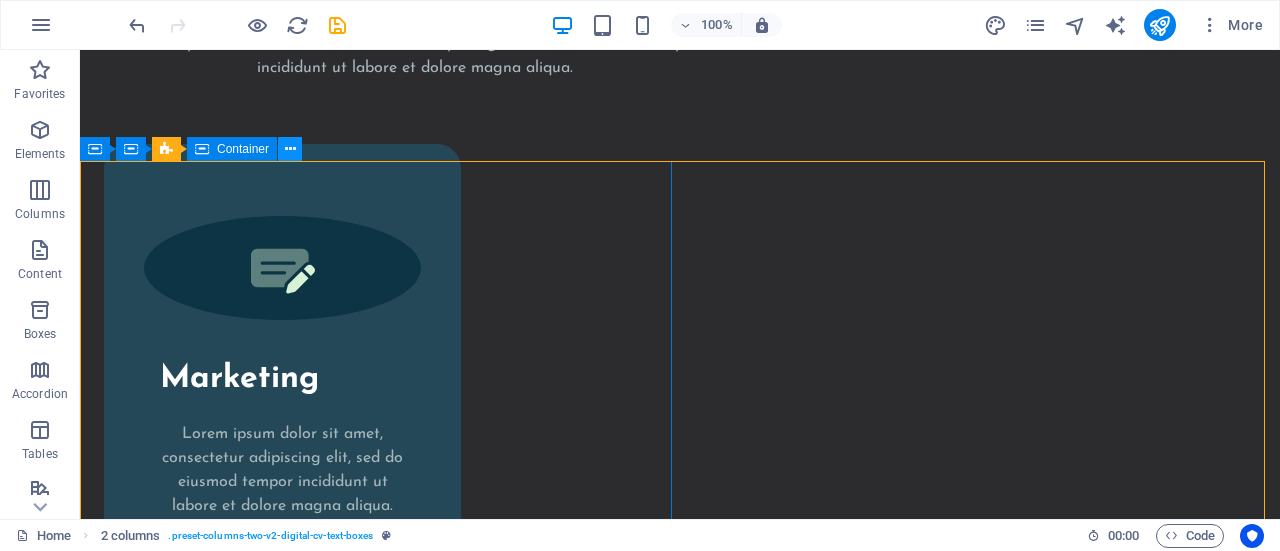 click at bounding box center (290, 149) 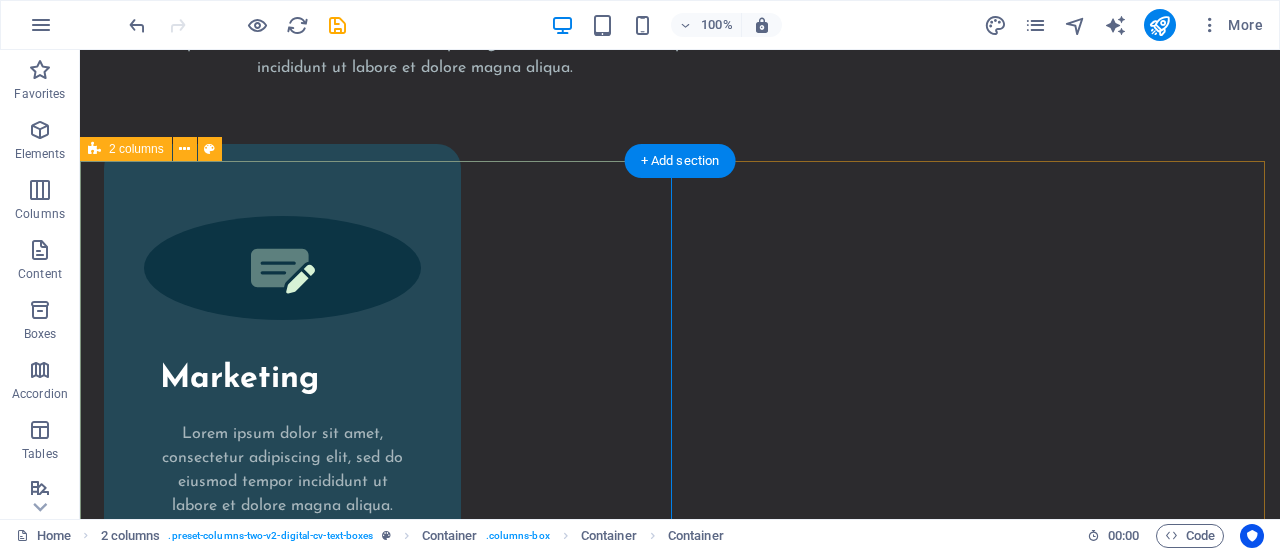 click on "My experience so far SKILLS Lorem ipsum dolor sit amet Lorem ipsum dolor sit amet Lorem ipsum dolor sit amet WORK Lorem ipsum dolor sit amet Lorem ipsum dolor sit amet Lorem ipsum dolor sit amet" at bounding box center [680, 3692] 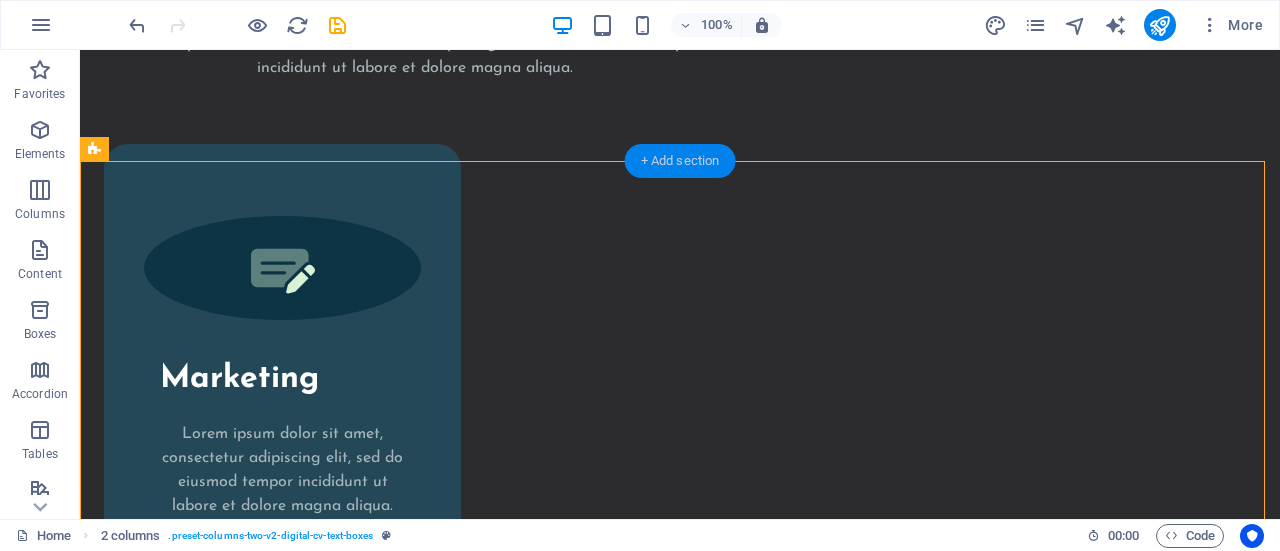 click on "+ Add section" at bounding box center (680, 161) 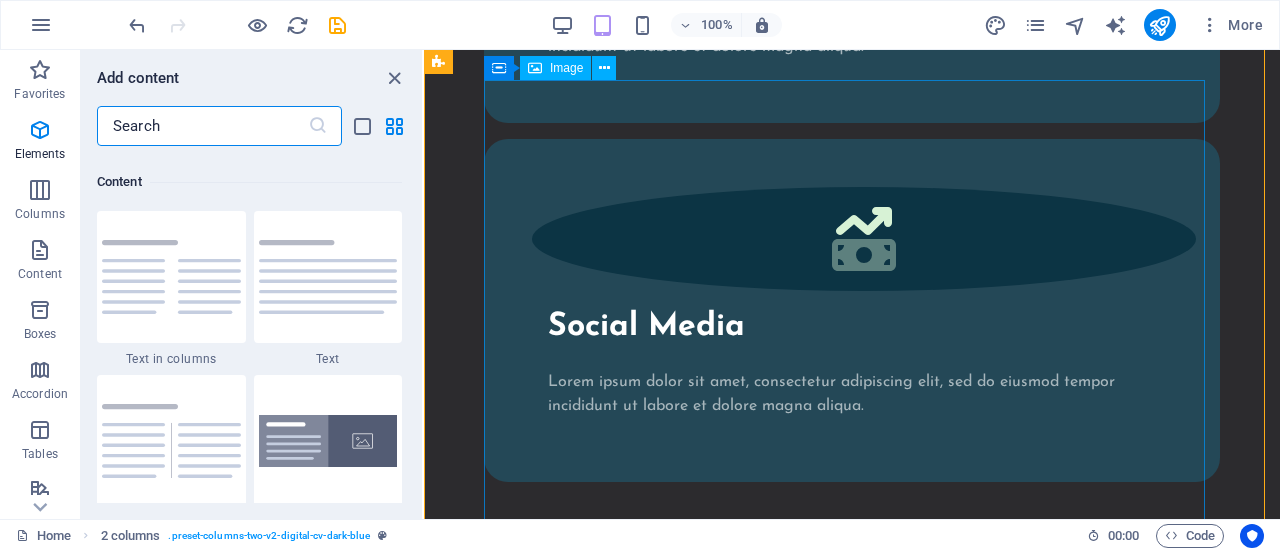 scroll, scrollTop: 3499, scrollLeft: 0, axis: vertical 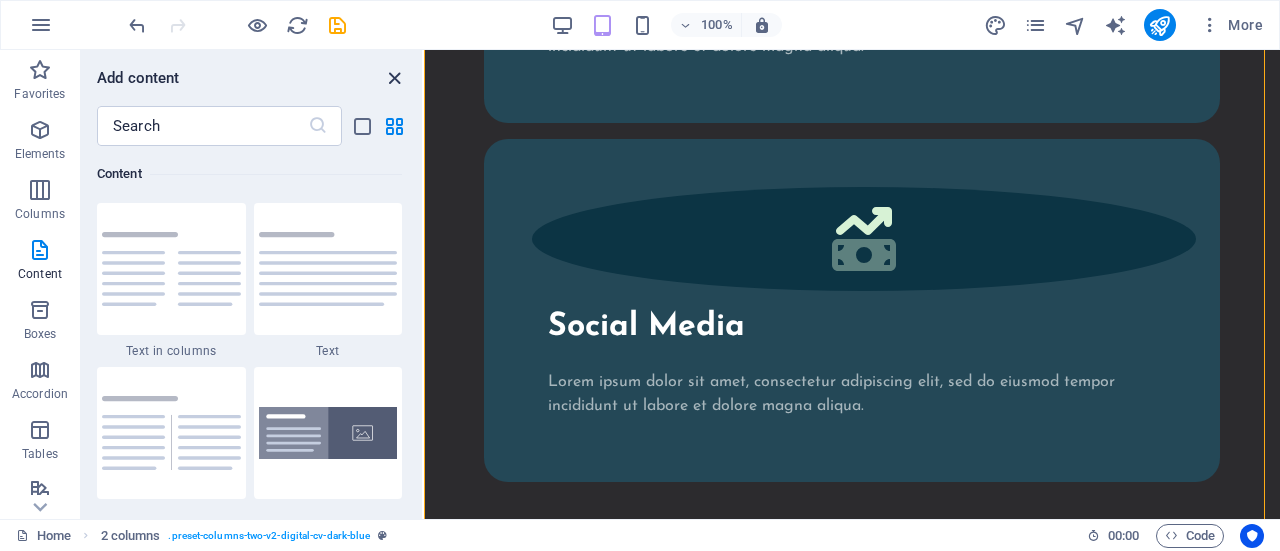 click at bounding box center (394, 78) 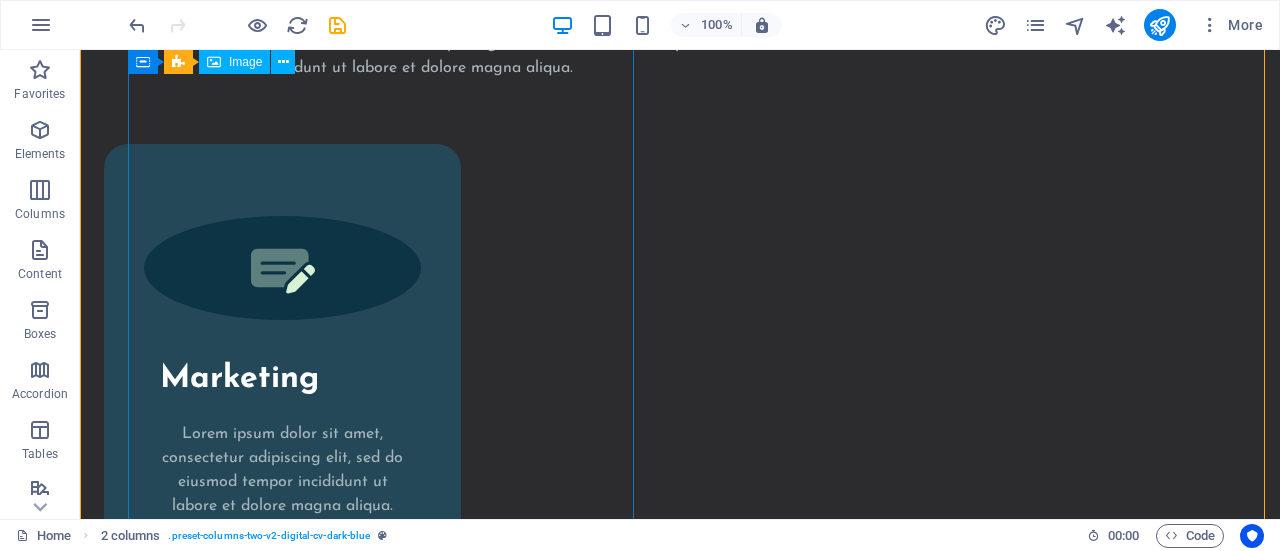 scroll, scrollTop: 2312, scrollLeft: 0, axis: vertical 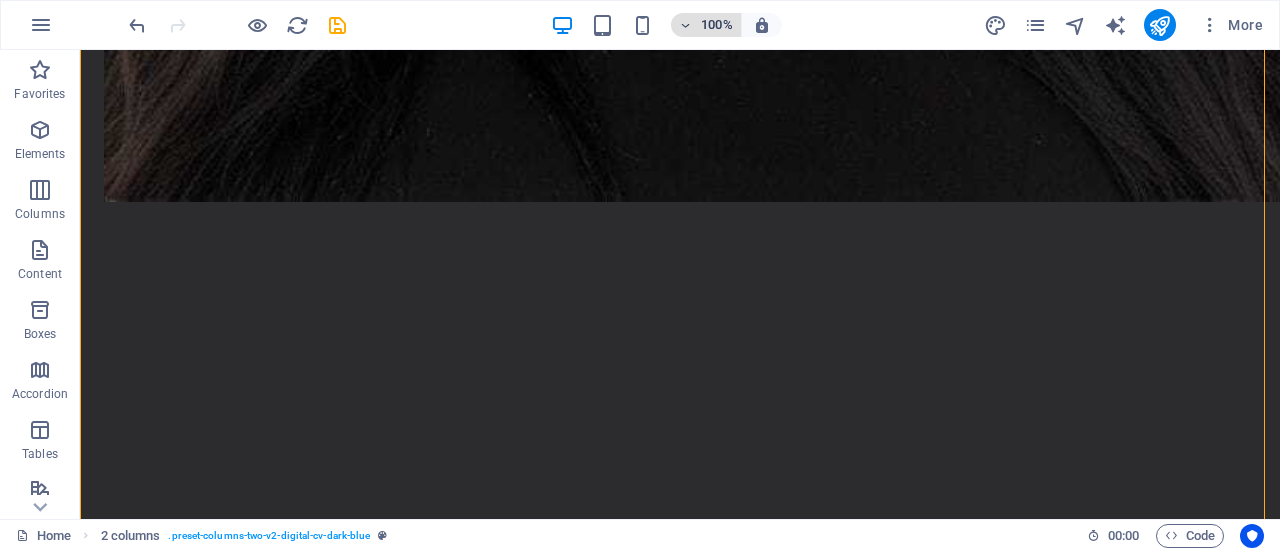 click on "100%" at bounding box center (717, 25) 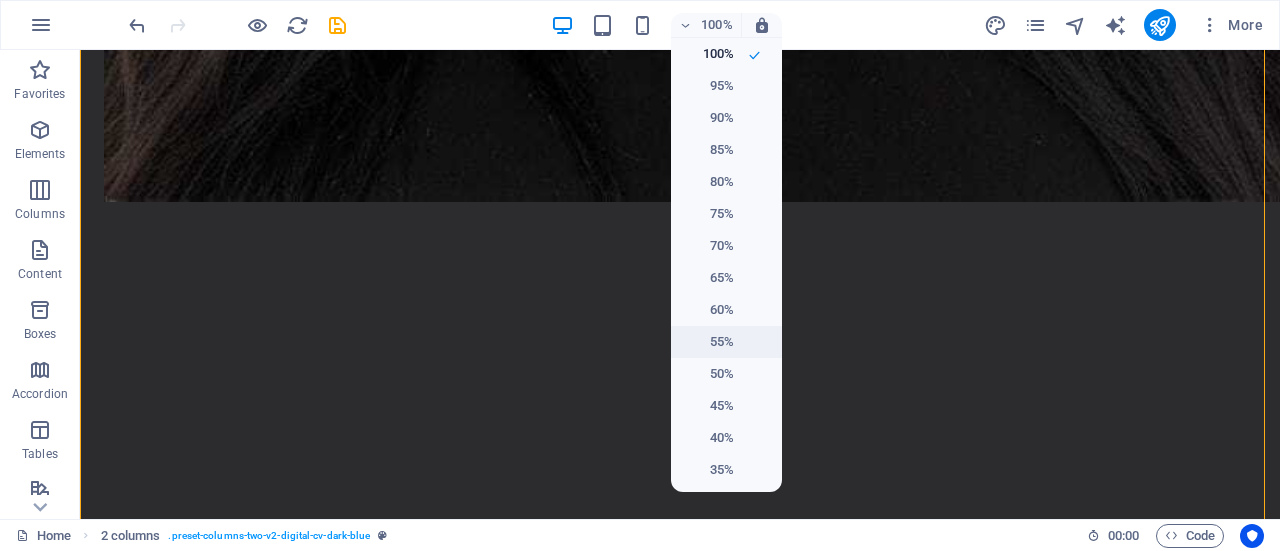 click on "55%" at bounding box center [726, 342] 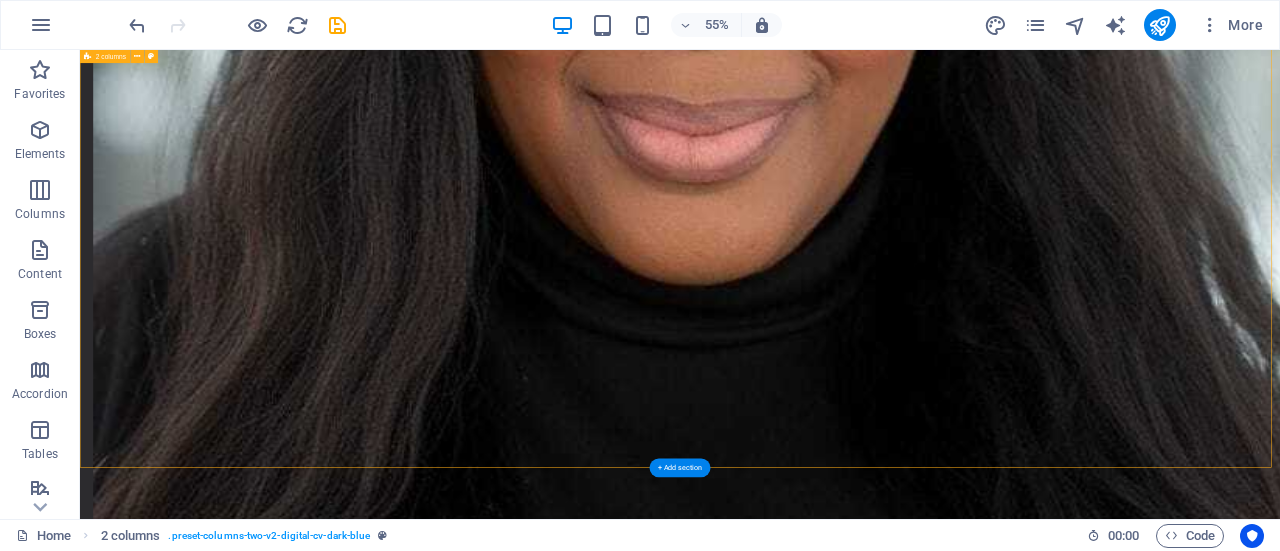 click on "A little bit of my story I've seen firsthand how overwhelming money can feel, especially when you’re ambitious, building your life, and navigating adulthood. With over a decade in financial planning and a heart for helping young professionals succeed, I created Planned by Dima, a space where your faith, your finances, and your lifestyle are all part of the plan. - Practical, real-talk financial coaching - Lifestyle-aligned: Because budgeting shouldn’t cancel your fun. - Faith-rooted guidance and inspiration - No overwhelm,    just clear, actionable steps True abundance starts with intentional living, and I’m here to guide you every step of the way. Download" at bounding box center [1171, 4274] 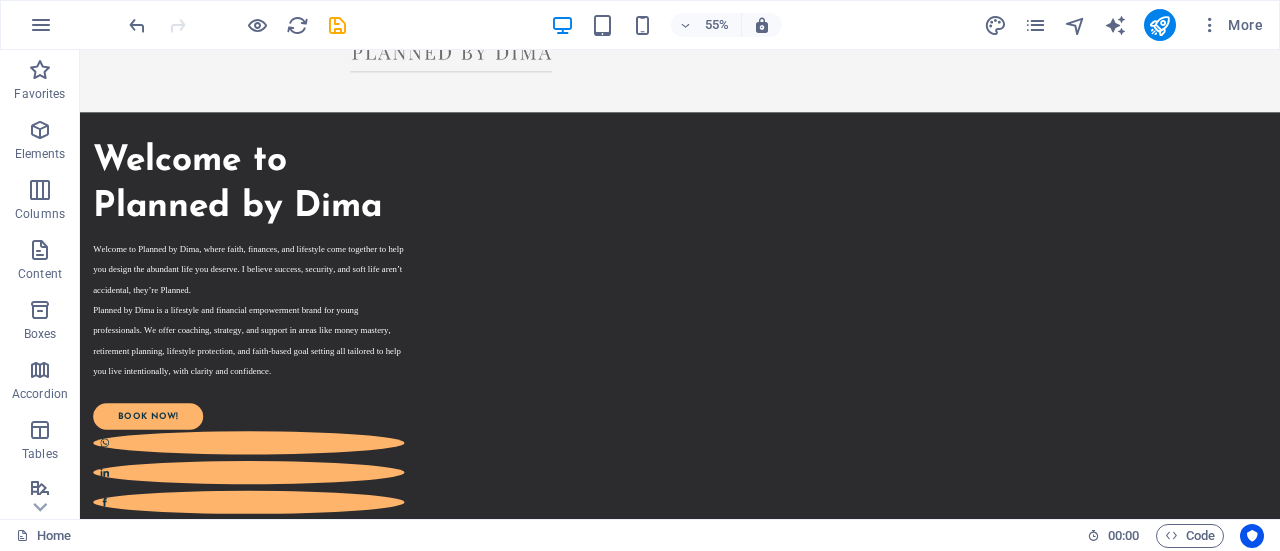 scroll, scrollTop: 60, scrollLeft: 0, axis: vertical 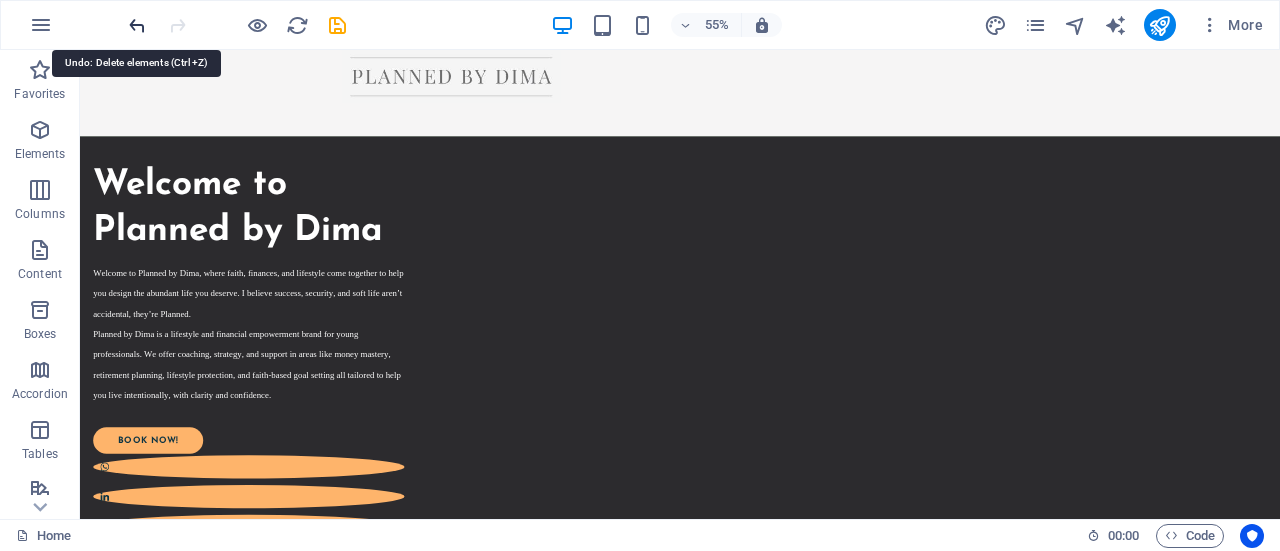 click at bounding box center (137, 25) 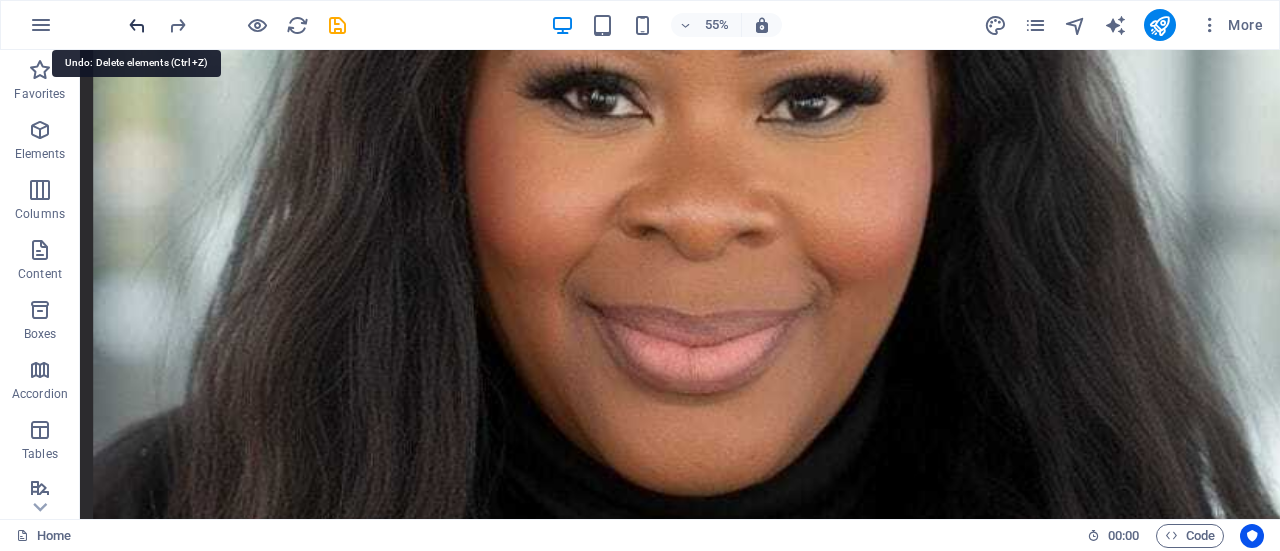 scroll, scrollTop: 2976, scrollLeft: 0, axis: vertical 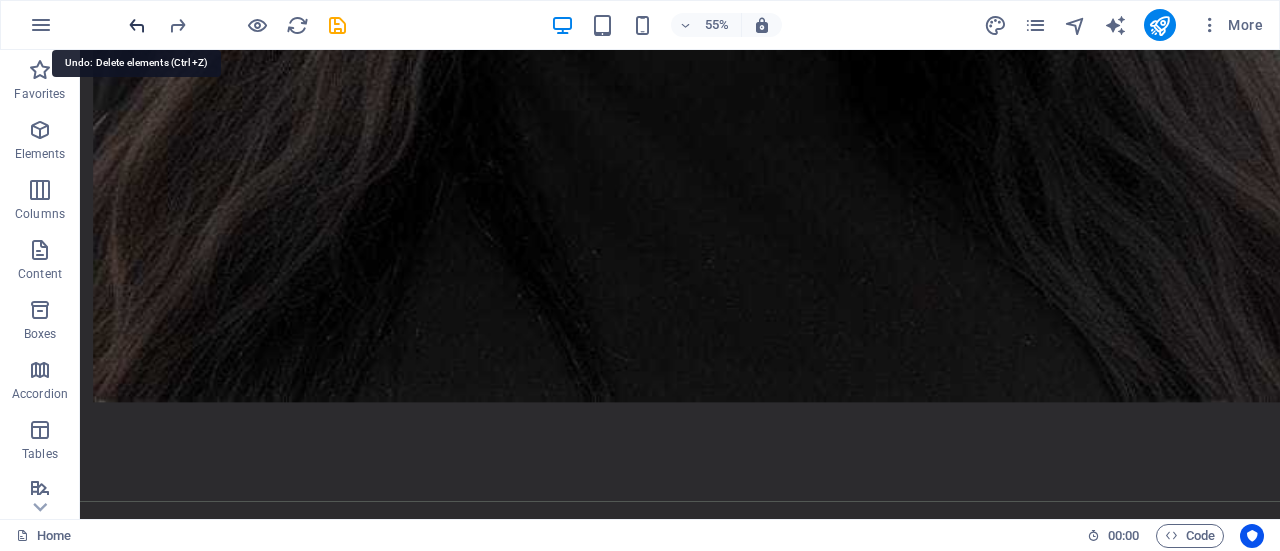 click at bounding box center (137, 25) 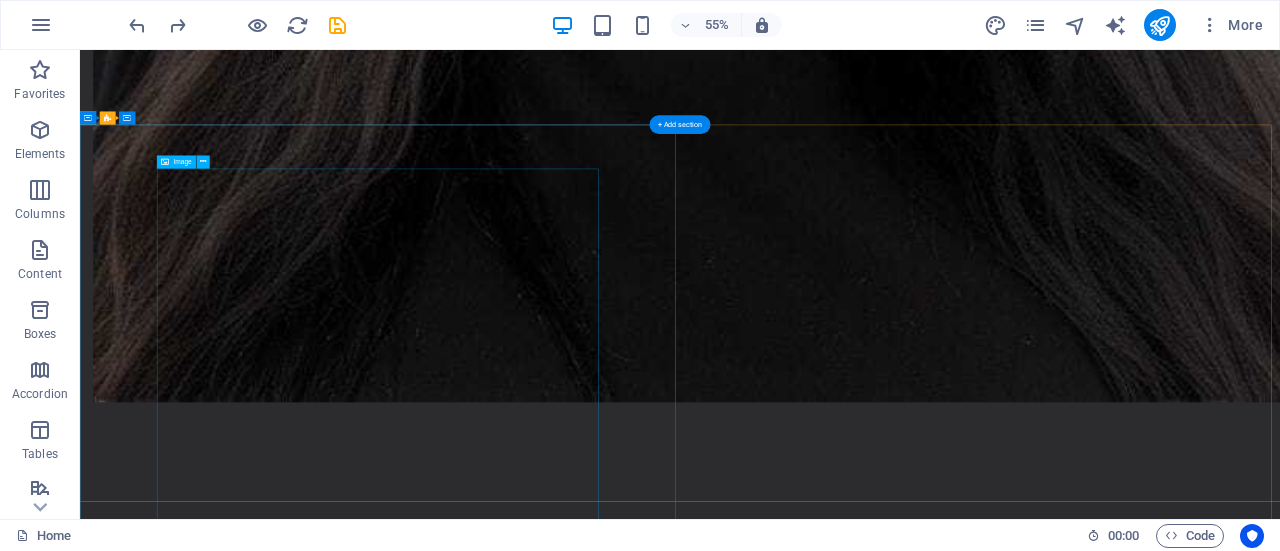 click at bounding box center (625, 6173) 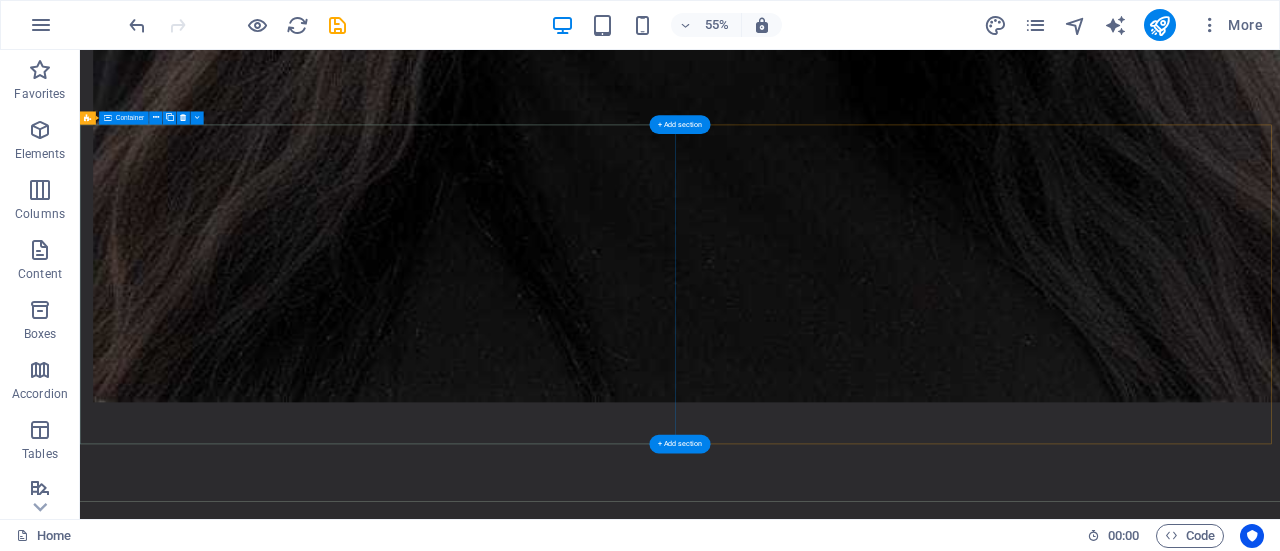 click on "Drop content here or  Add elements  Paste clipboard" at bounding box center [625, 4608] 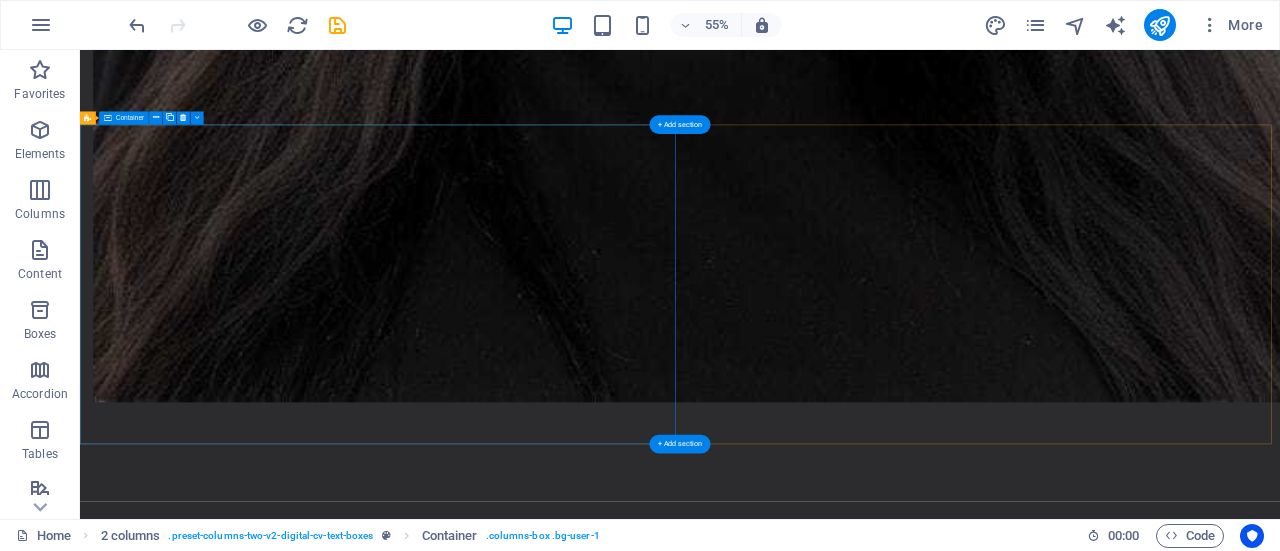 click on "Drop content here or  Add elements  Paste clipboard" at bounding box center (625, 4608) 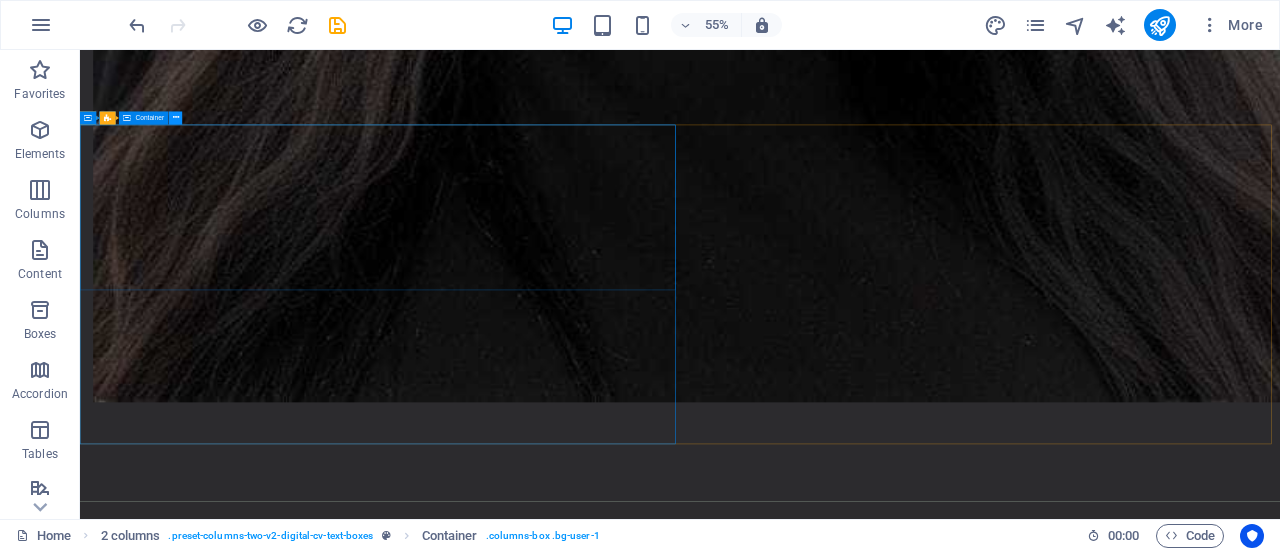 click at bounding box center [176, 118] 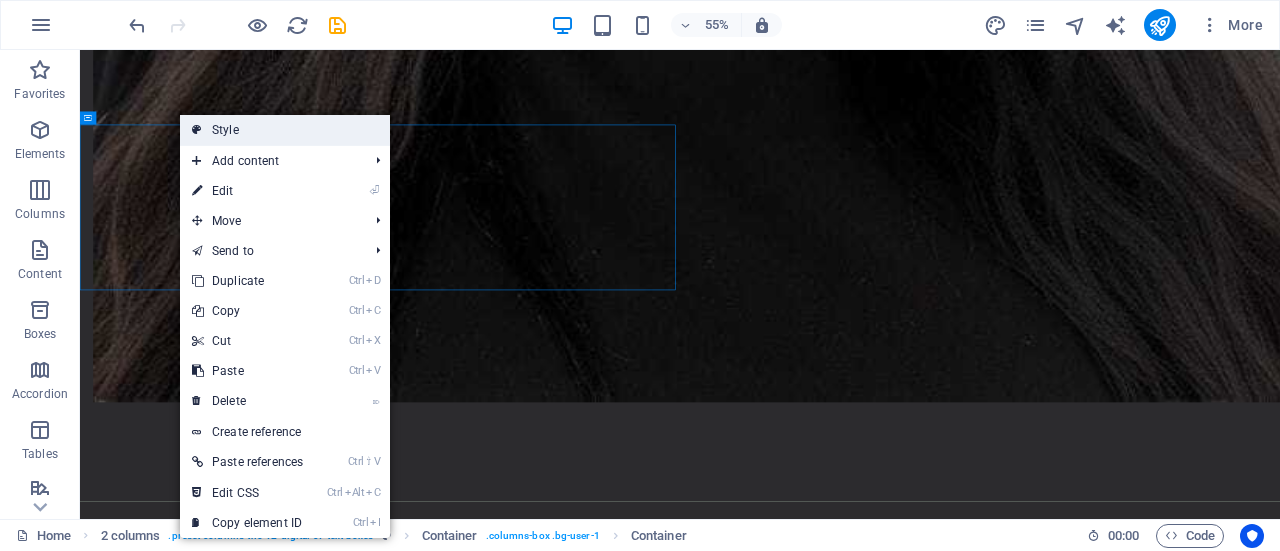click on "Style" at bounding box center (285, 130) 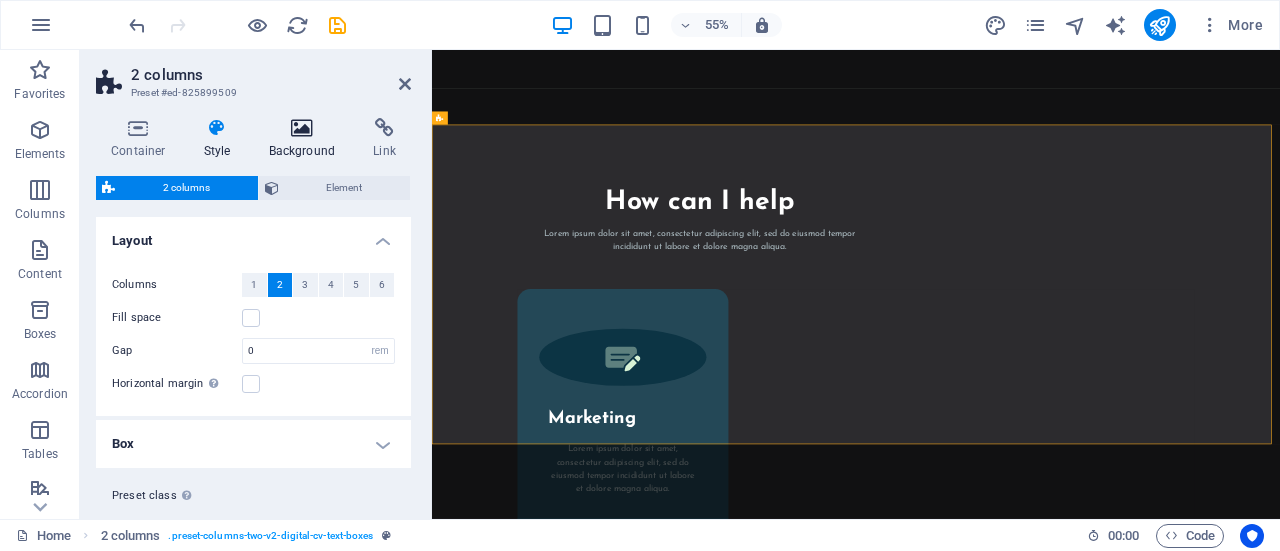 click on "Background" at bounding box center (306, 139) 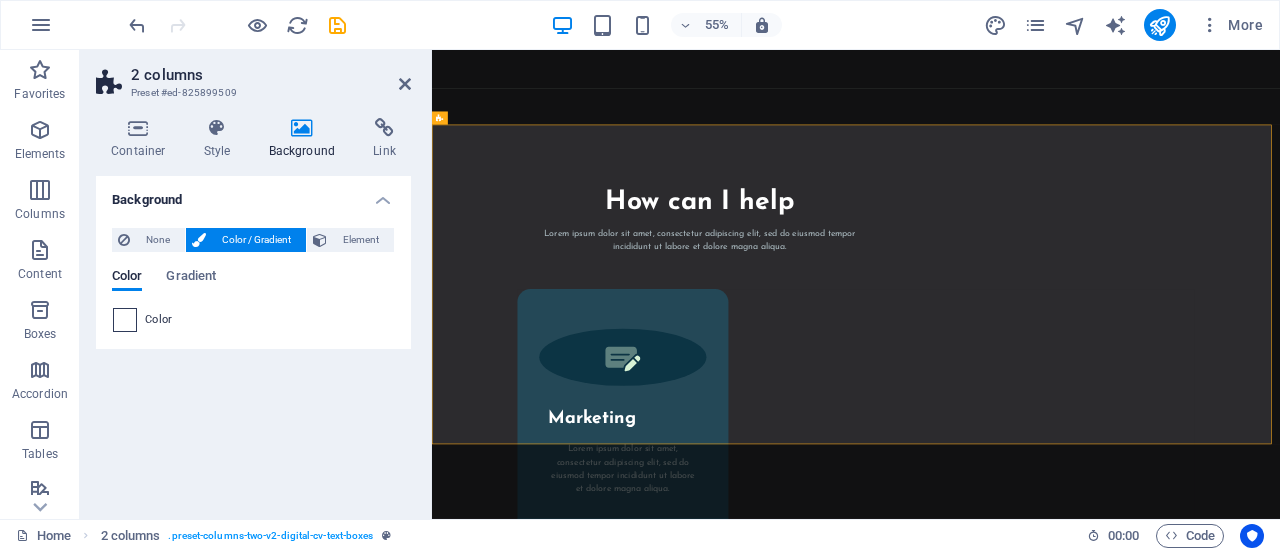 click at bounding box center (125, 320) 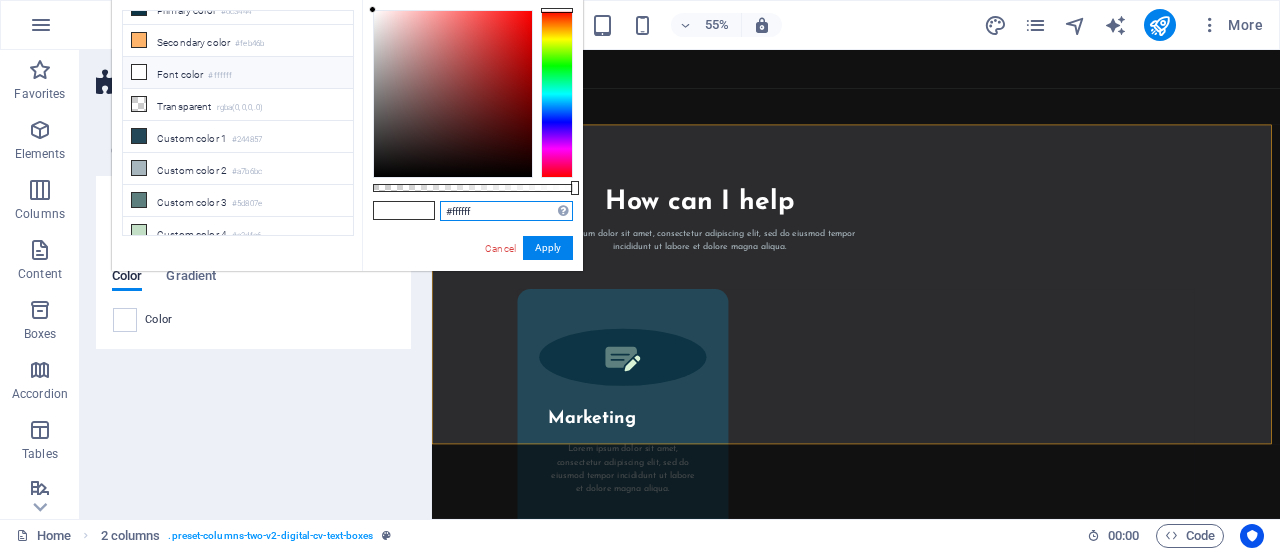 click on "#ffffff" at bounding box center [506, 211] 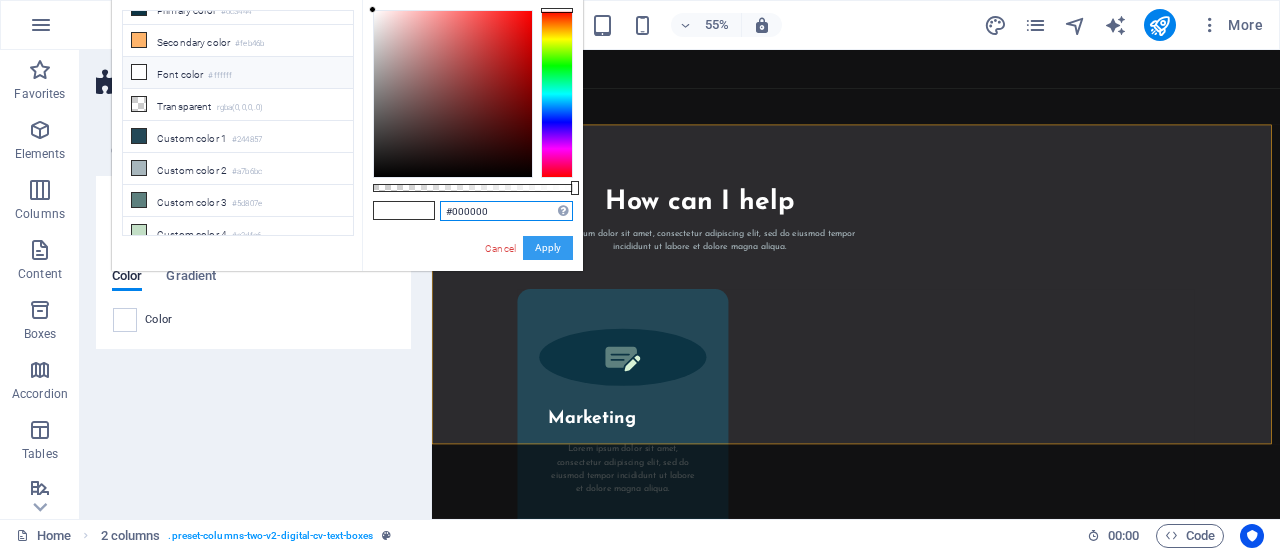 type on "#000000" 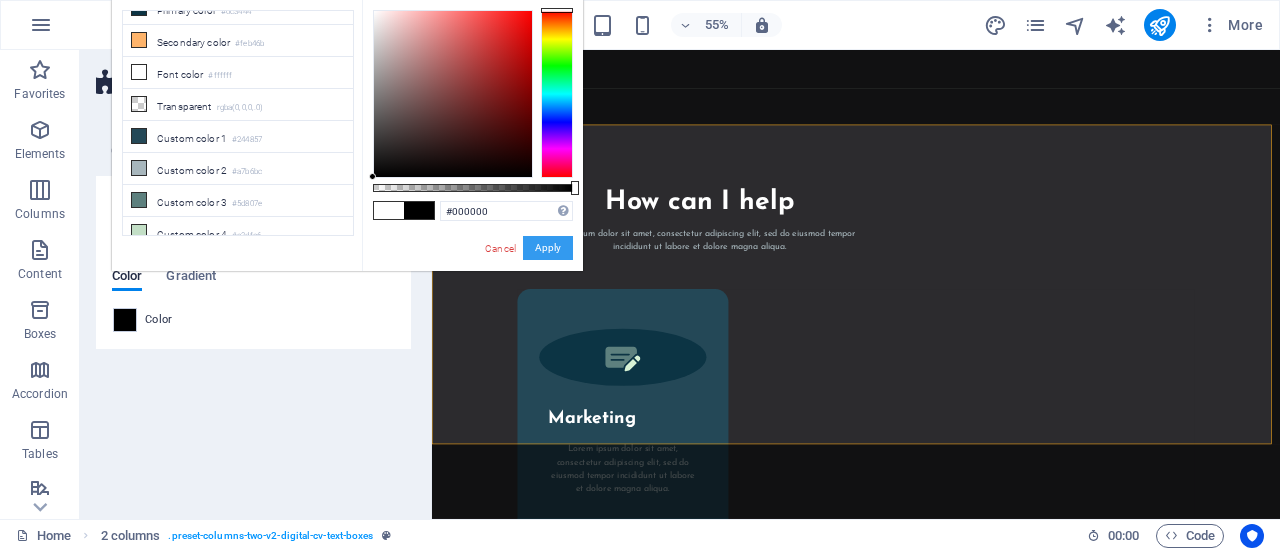 click on "Apply" at bounding box center (548, 248) 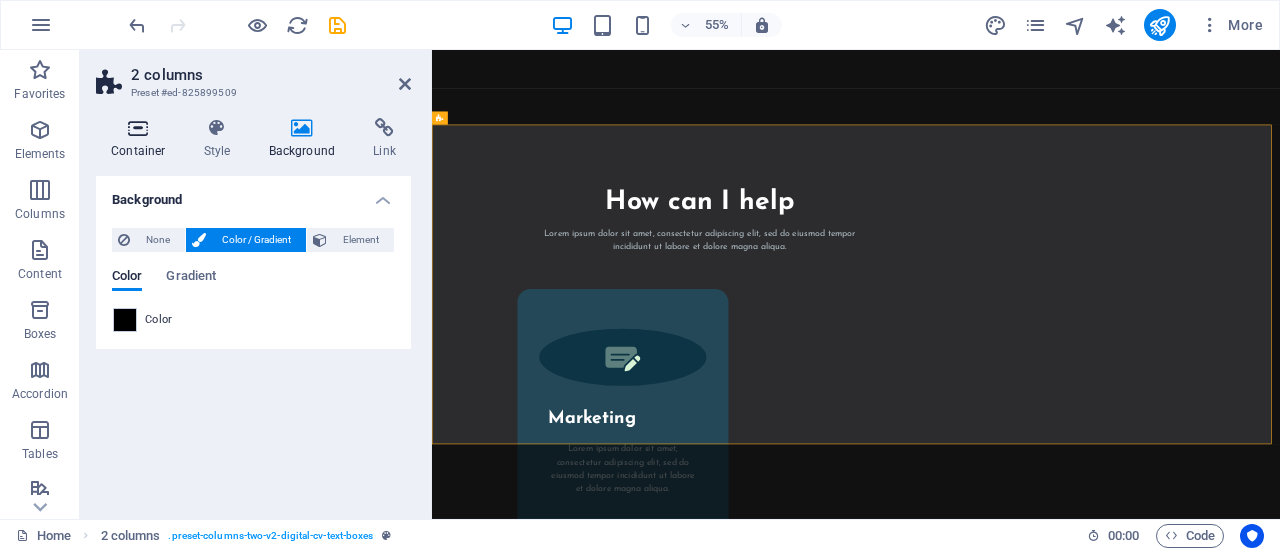 click at bounding box center (138, 128) 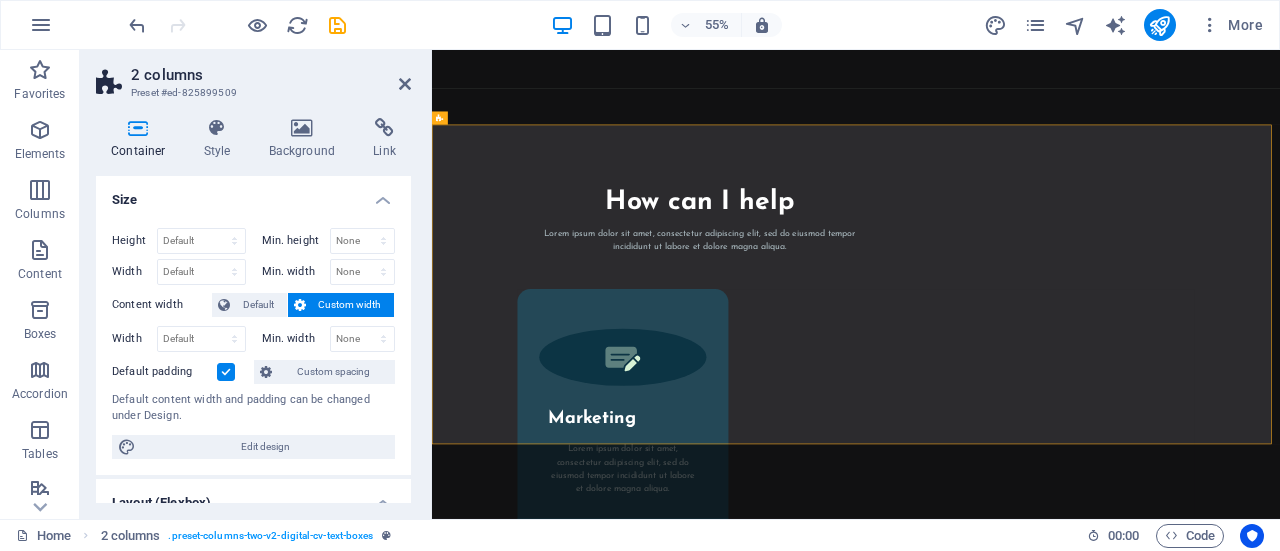 drag, startPoint x: 402, startPoint y: 232, endPoint x: 405, endPoint y: 291, distance: 59.07622 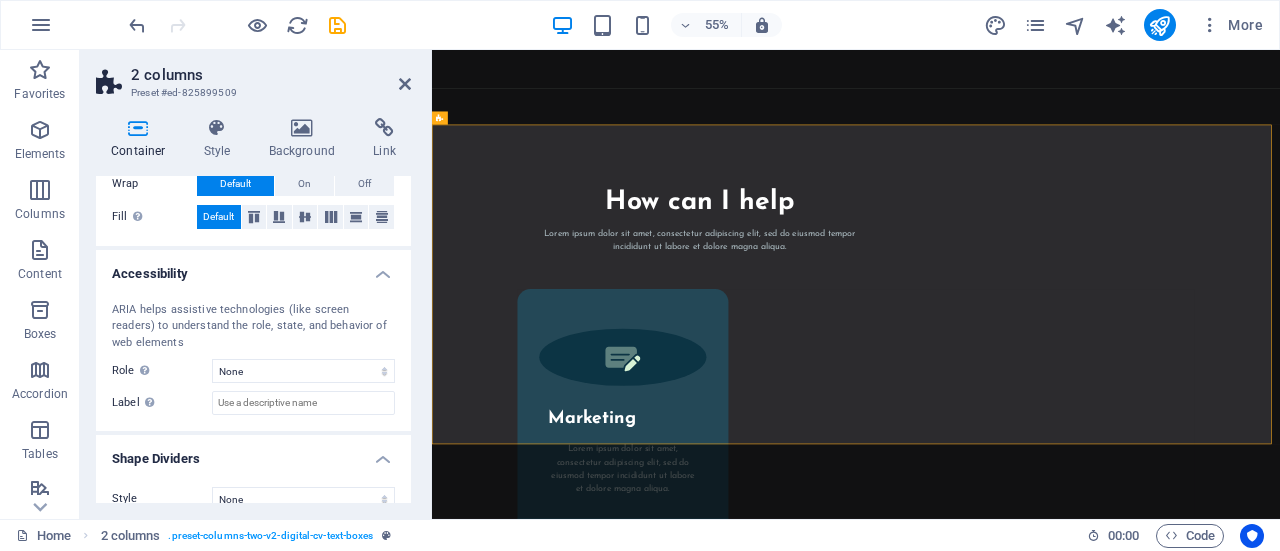 scroll, scrollTop: 479, scrollLeft: 0, axis: vertical 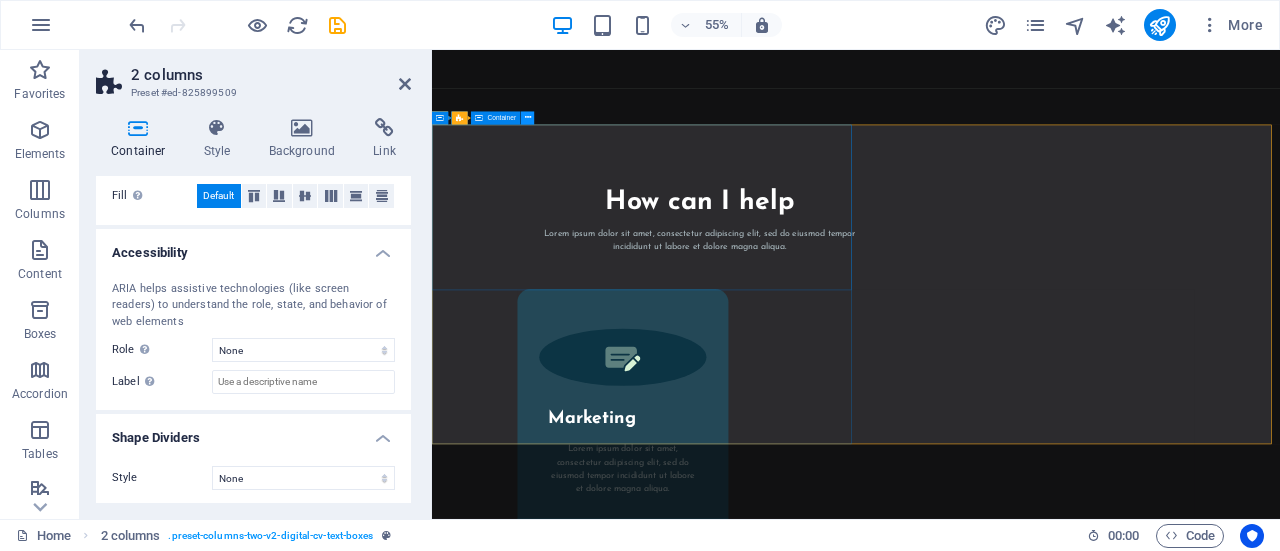 click at bounding box center [527, 117] 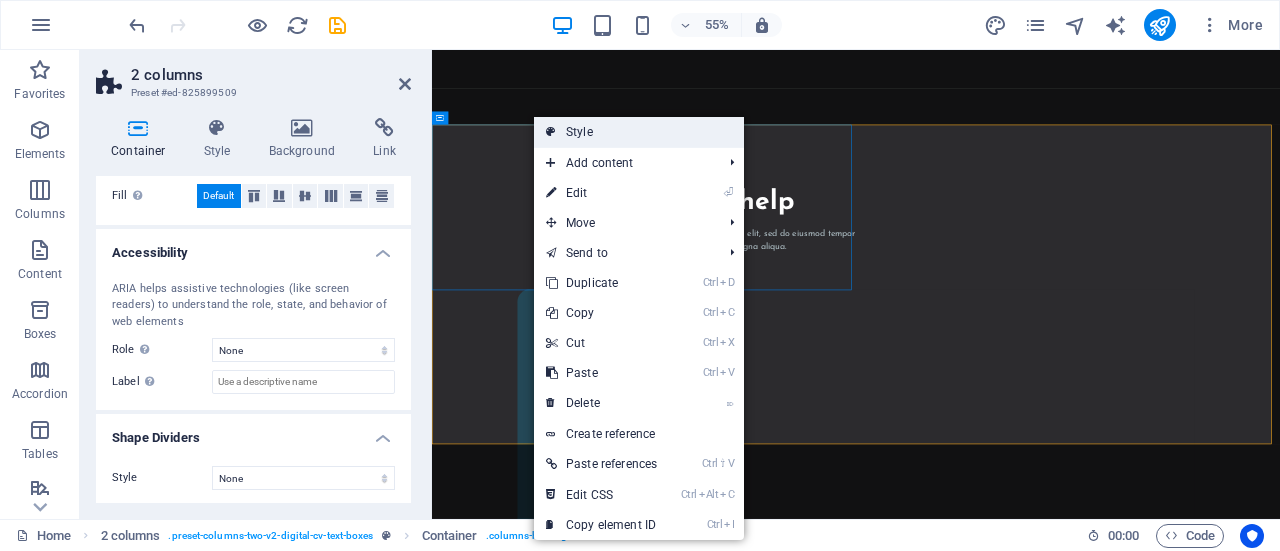 click on "Style" at bounding box center (639, 132) 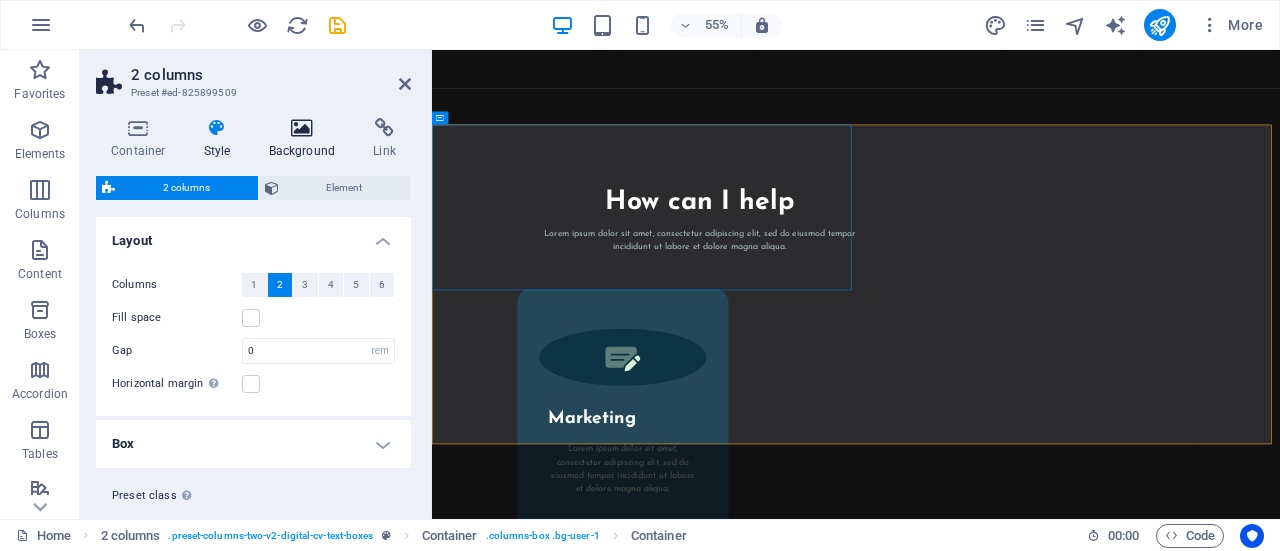 click on "Background" at bounding box center (306, 139) 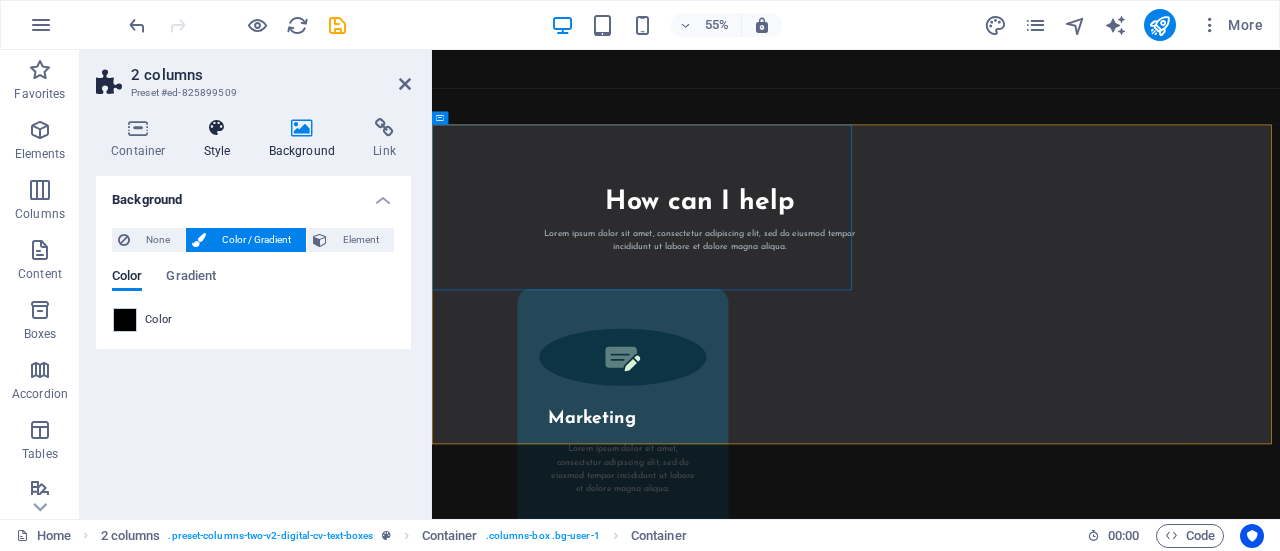 click at bounding box center [217, 128] 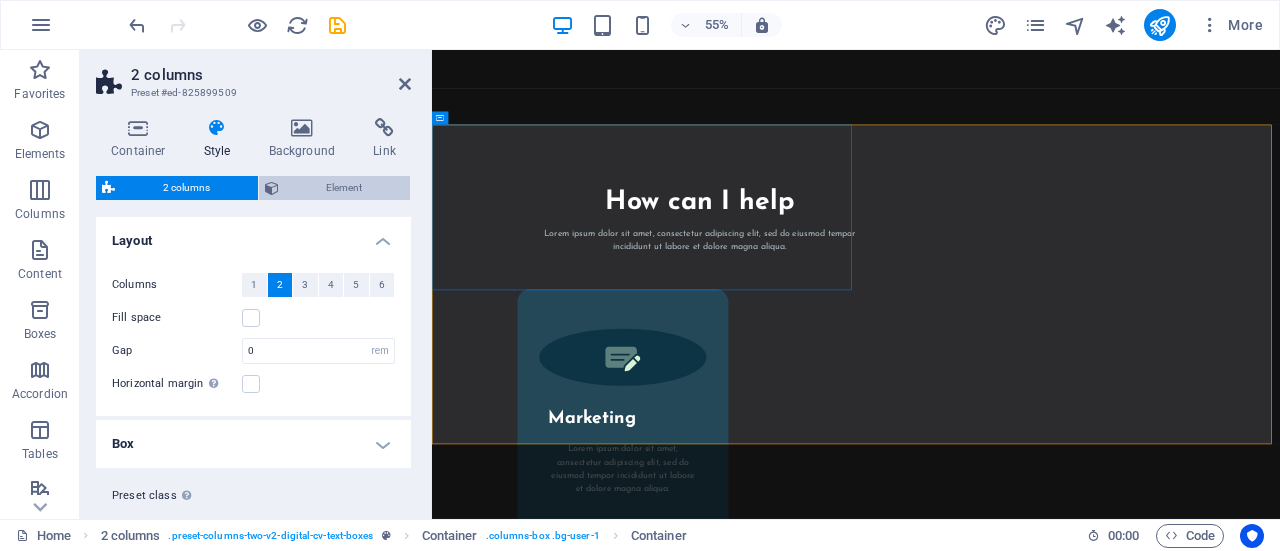 click on "Element" at bounding box center (345, 188) 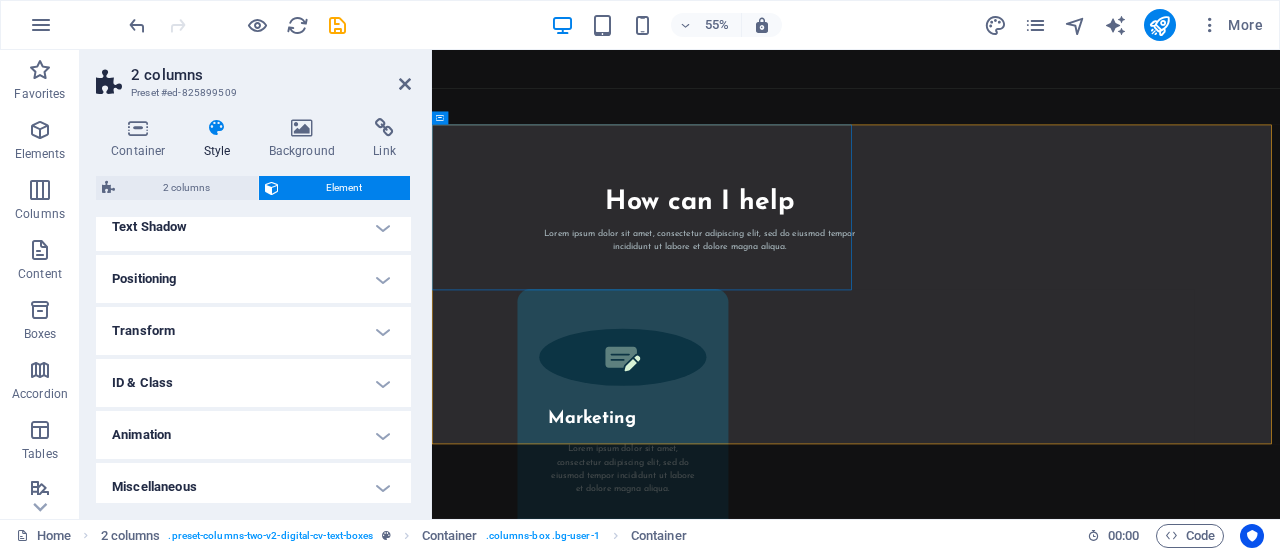 scroll, scrollTop: 344, scrollLeft: 0, axis: vertical 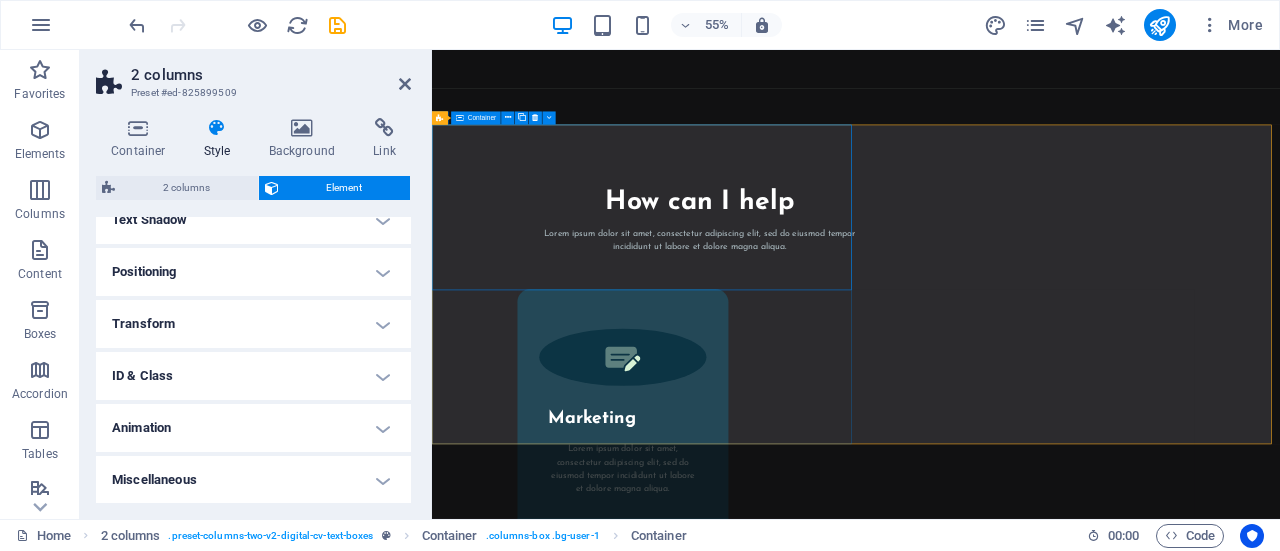 click on "Drop content here or  Add elements  Paste clipboard" at bounding box center (817, 3856) 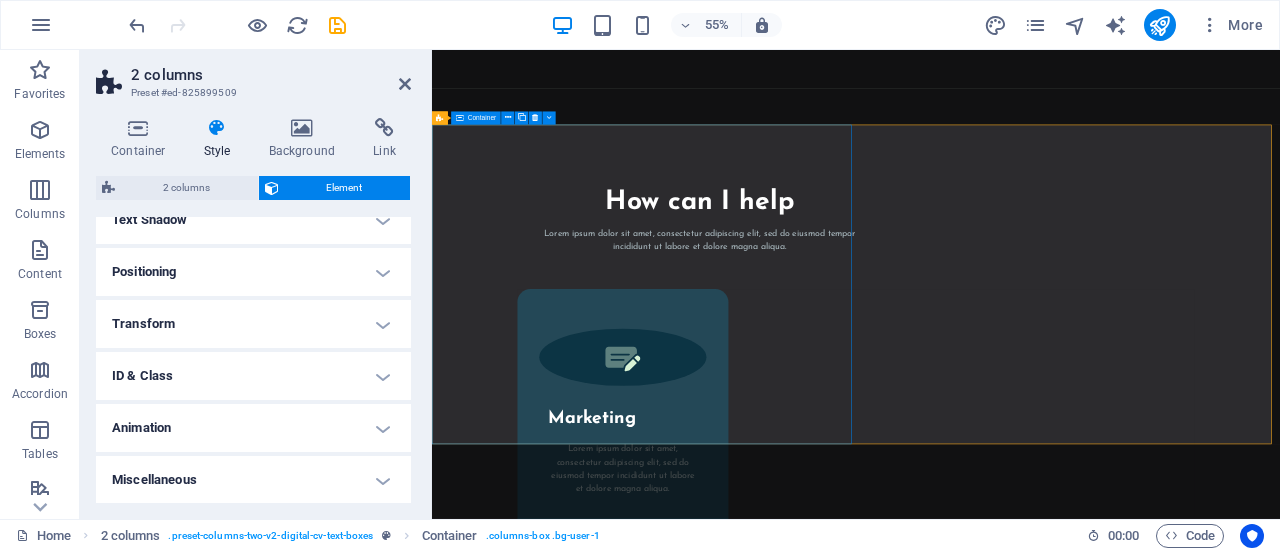 click on "Drop content here or  Add elements  Paste clipboard" at bounding box center (817, 3856) 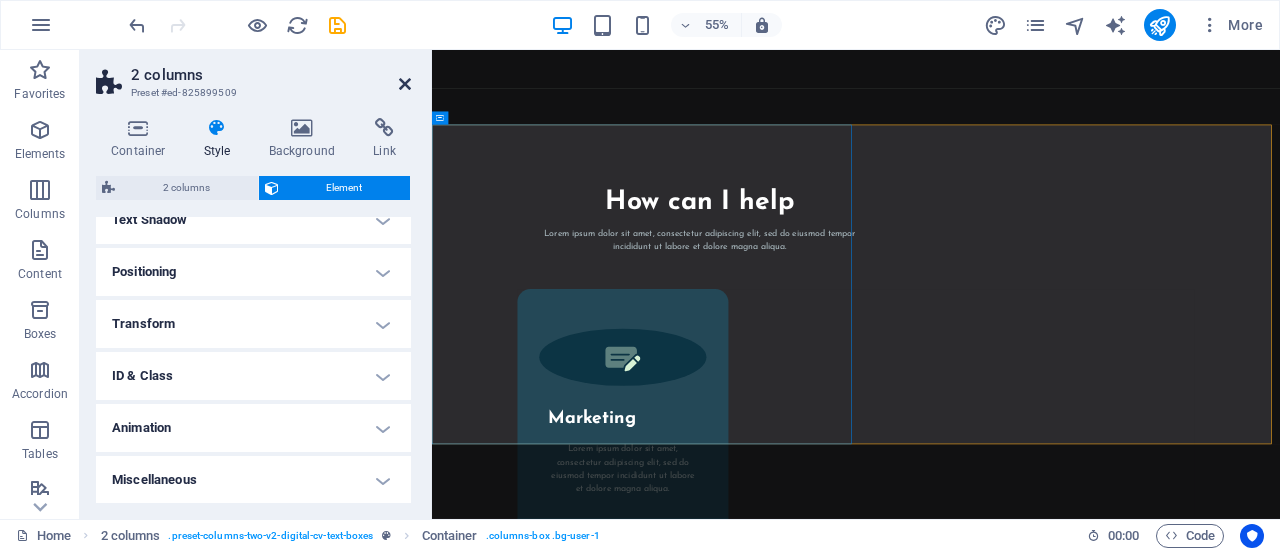 click at bounding box center (405, 84) 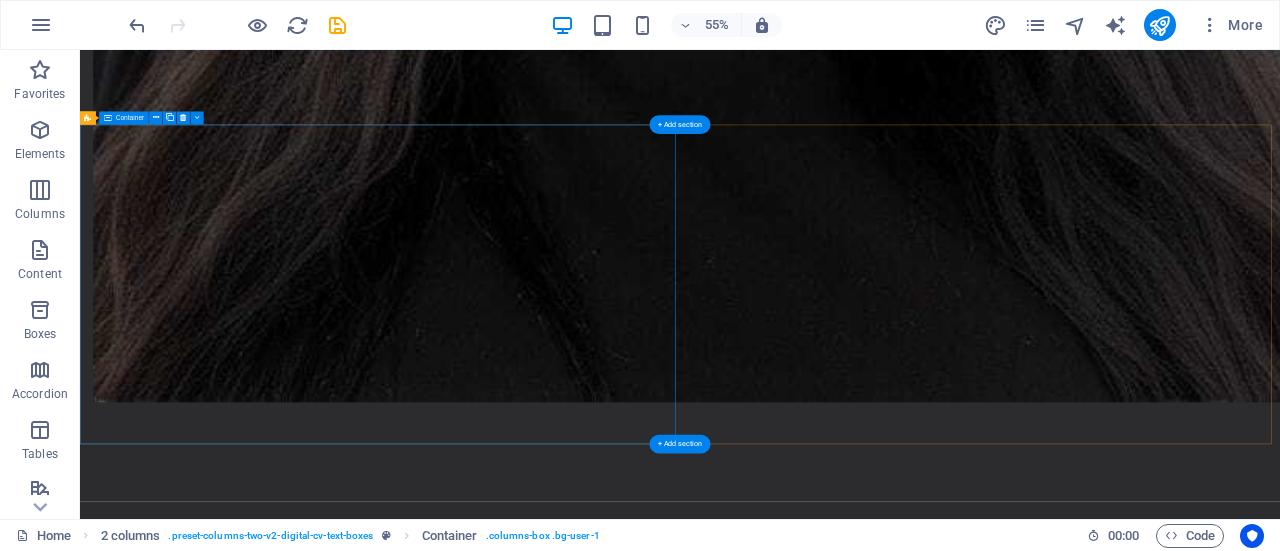 click on "Drop content here or  Add elements  Paste clipboard" at bounding box center (625, 4608) 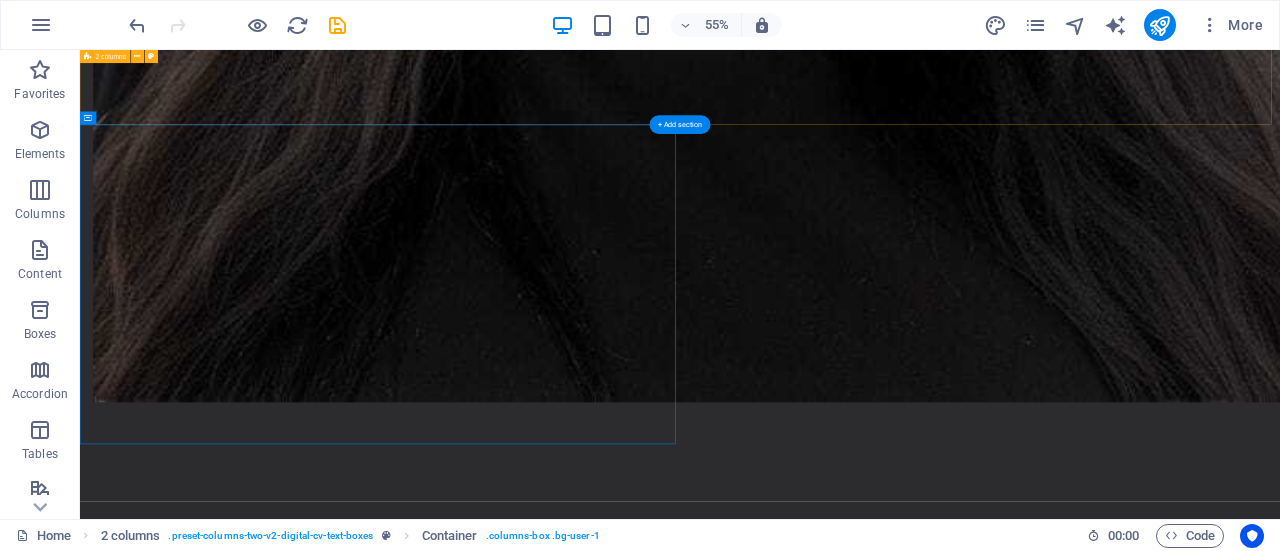 click on "A little bit of my story I've seen firsthand how overwhelming money can feel, especially when you’re ambitious, building your life, and navigating adulthood. With over a decade in financial planning and a heart for helping young professionals succeed, I created Planned by Dima, a space where your faith, your finances, and your lifestyle are all part of the plan. - Practical, real-talk financial coaching - Lifestyle-aligned: Because budgeting shouldn’t cancel your fun. - Faith-rooted guidance and inspiration - No overwhelm,    just clear, actionable steps True abundance starts with intentional living, and I’m here to guide you every step of the way. Download" at bounding box center (1171, 3650) 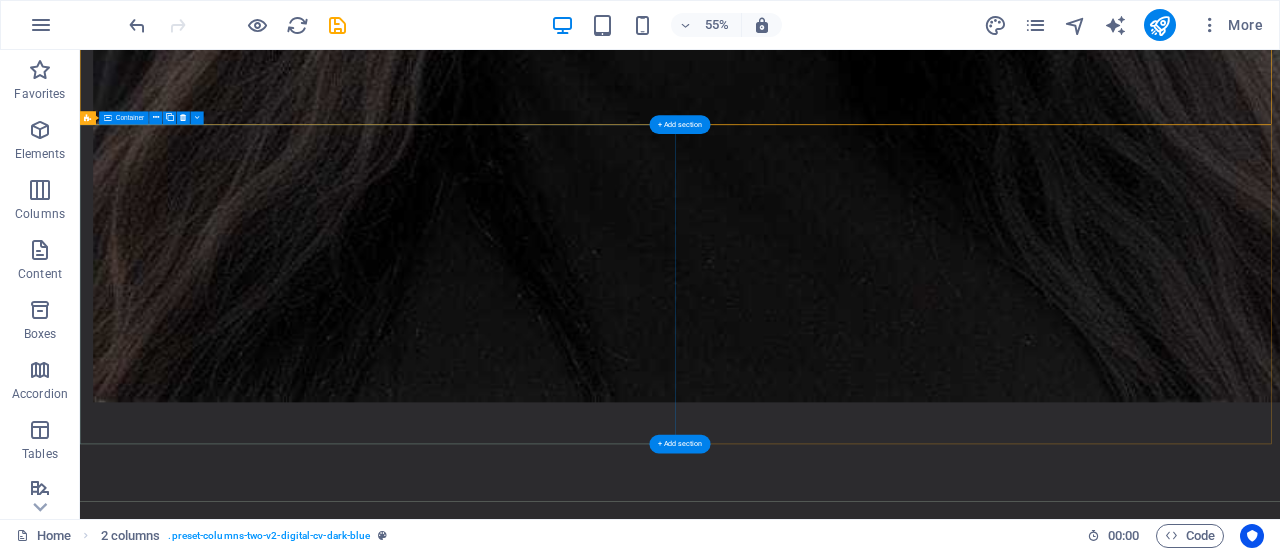 click on "Drop content here or  Add elements  Paste clipboard" at bounding box center (625, 4608) 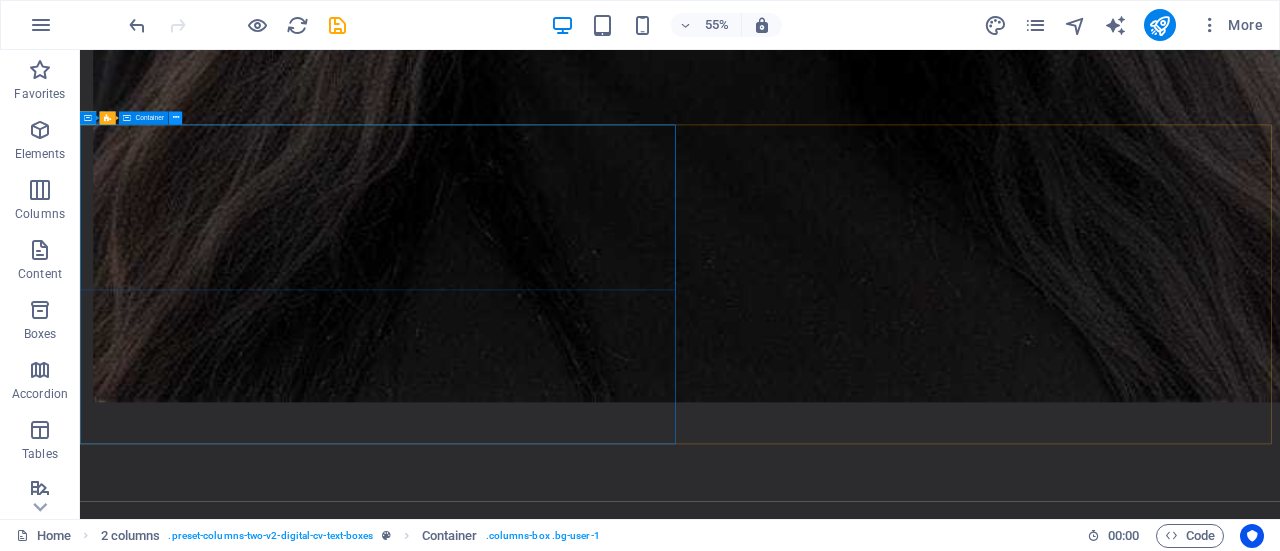 click at bounding box center (176, 118) 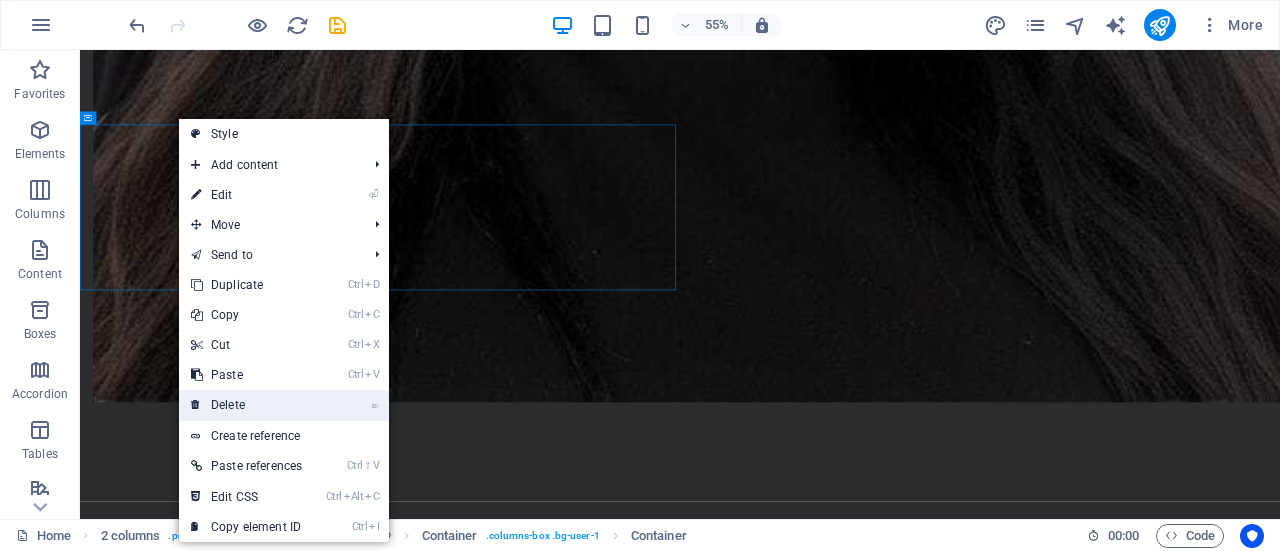 click on "⌦  Delete" at bounding box center (246, 405) 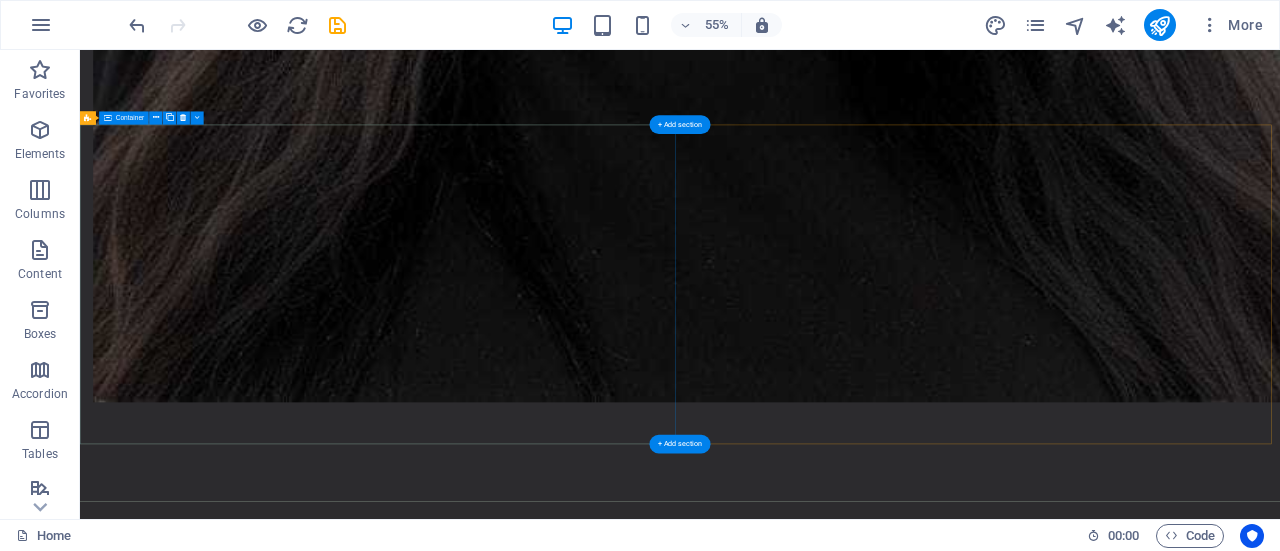 click on "Drop content here or  Add elements  Paste clipboard" at bounding box center (625, 4528) 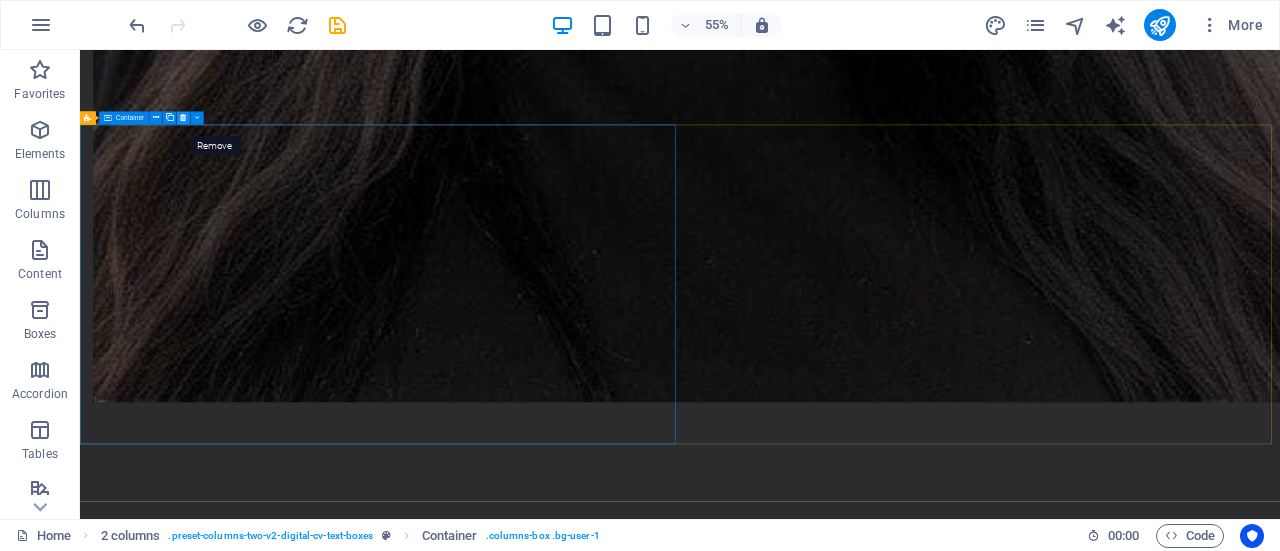 click at bounding box center [183, 118] 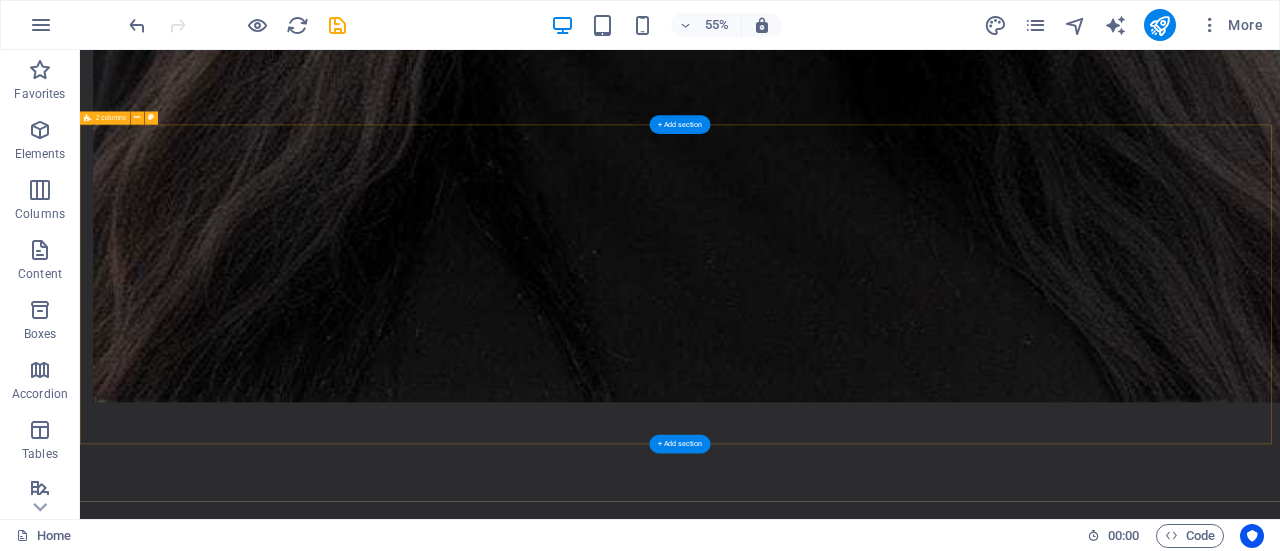 click on "My experience so far SKILLS Lorem ipsum dolor sit amet Lorem ipsum dolor sit amet Lorem ipsum dolor sit amet WORK Lorem ipsum dolor sit amet Lorem ipsum dolor sit amet Lorem ipsum dolor sit amet" at bounding box center [1171, 4776] 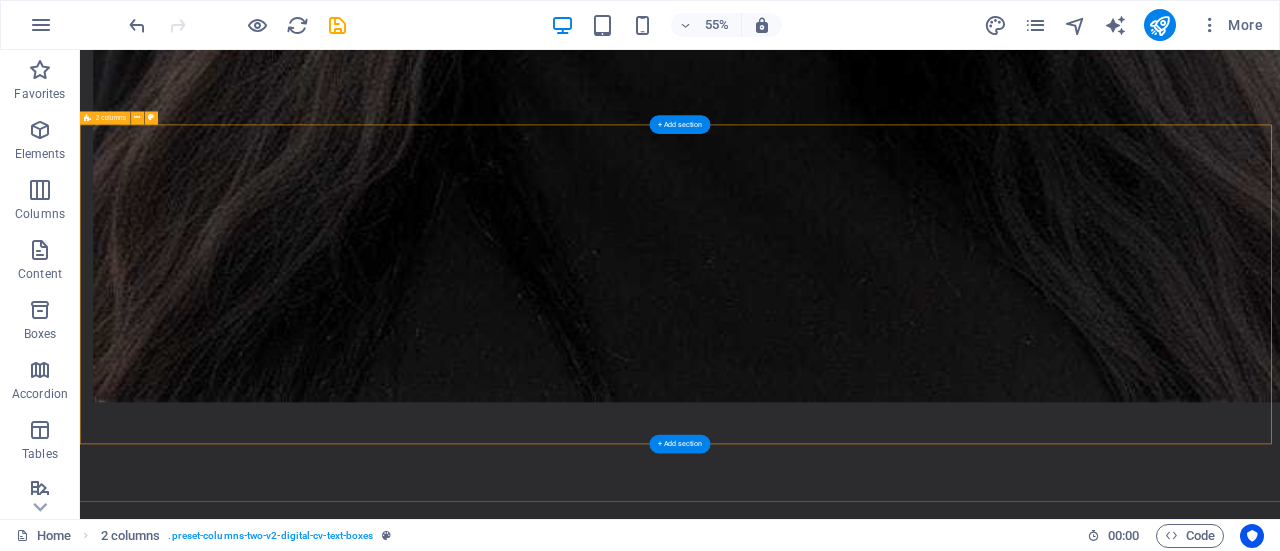 click on "My experience so far SKILLS Lorem ipsum dolor sit amet Lorem ipsum dolor sit amet Lorem ipsum dolor sit amet WORK Lorem ipsum dolor sit amet Lorem ipsum dolor sit amet Lorem ipsum dolor sit amet" at bounding box center [1171, 4776] 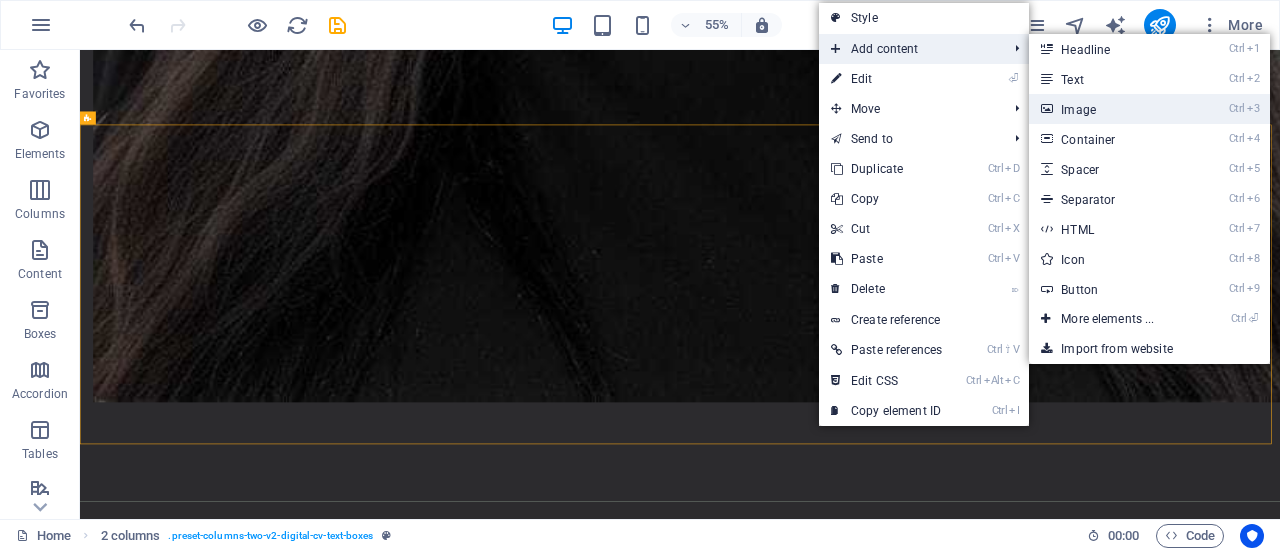 click on "Ctrl 3  Image" at bounding box center (1111, 109) 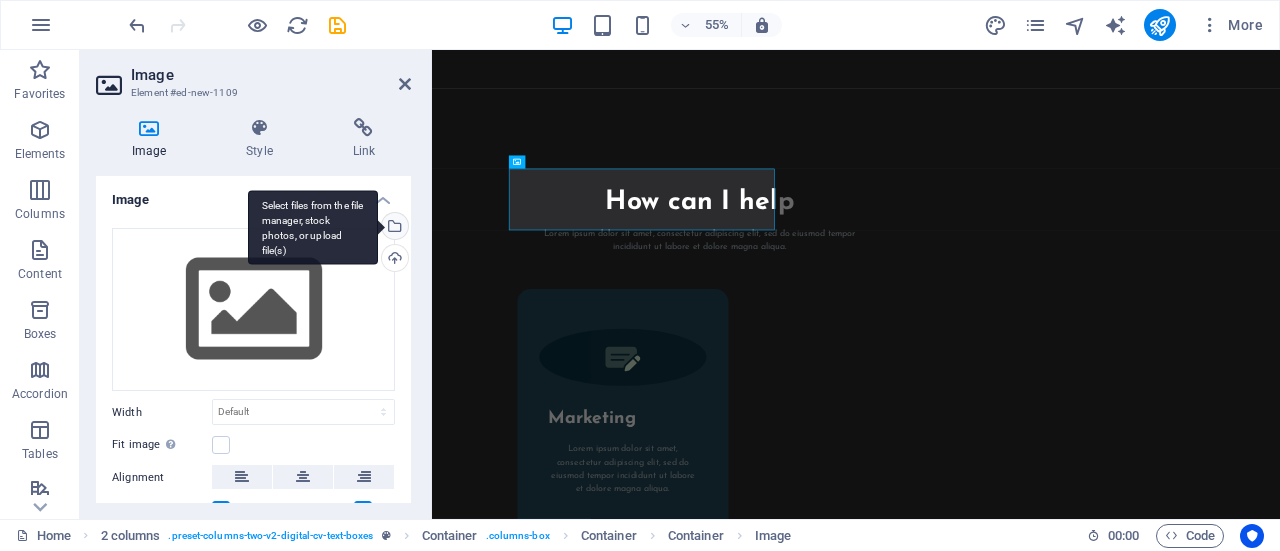 click on "Select files from the file manager, stock photos, or upload file(s)" at bounding box center (393, 228) 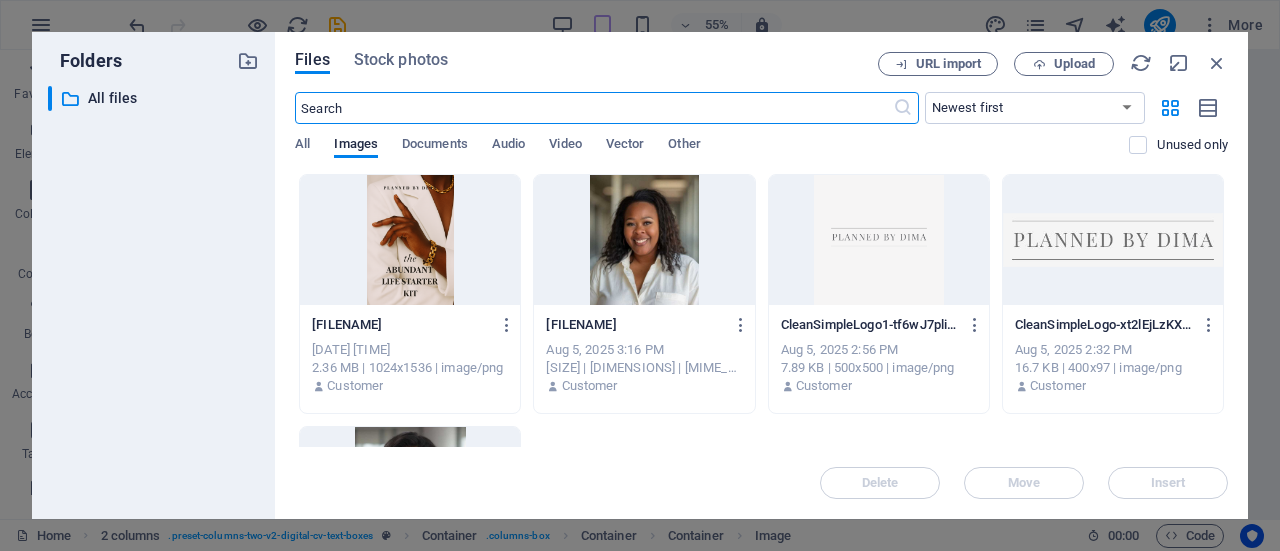 scroll, scrollTop: 3892, scrollLeft: 0, axis: vertical 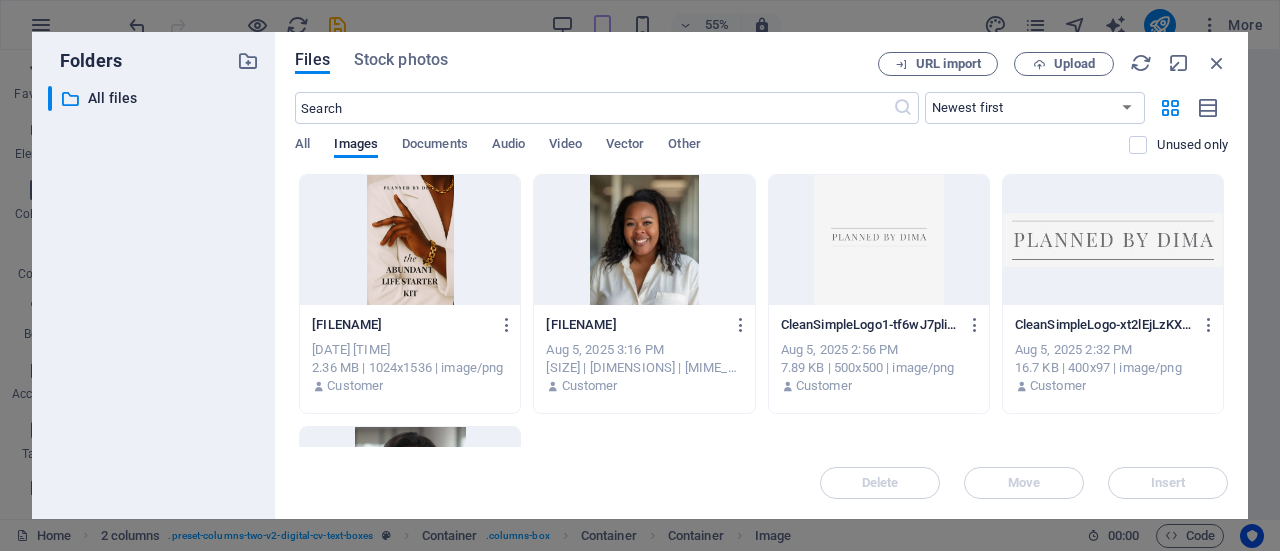 click at bounding box center [410, 240] 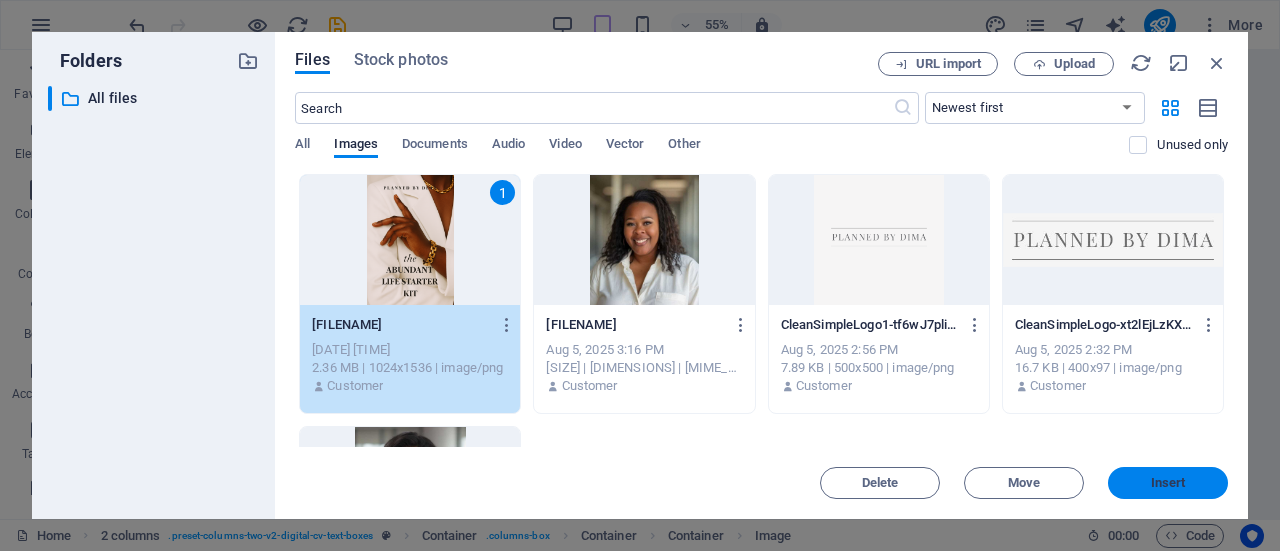 click on "Insert" at bounding box center (1168, 483) 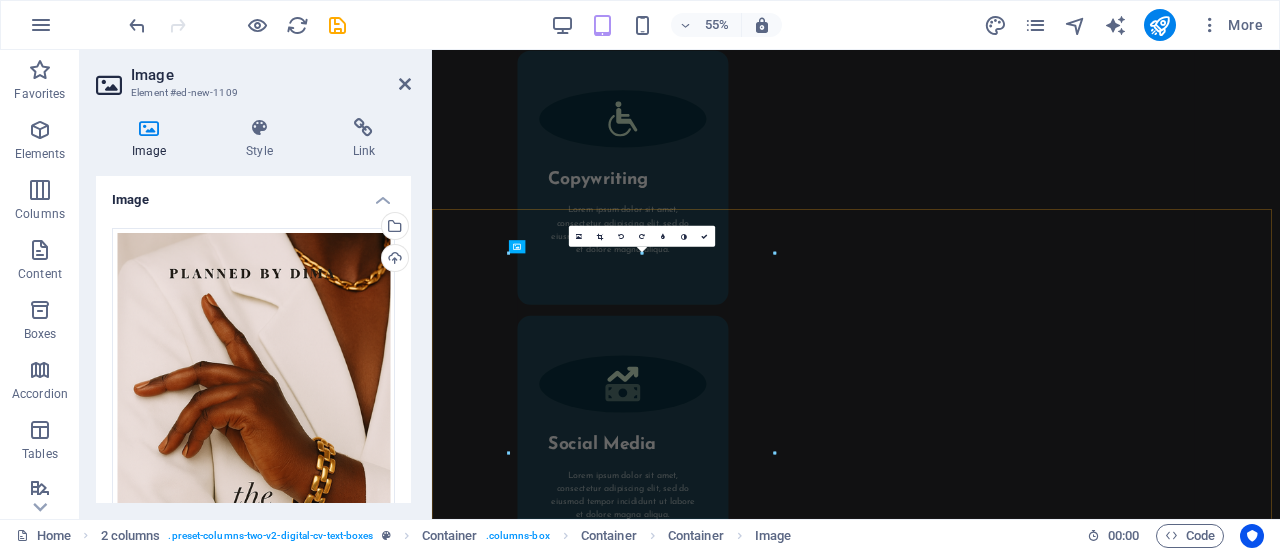 scroll, scrollTop: 2821, scrollLeft: 0, axis: vertical 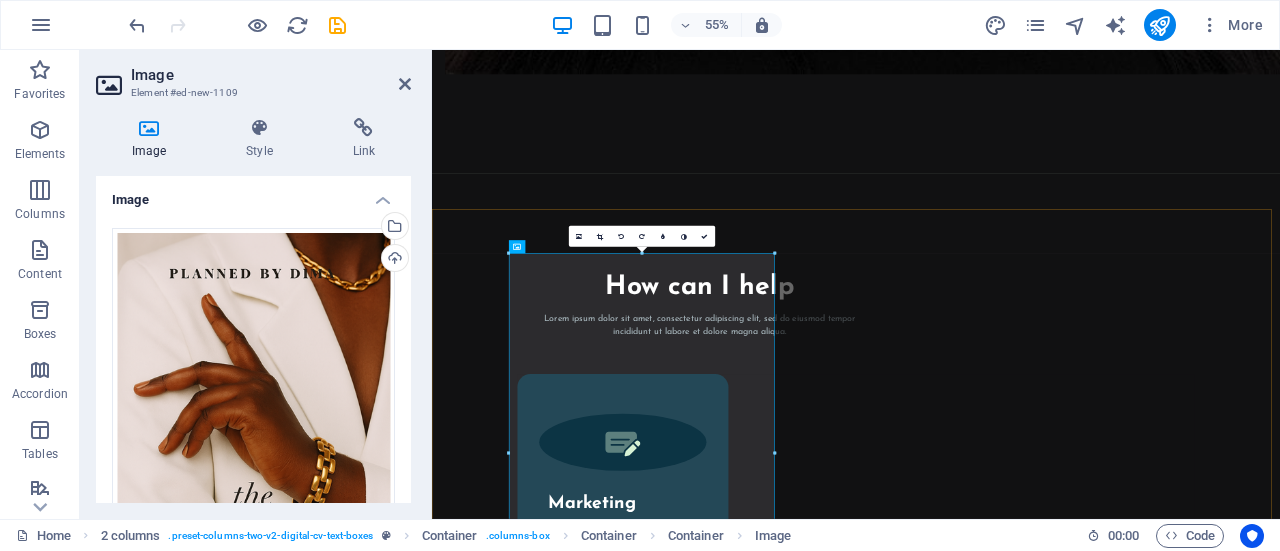 click on "My experience so far SKILLS Lorem ipsum dolor sit amet Lorem ipsum dolor sit amet Lorem ipsum dolor sit amet WORK Lorem ipsum dolor sit amet Lorem ipsum dolor sit amet Lorem ipsum dolor sit amet" at bounding box center [1203, 5335] 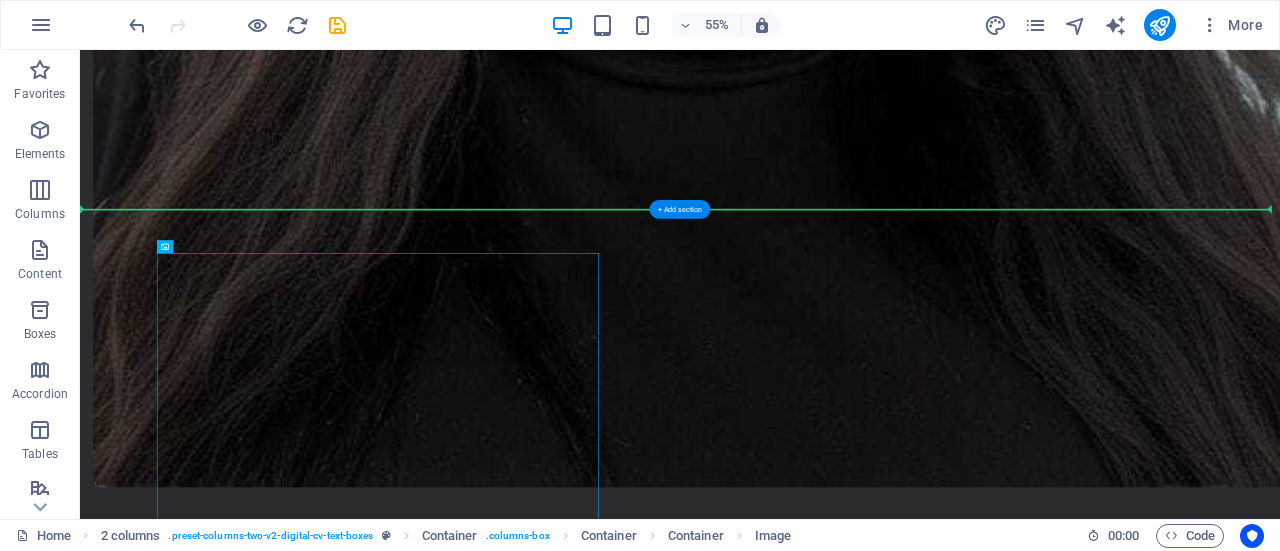 drag, startPoint x: 976, startPoint y: 672, endPoint x: 1546, endPoint y: 637, distance: 571.07355 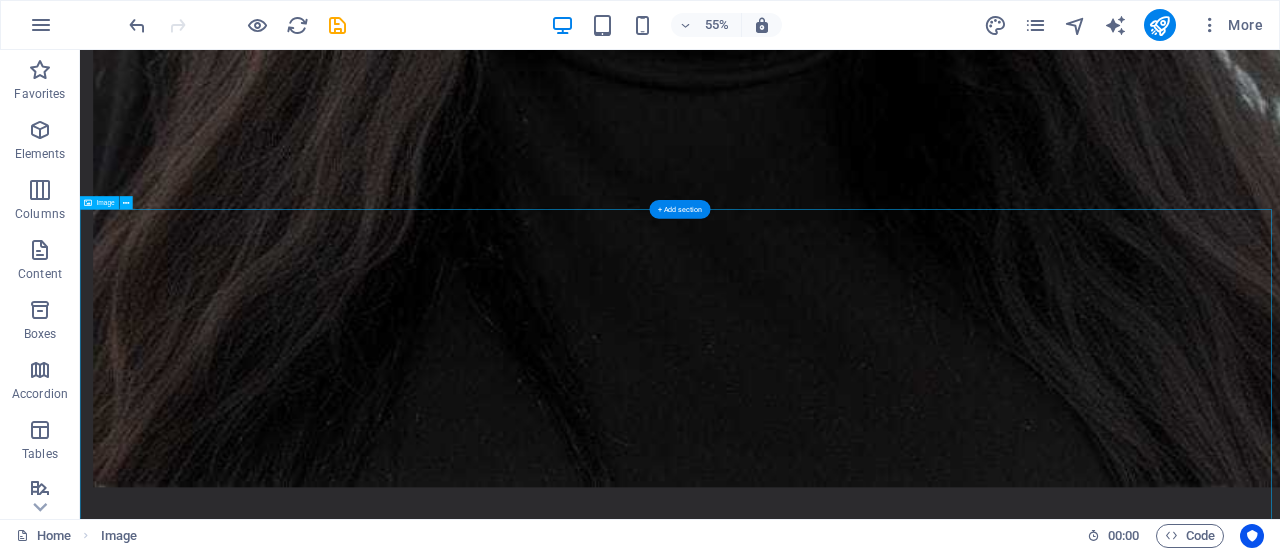 click at bounding box center [1171, 6248] 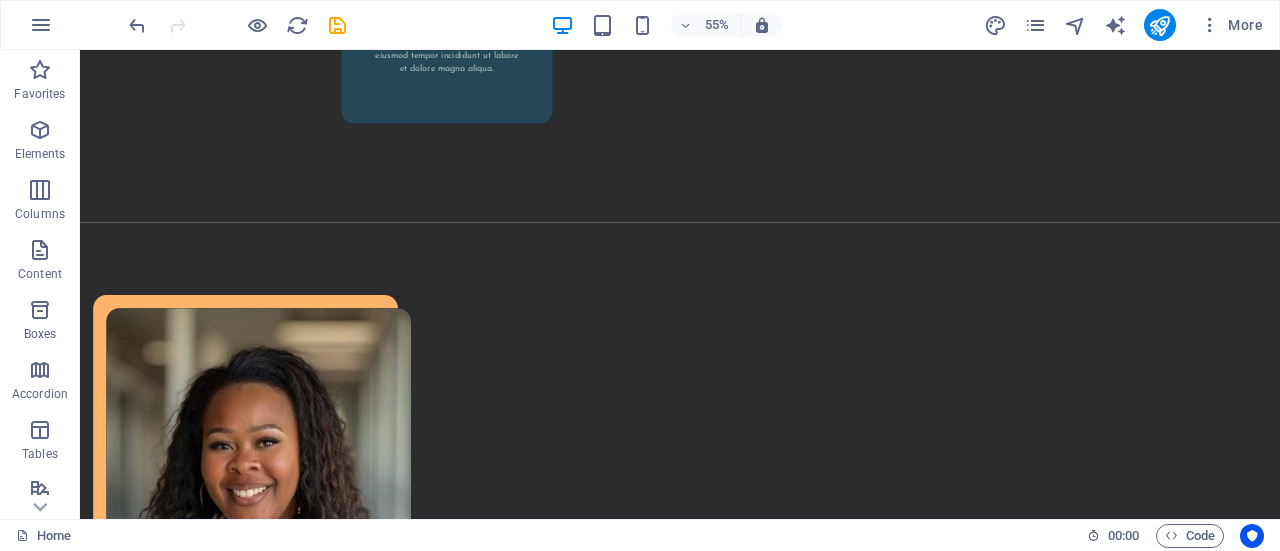 scroll, scrollTop: 5403, scrollLeft: 0, axis: vertical 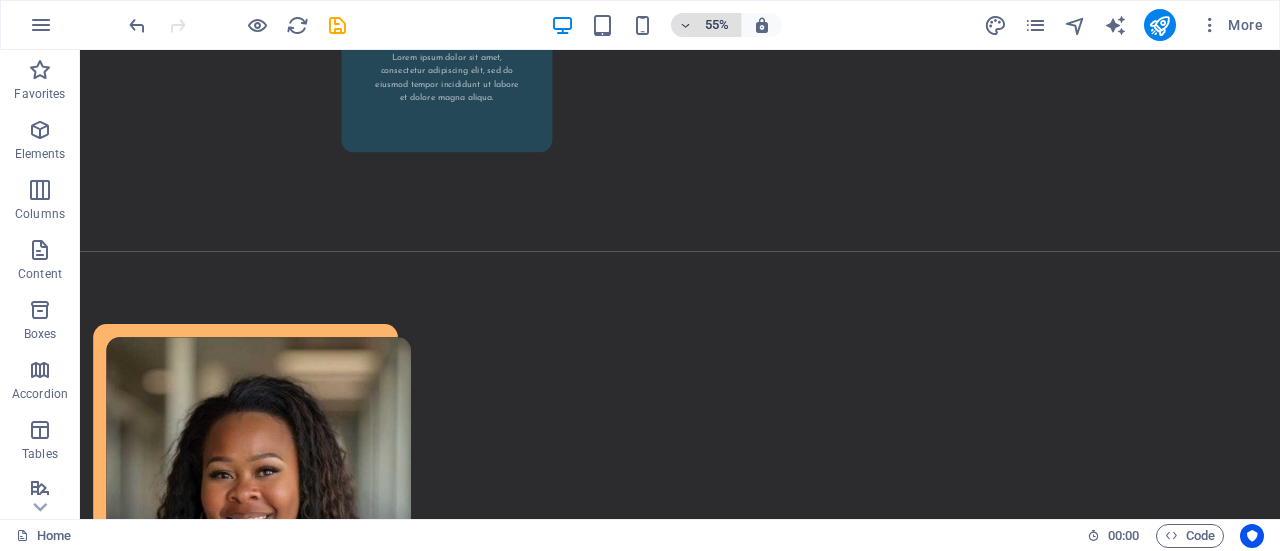click on "55%" at bounding box center [706, 25] 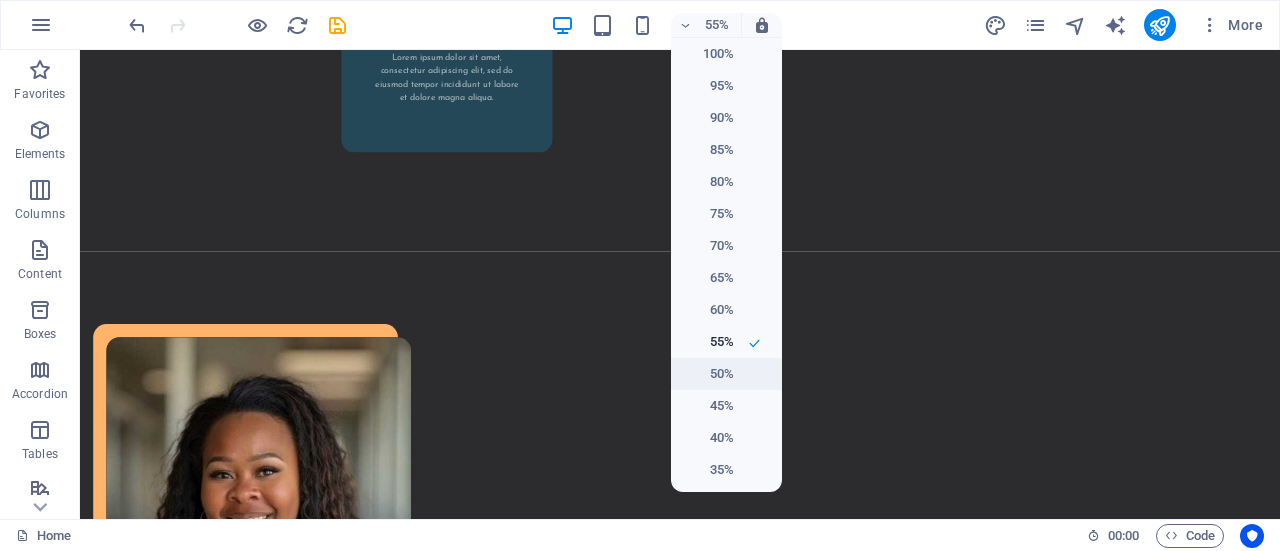 click on "50%" at bounding box center (708, 374) 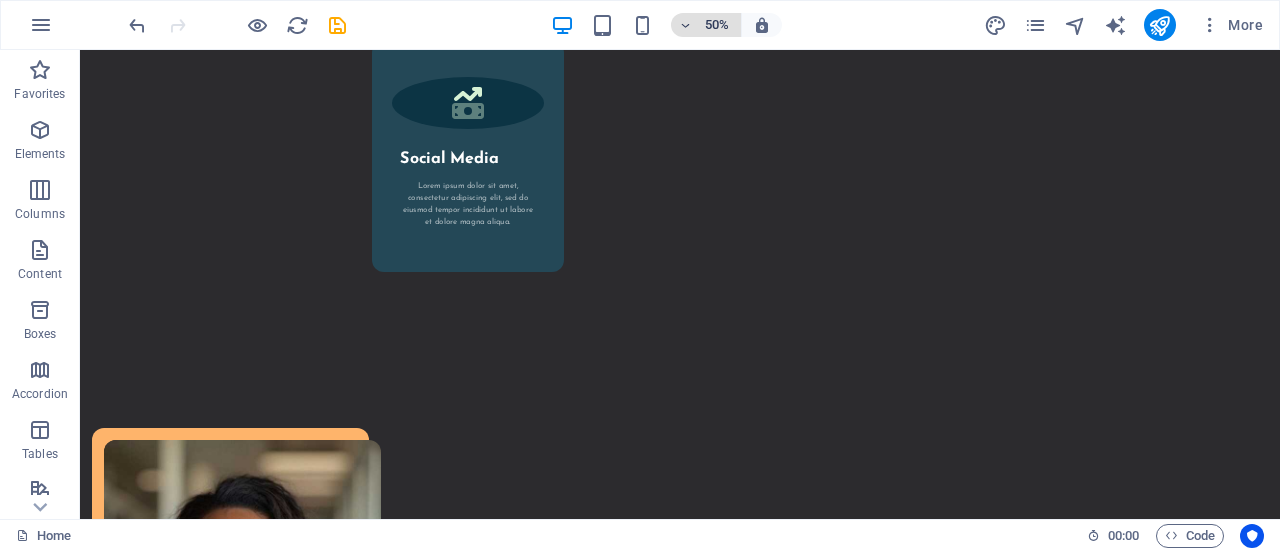 click at bounding box center [686, 25] 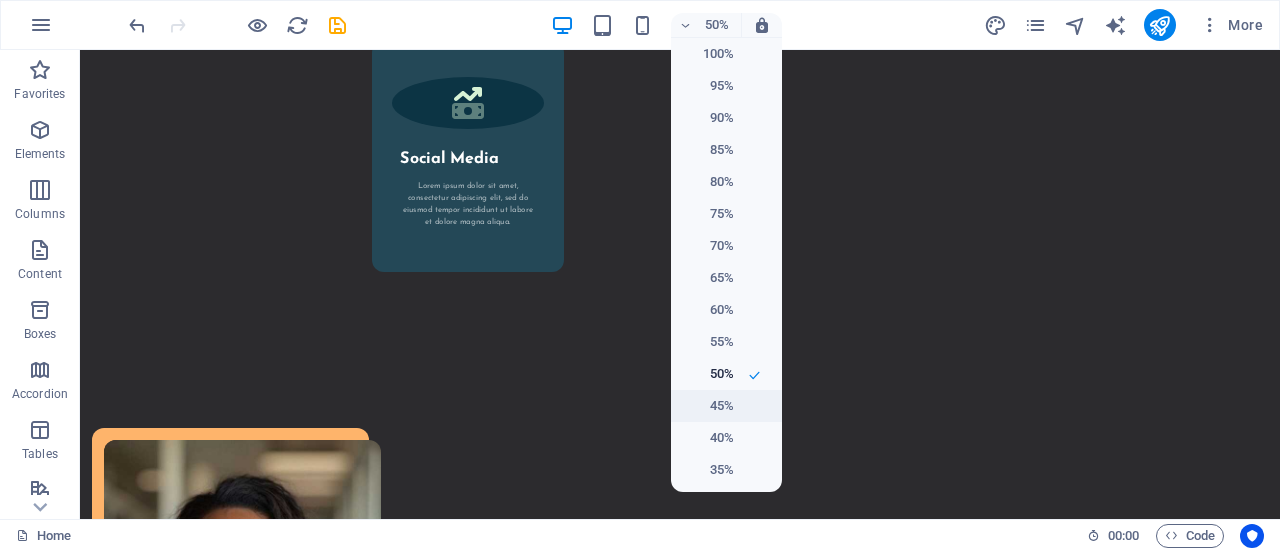 click on "45%" at bounding box center [708, 406] 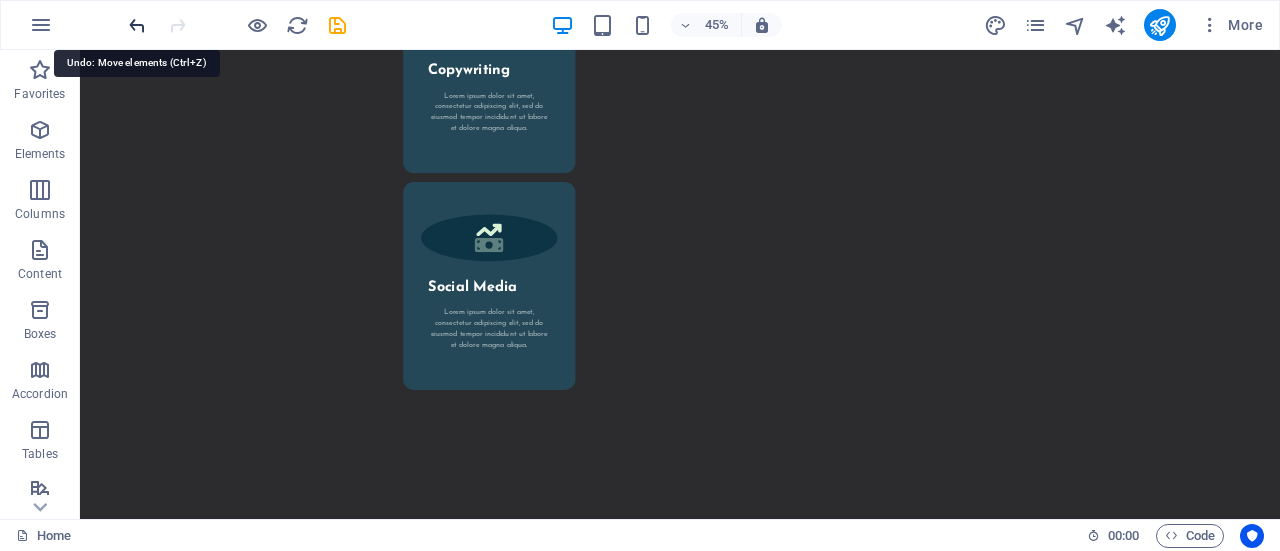 click at bounding box center (137, 25) 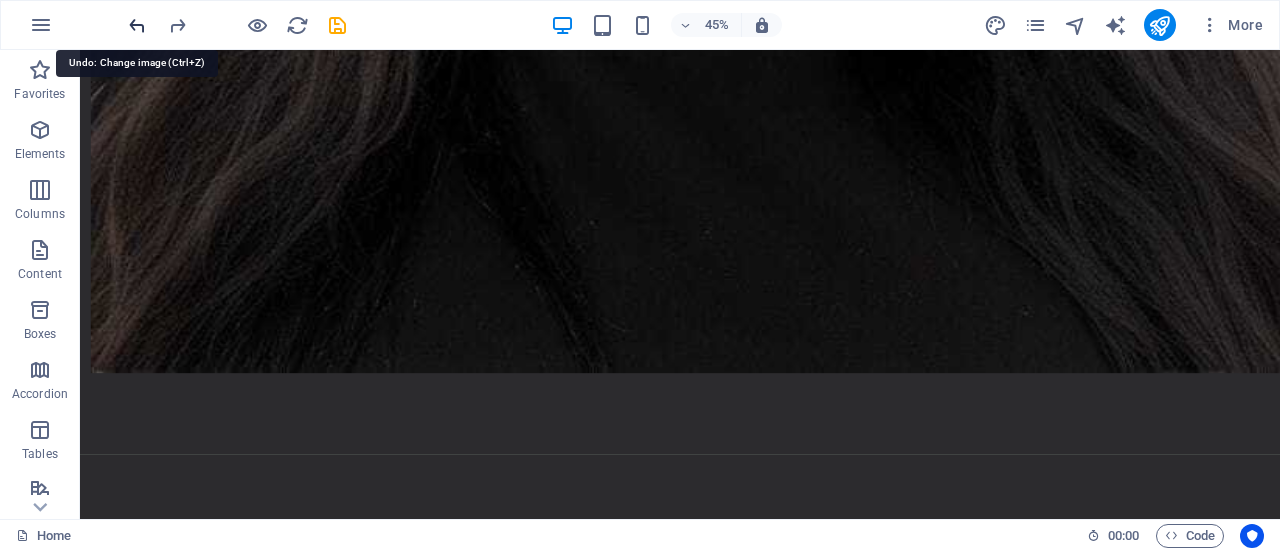 scroll, scrollTop: 3454, scrollLeft: 0, axis: vertical 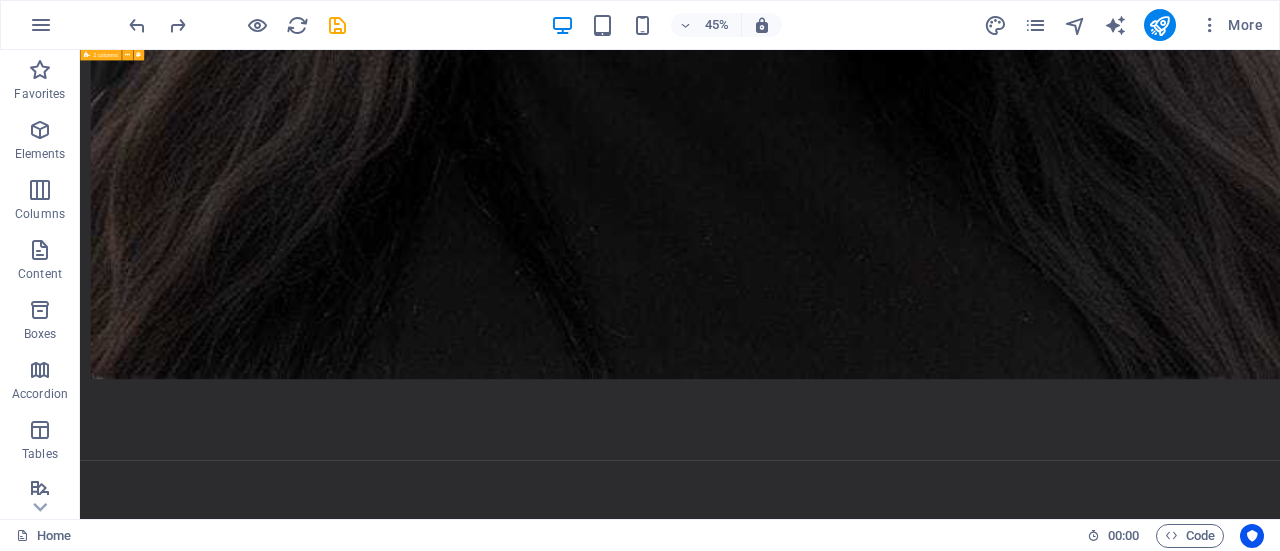 click on "My experience so far SKILLS Lorem ipsum dolor sit amet Lorem ipsum dolor sit amet Lorem ipsum dolor sit amet WORK Lorem ipsum dolor sit amet Lorem ipsum dolor sit amet Lorem ipsum dolor sit amet" at bounding box center [1413, 6867] 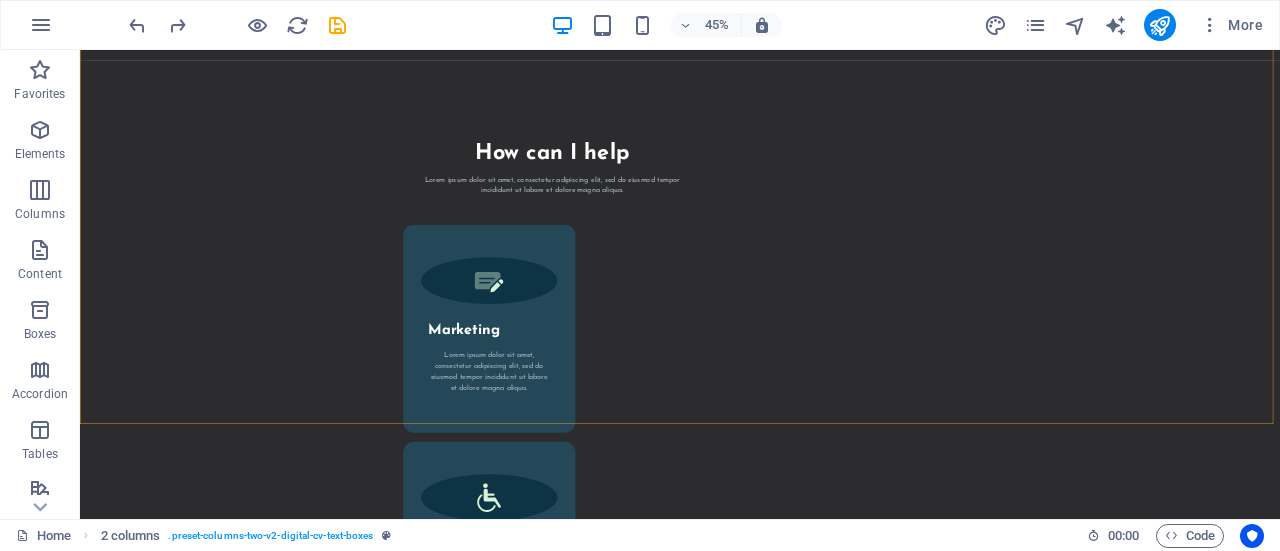 scroll, scrollTop: 4611, scrollLeft: 0, axis: vertical 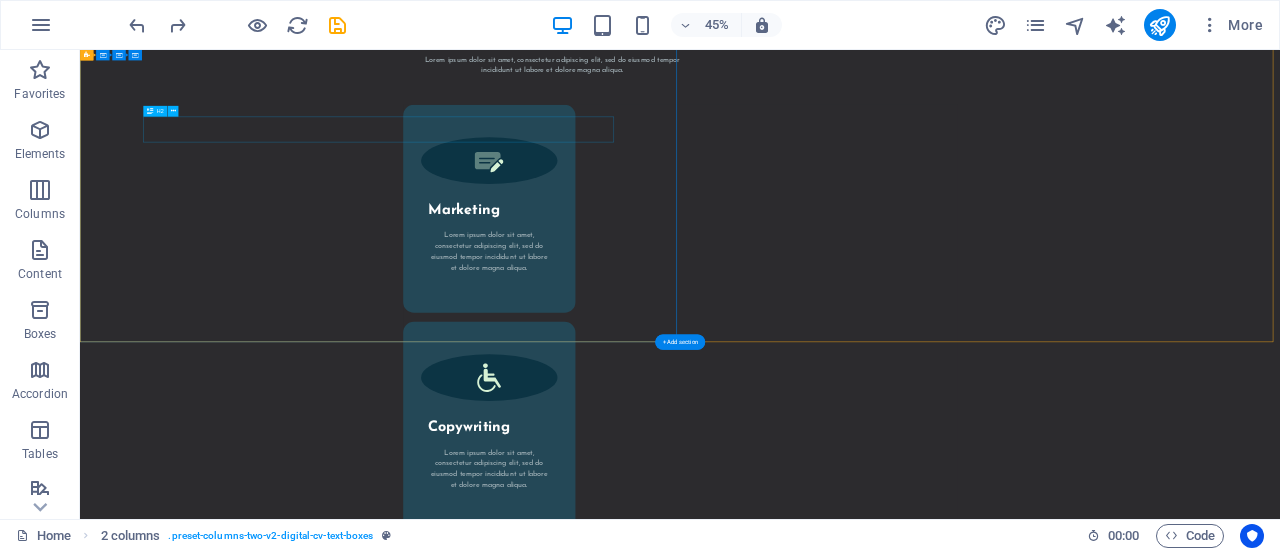 click on "My experience so far" at bounding box center [747, 7501] 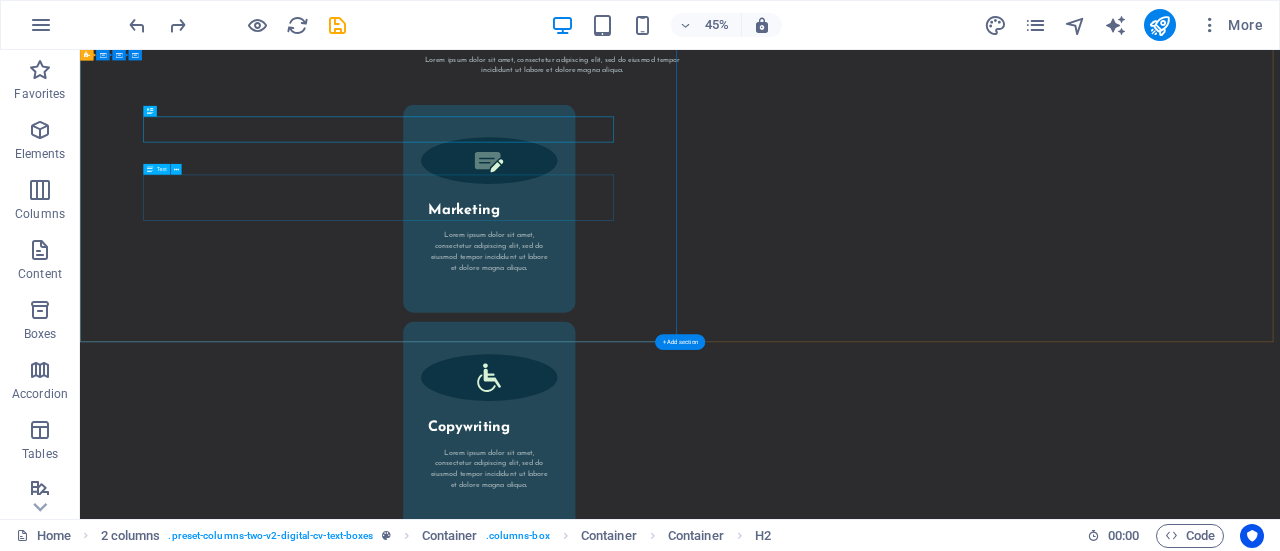 click on "Lorem ipsum dolor sit amet Lorem ipsum dolor sit amet Lorem ipsum dolor sit amet" at bounding box center (747, 7682) 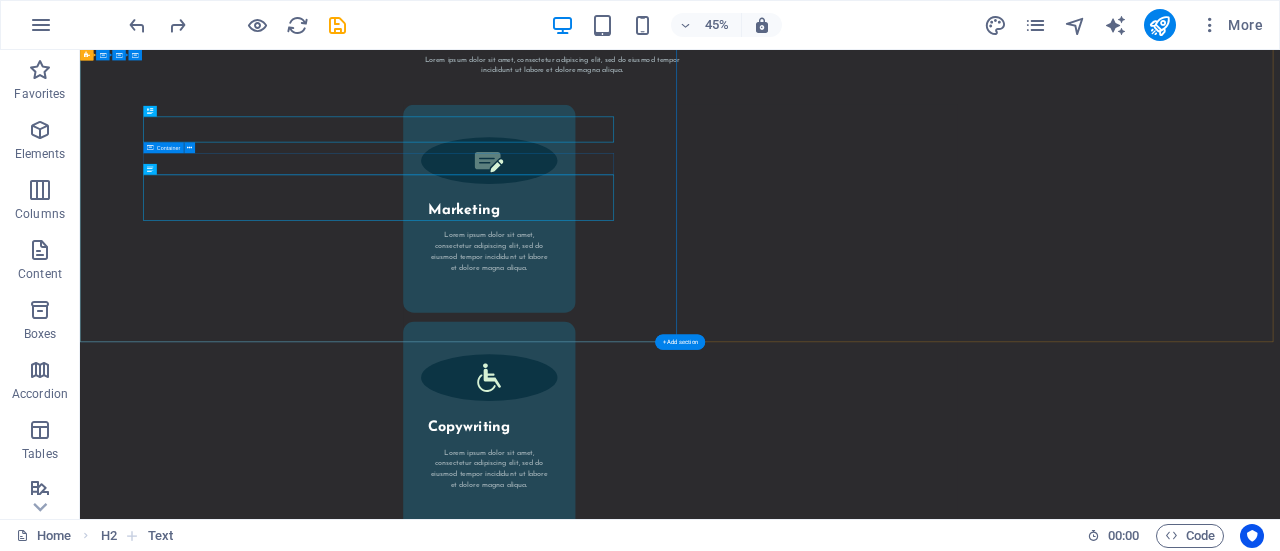 click on "SKILLS" at bounding box center (747, 7593) 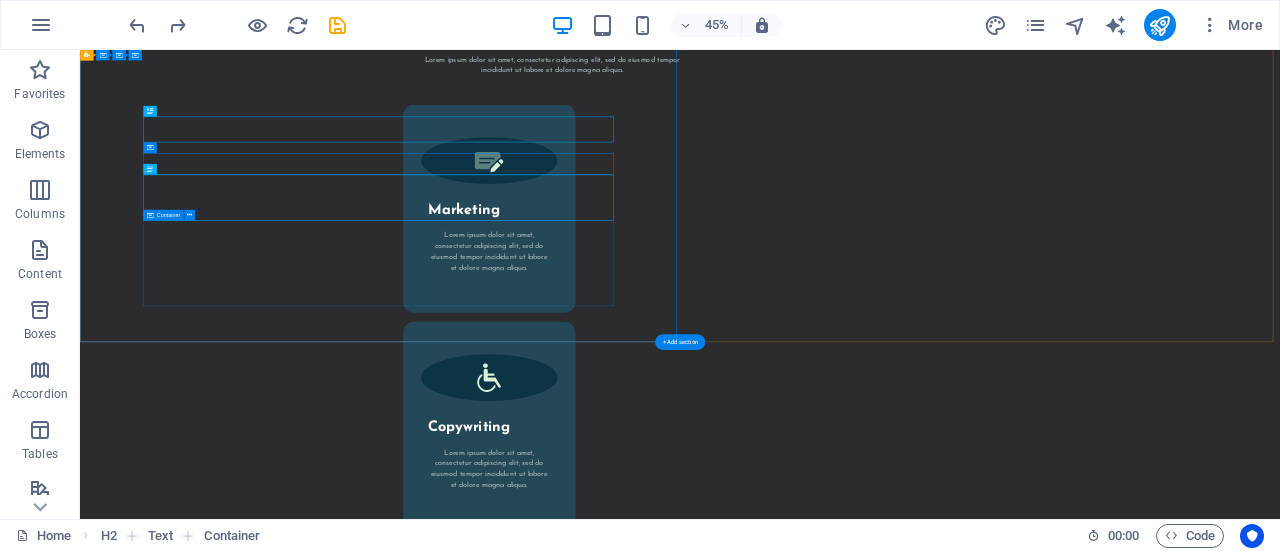 click on "WORK Lorem ipsum dolor sit amet Lorem ipsum dolor sit amet Lorem ipsum dolor sit amet" at bounding box center (747, 7841) 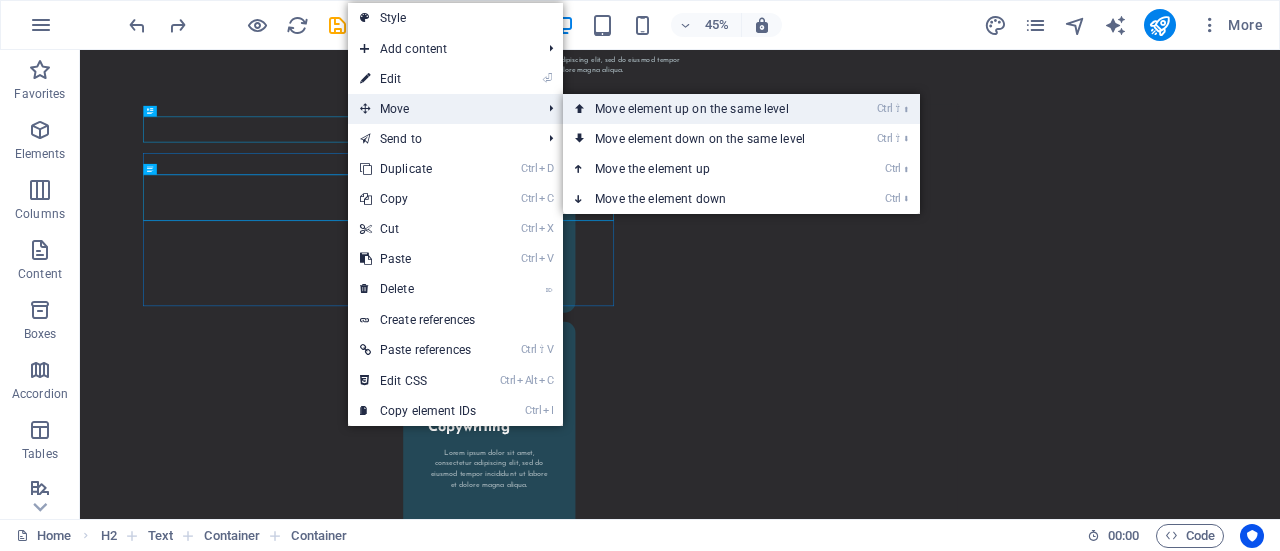 click on "Ctrl ⇧ ⬆  Move element up on the same level" at bounding box center [704, 109] 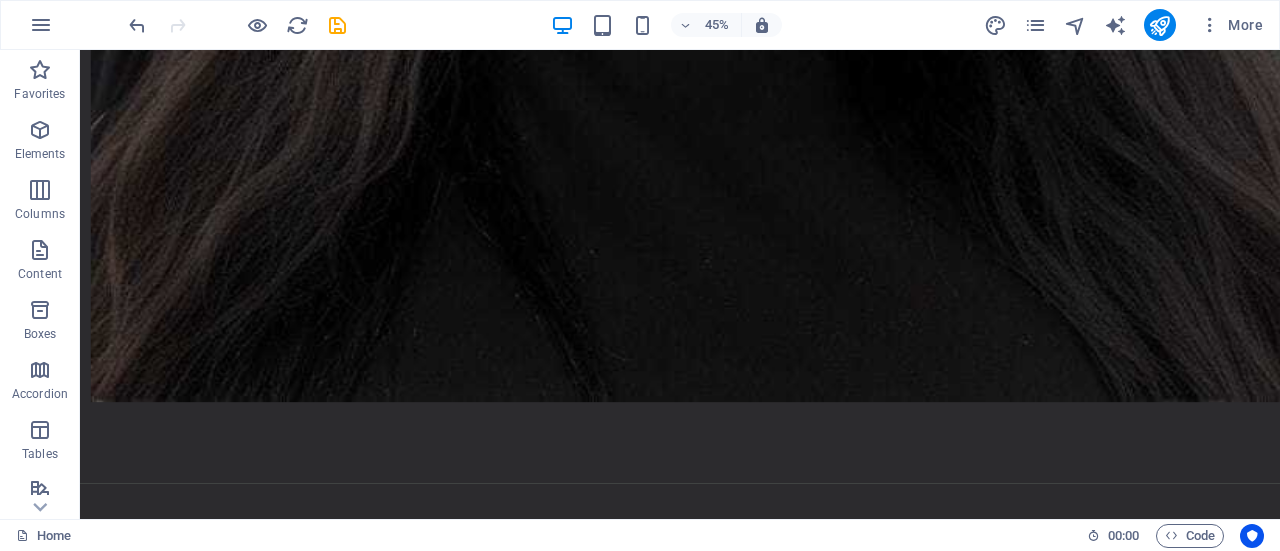scroll, scrollTop: 3347, scrollLeft: 0, axis: vertical 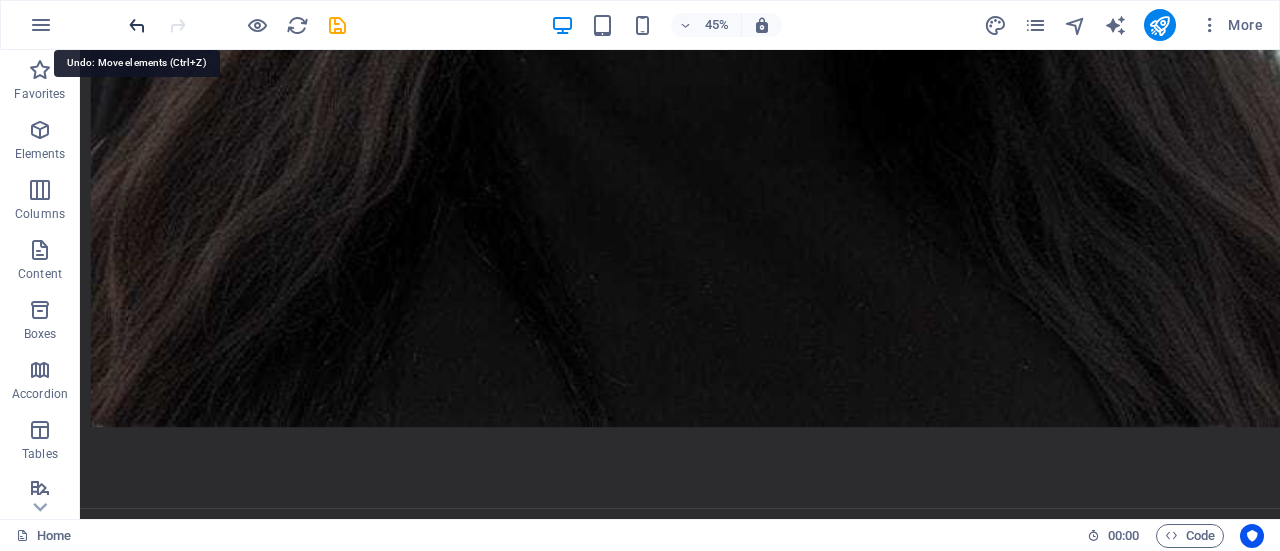 click at bounding box center (137, 25) 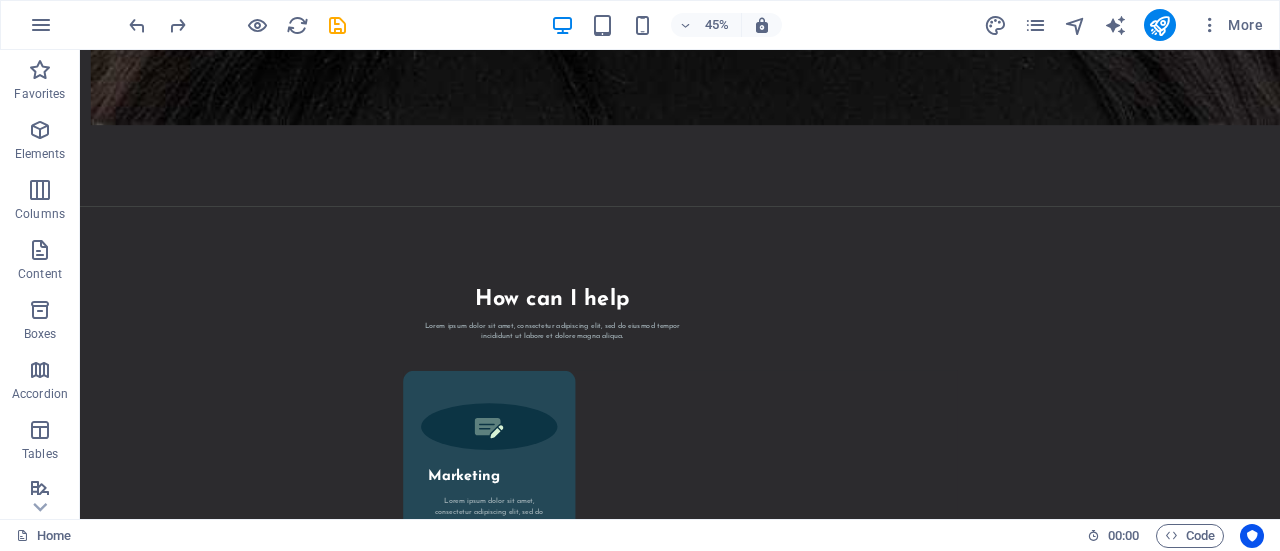 scroll, scrollTop: 4268, scrollLeft: 0, axis: vertical 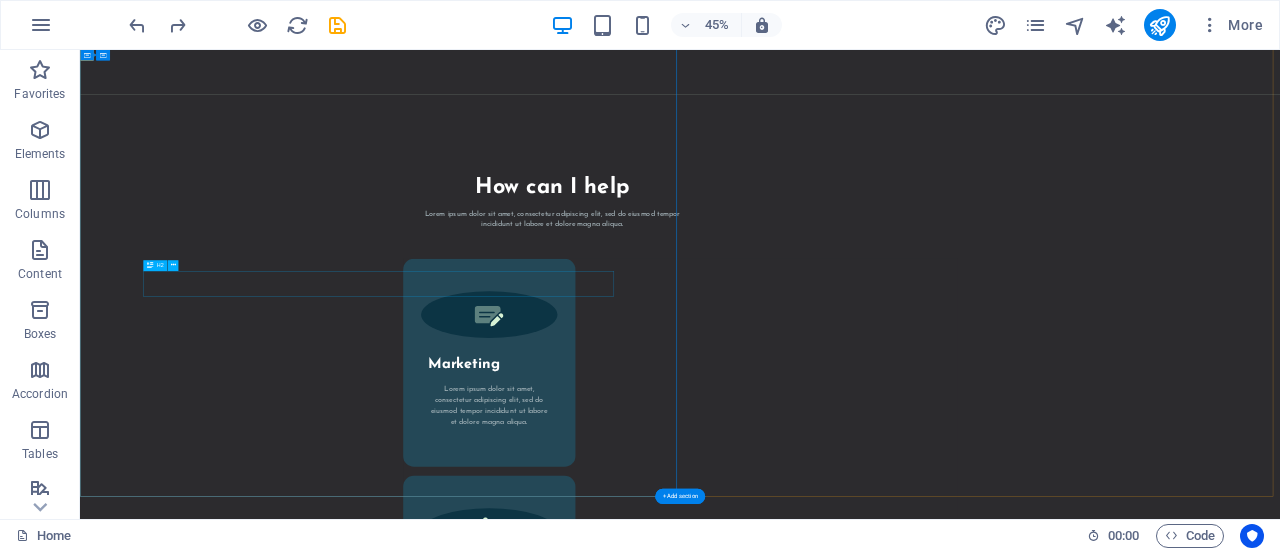 click on "My experience so far" at bounding box center [747, 7844] 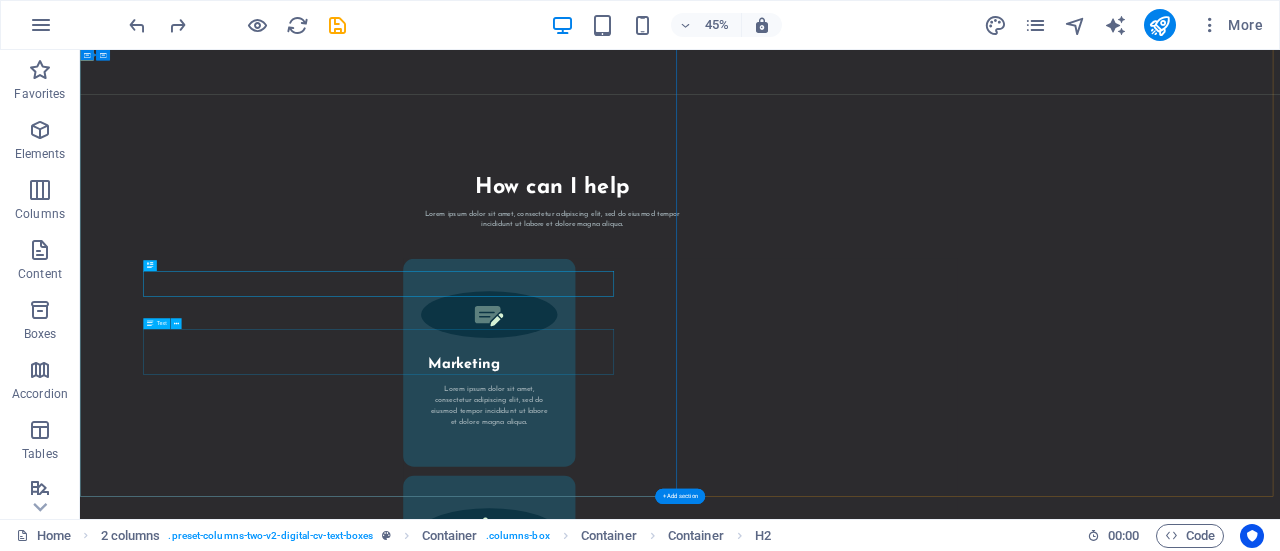 click on "Lorem ipsum dolor sit amet Lorem ipsum dolor sit amet Lorem ipsum dolor sit amet" at bounding box center (747, 8025) 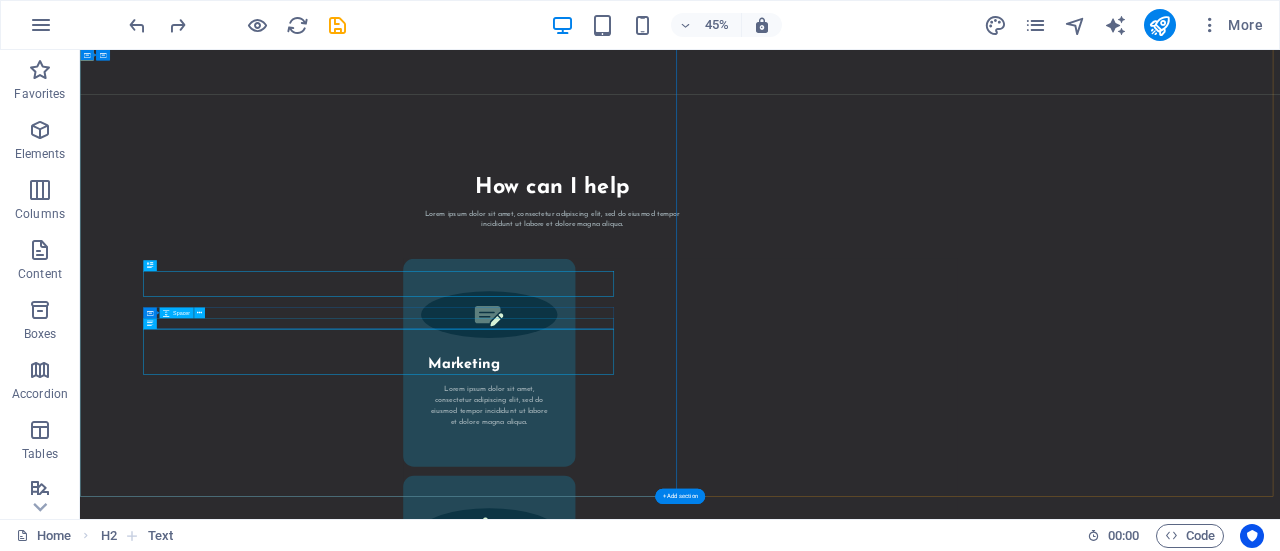 click at bounding box center (747, 7964) 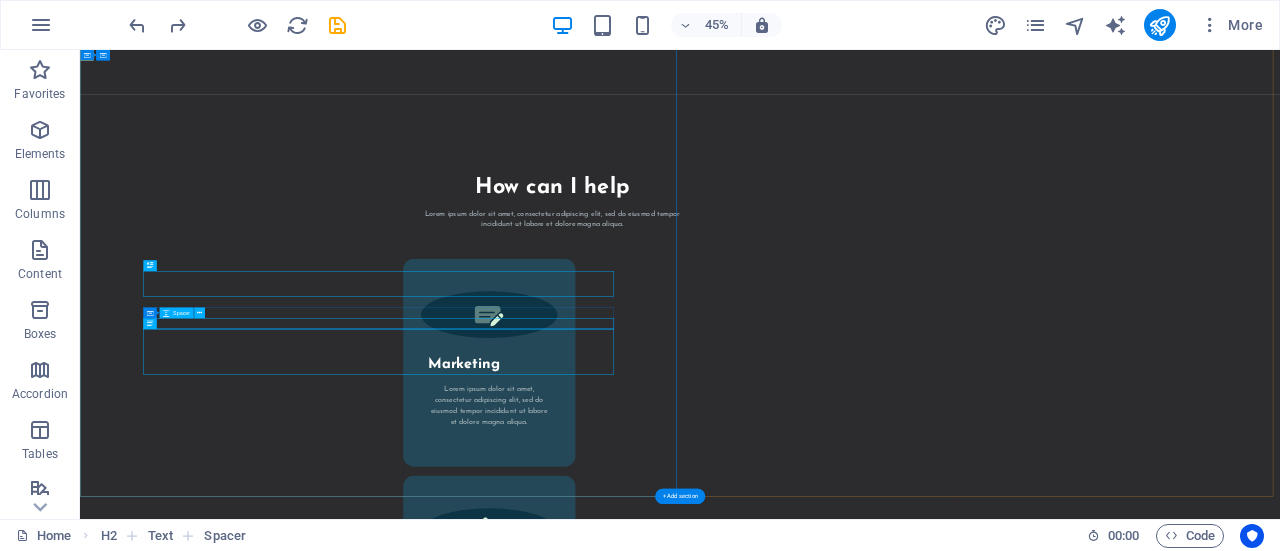 click at bounding box center (747, 7964) 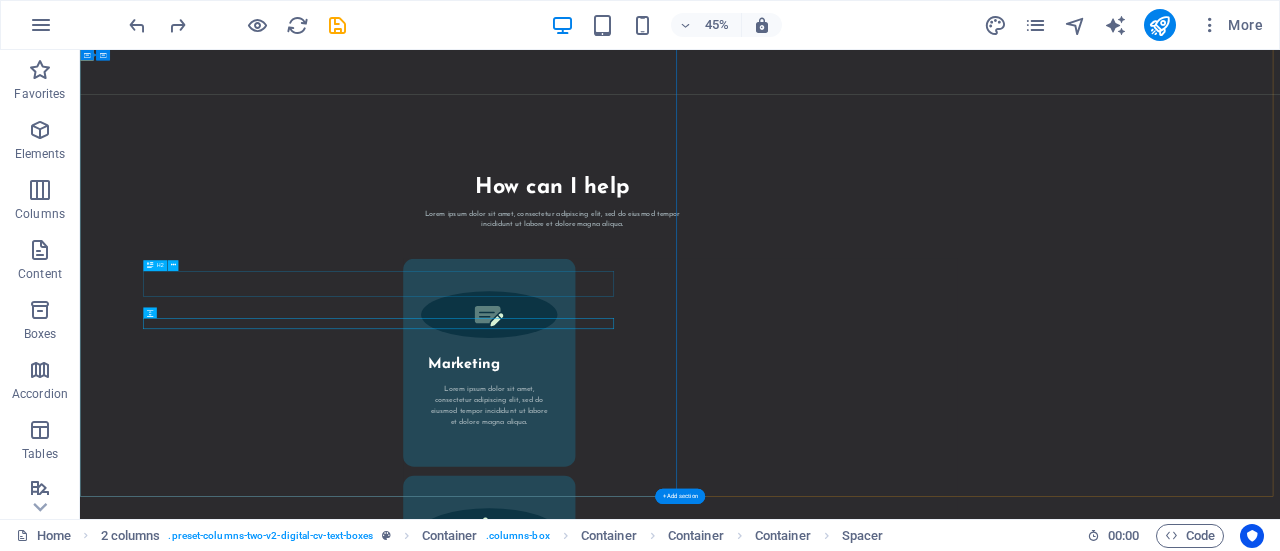 click on "My experience so far" at bounding box center (747, 7844) 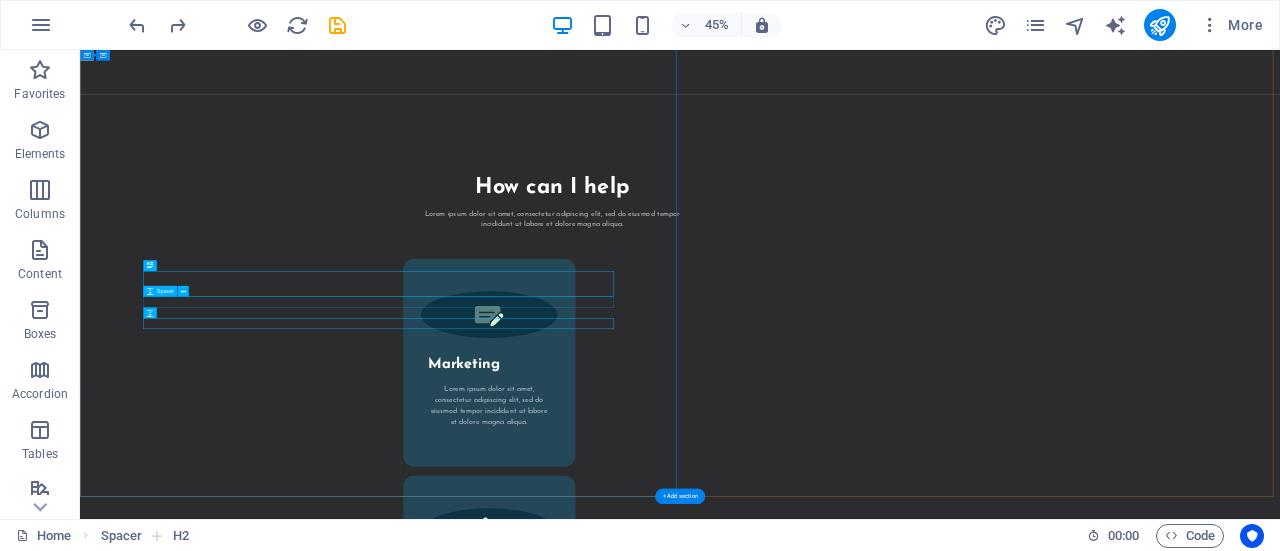 click at bounding box center [747, 7884] 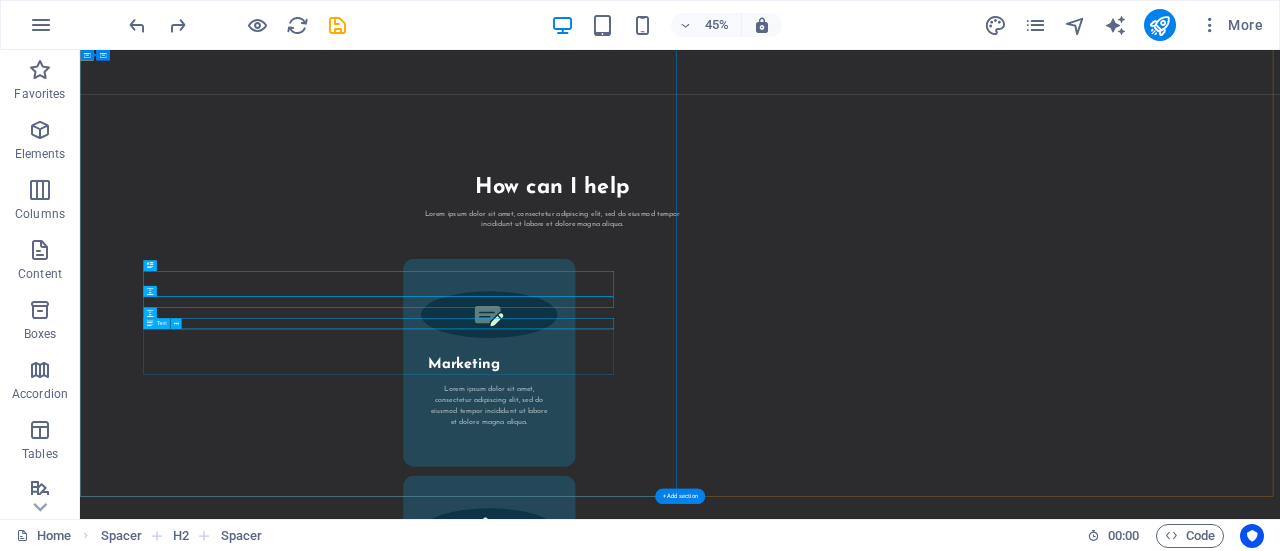 click on "Lorem ipsum dolor sit amet Lorem ipsum dolor sit amet Lorem ipsum dolor sit amet" at bounding box center [747, 8025] 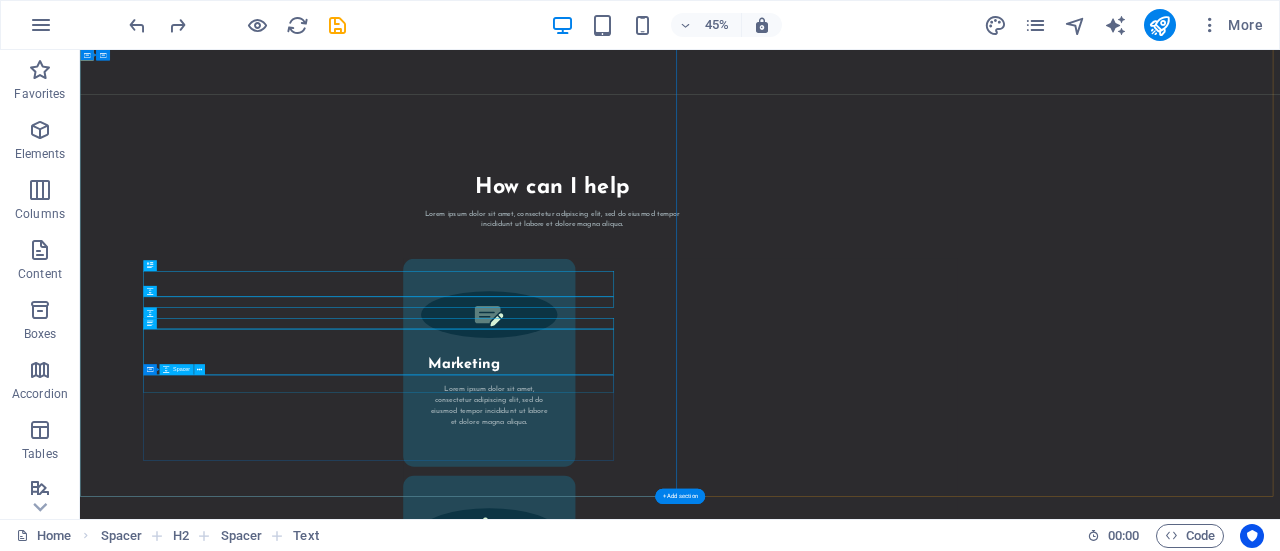 click at bounding box center (747, 8095) 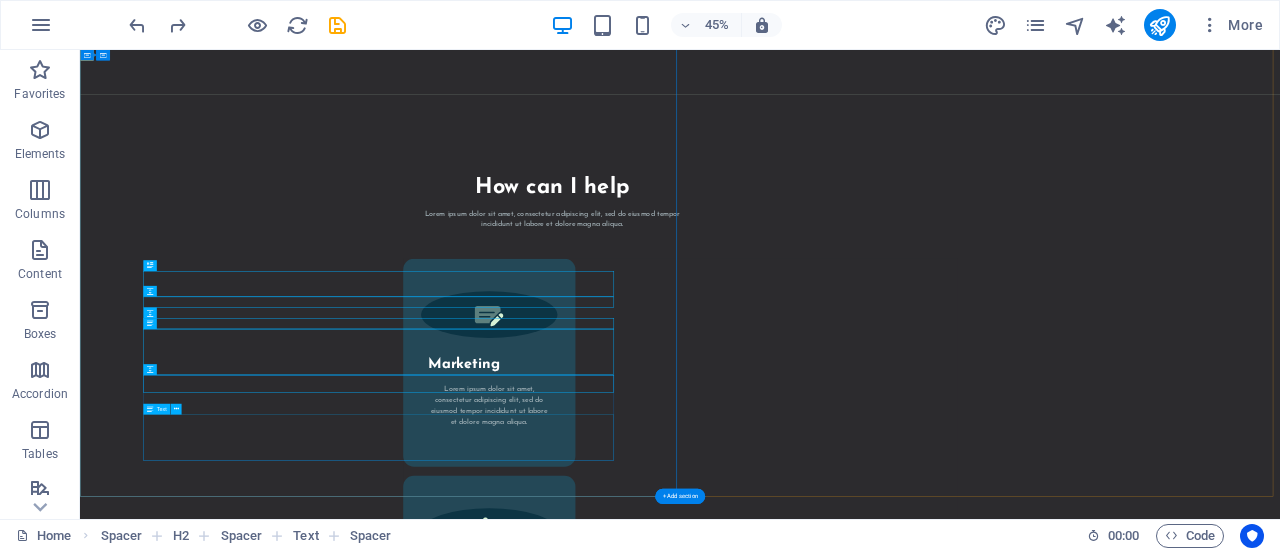 click on "Lorem ipsum dolor sit amet Lorem ipsum dolor sit amet Lorem ipsum dolor sit amet" at bounding box center (747, 8243) 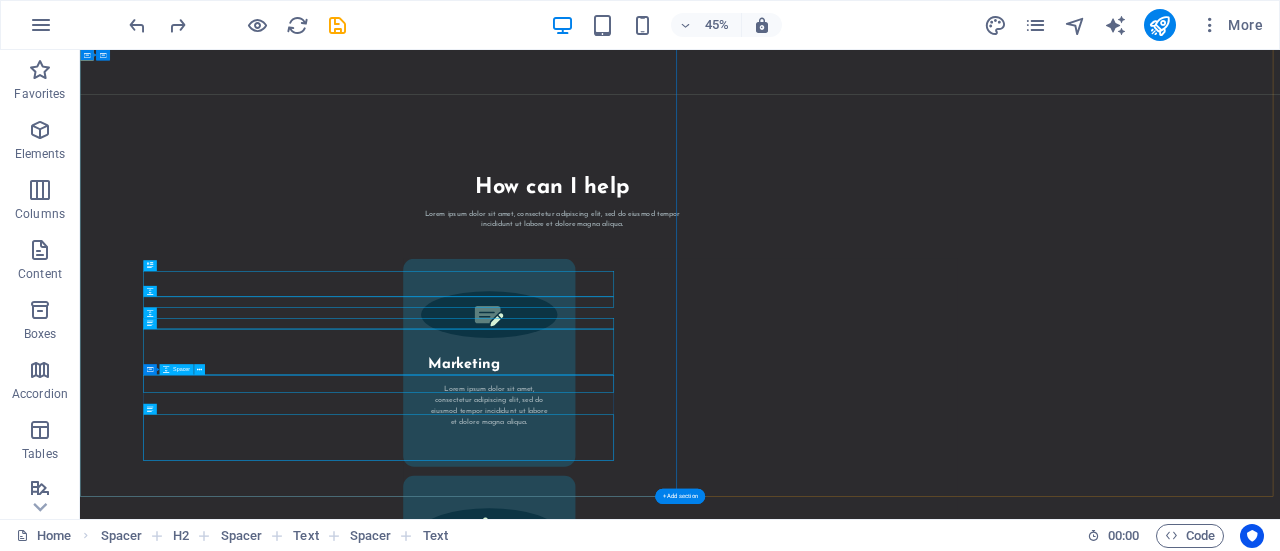 click at bounding box center [747, 8095] 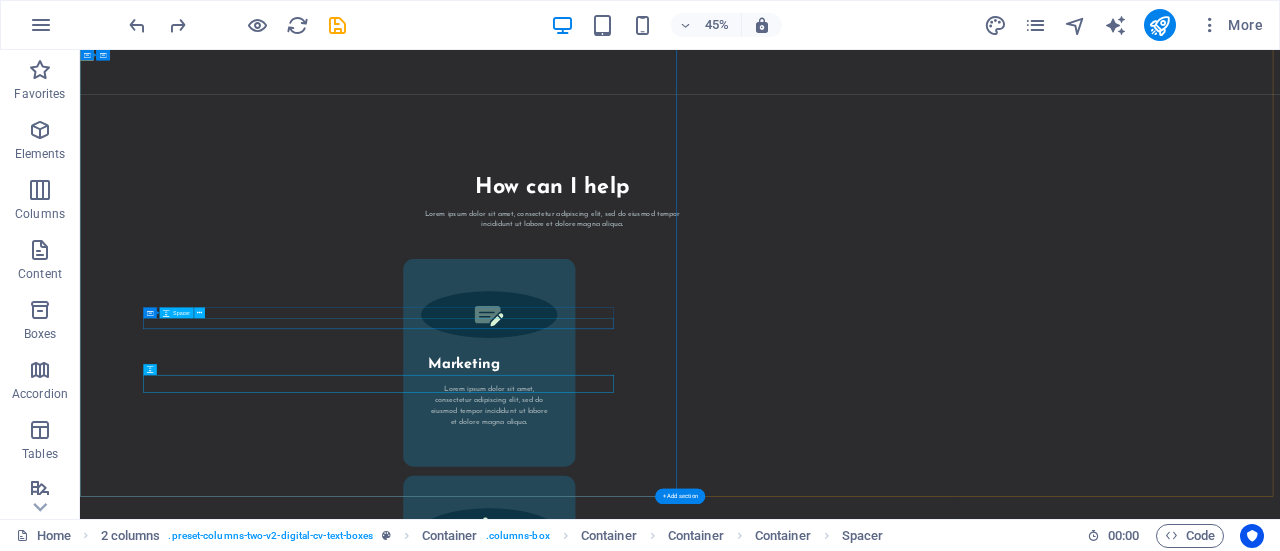 click at bounding box center (747, 7964) 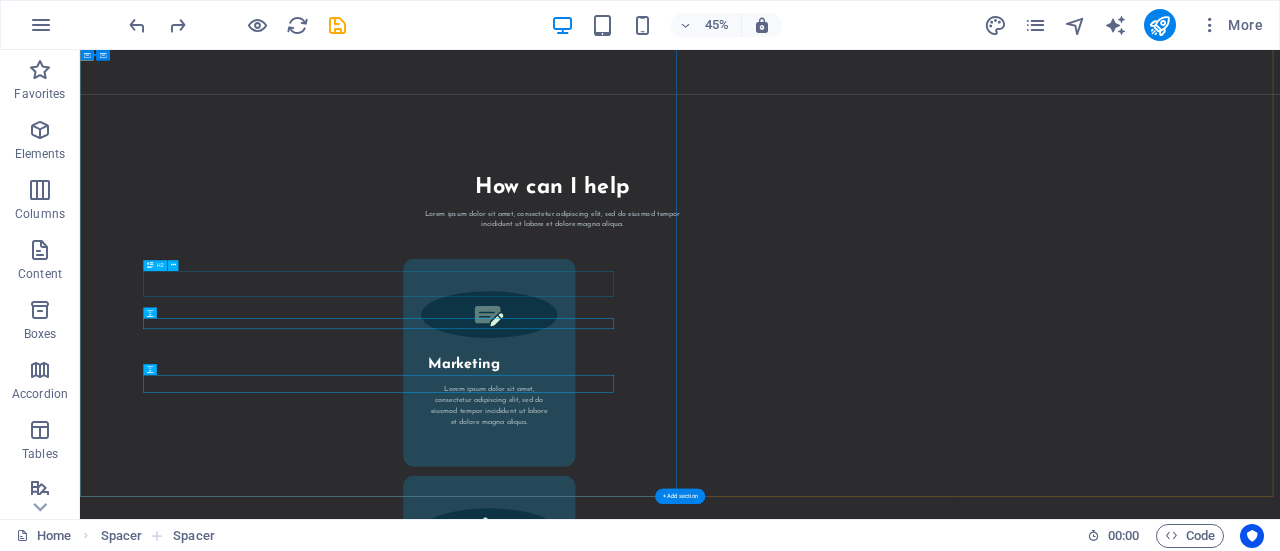 click on "My experience so far" at bounding box center [747, 7844] 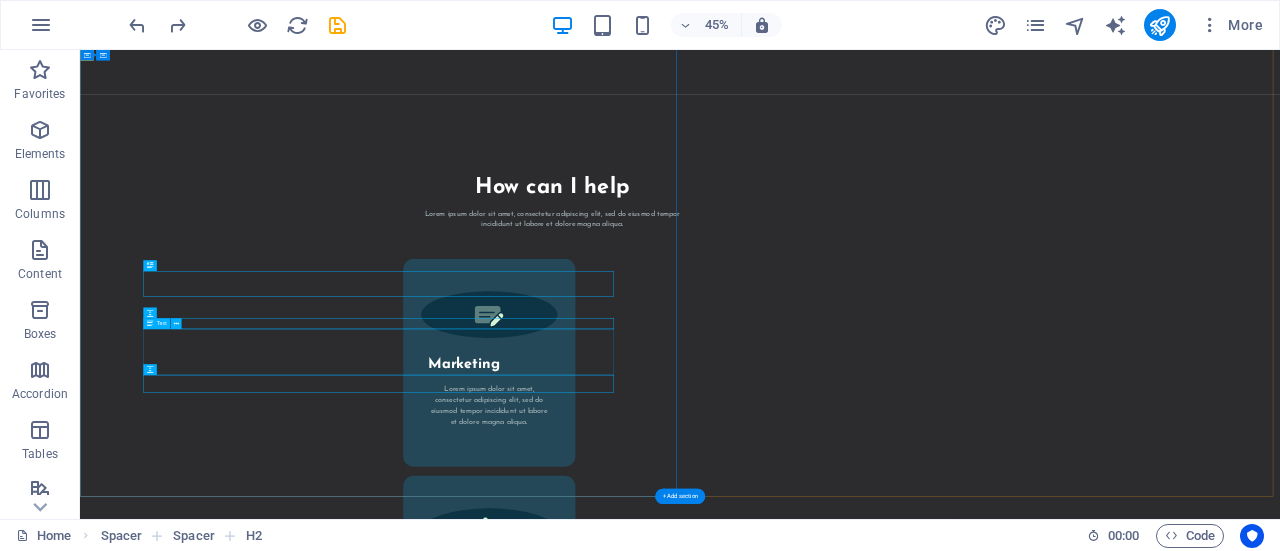 click on "Lorem ipsum dolor sit amet Lorem ipsum dolor sit amet Lorem ipsum dolor sit amet" at bounding box center [747, 8025] 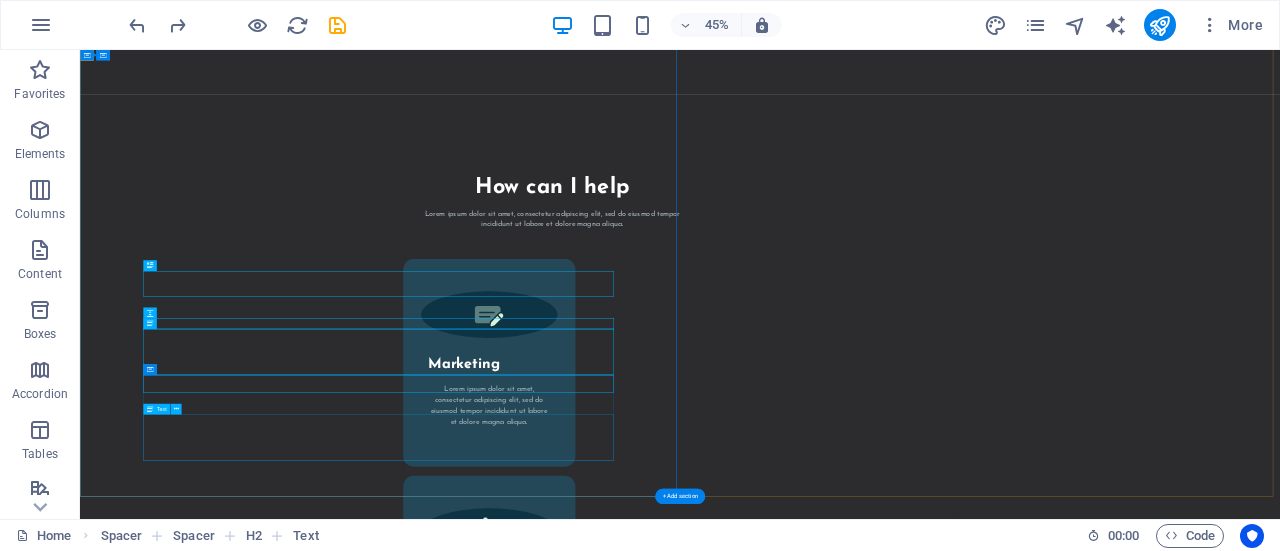 click on "Lorem ipsum dolor sit amet Lorem ipsum dolor sit amet Lorem ipsum dolor sit amet" at bounding box center [747, 8243] 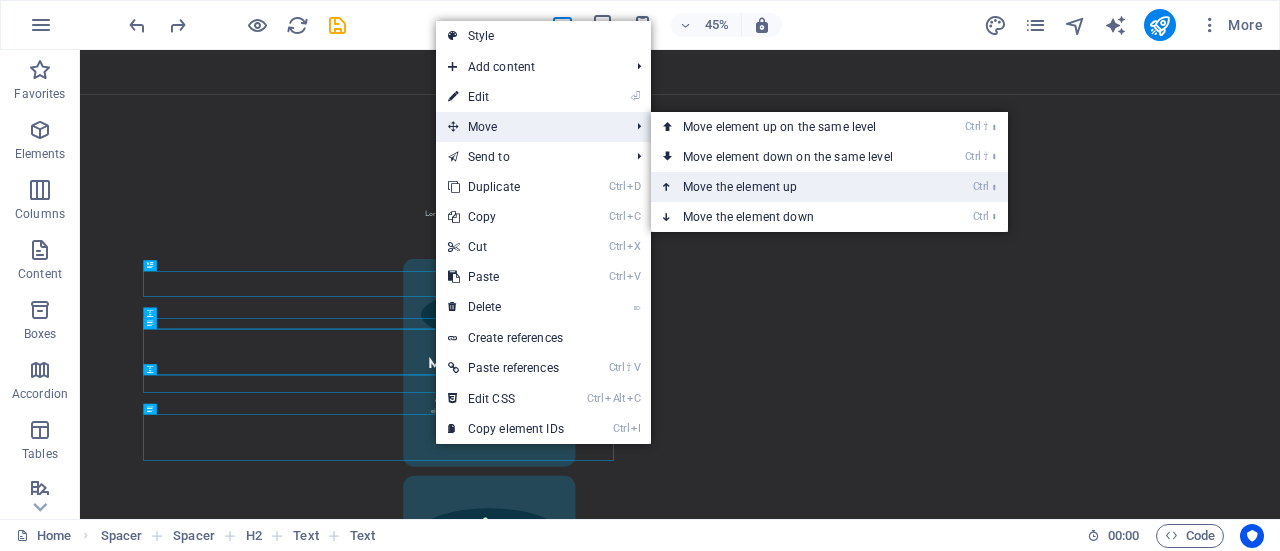click on "Ctrl ⬆  Move the element up" at bounding box center [792, 187] 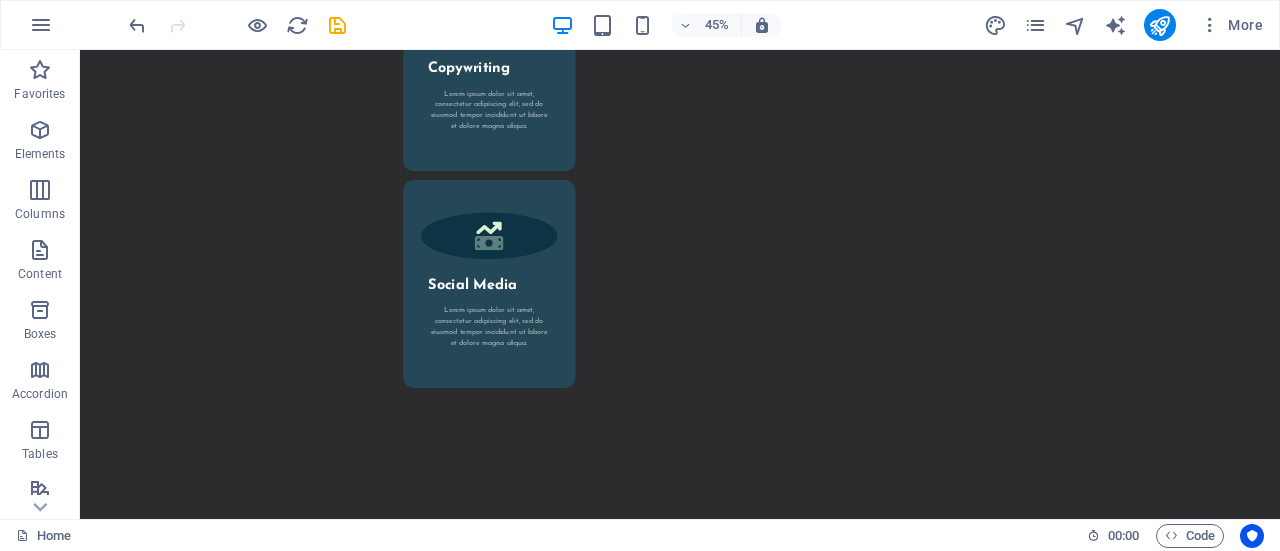 scroll, scrollTop: 5398, scrollLeft: 0, axis: vertical 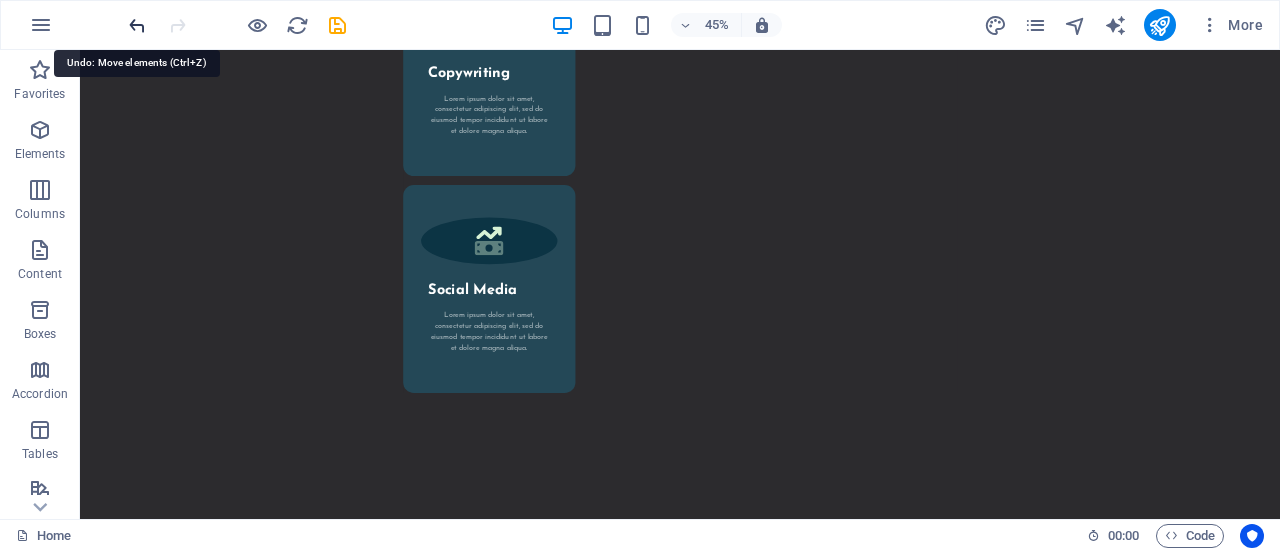 click at bounding box center [137, 25] 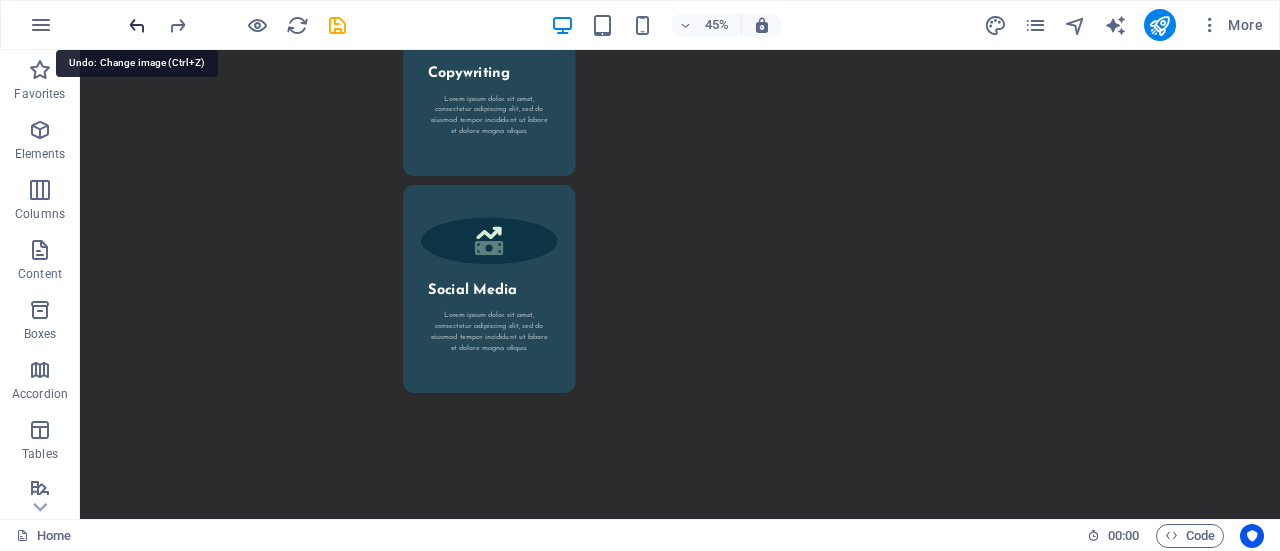 click at bounding box center [137, 25] 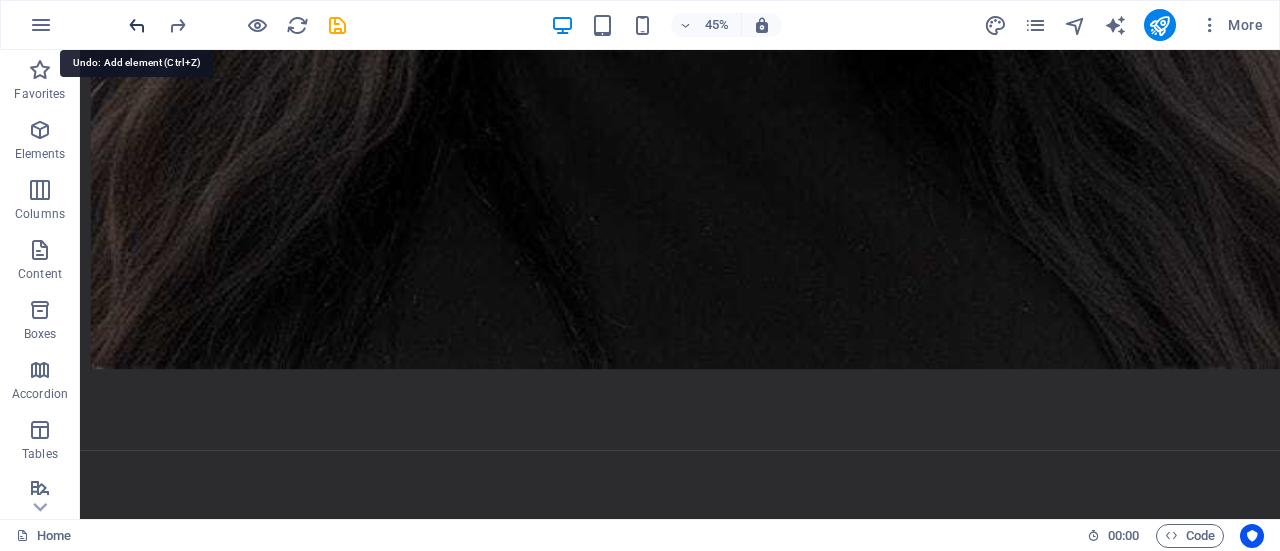 scroll, scrollTop: 3454, scrollLeft: 0, axis: vertical 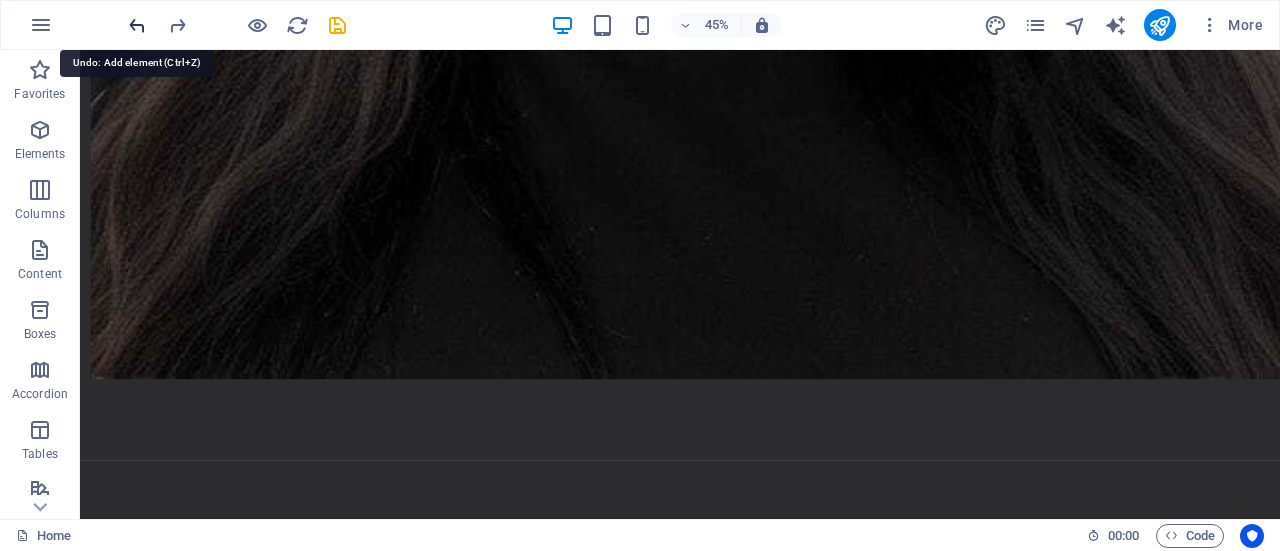 click at bounding box center [137, 25] 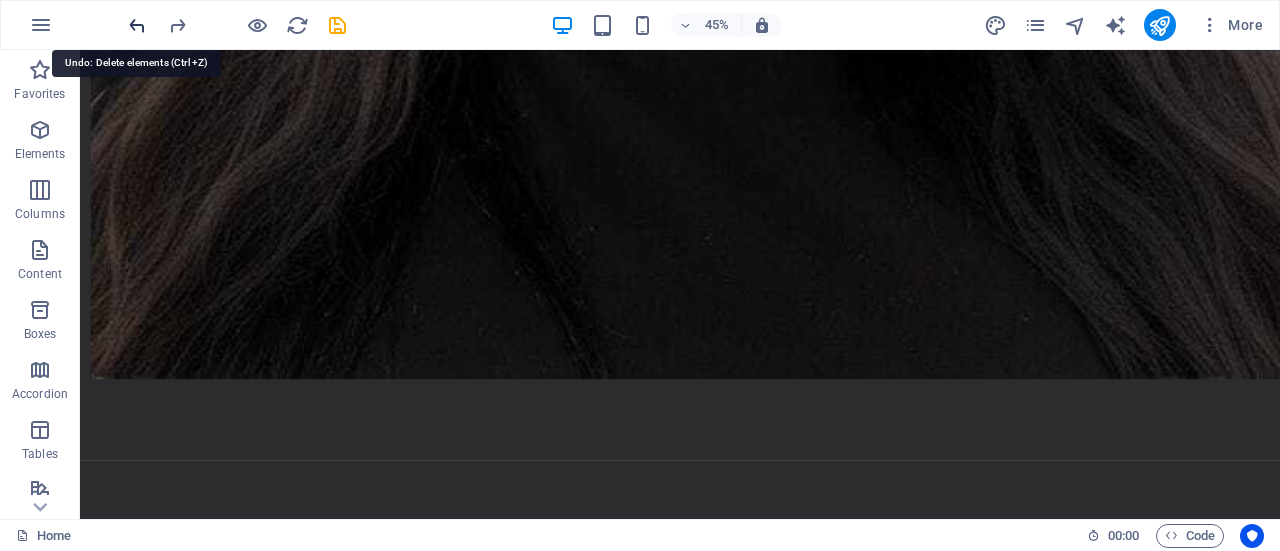 click at bounding box center (137, 25) 